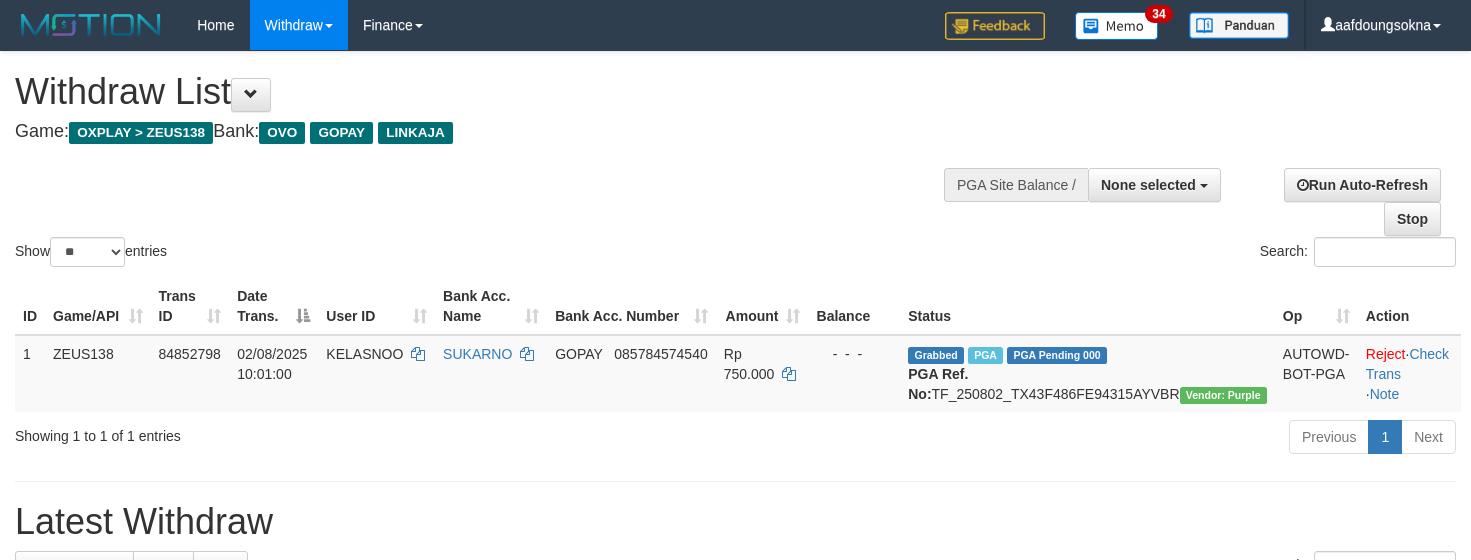 select 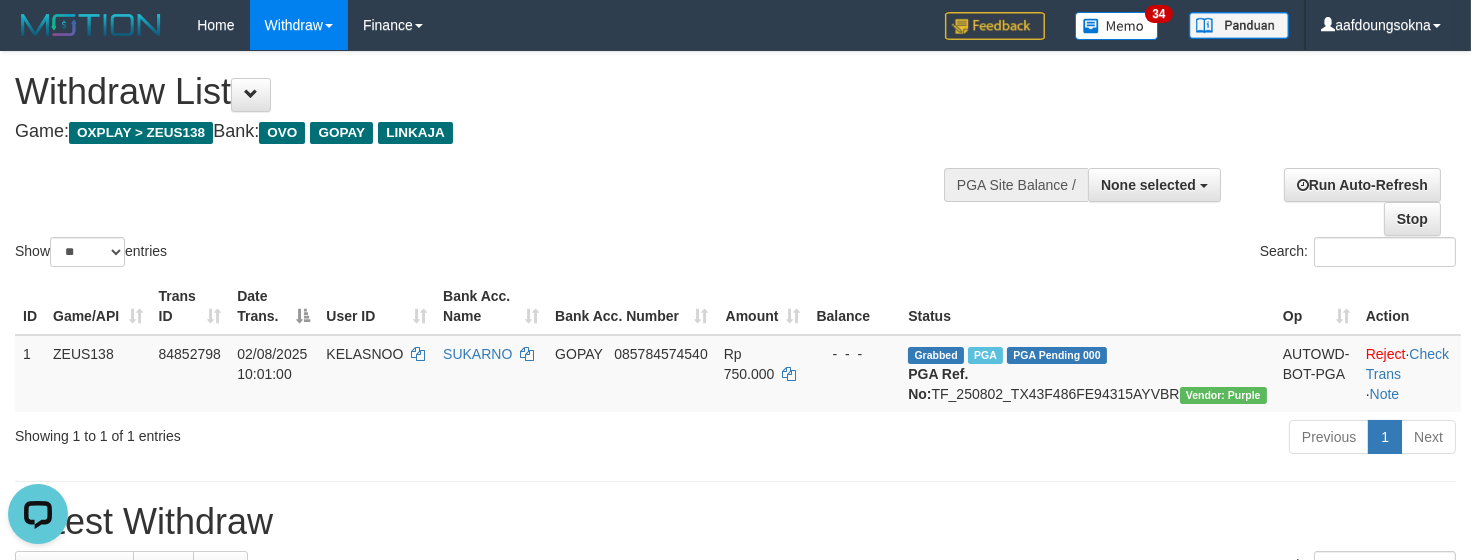 scroll, scrollTop: 0, scrollLeft: 0, axis: both 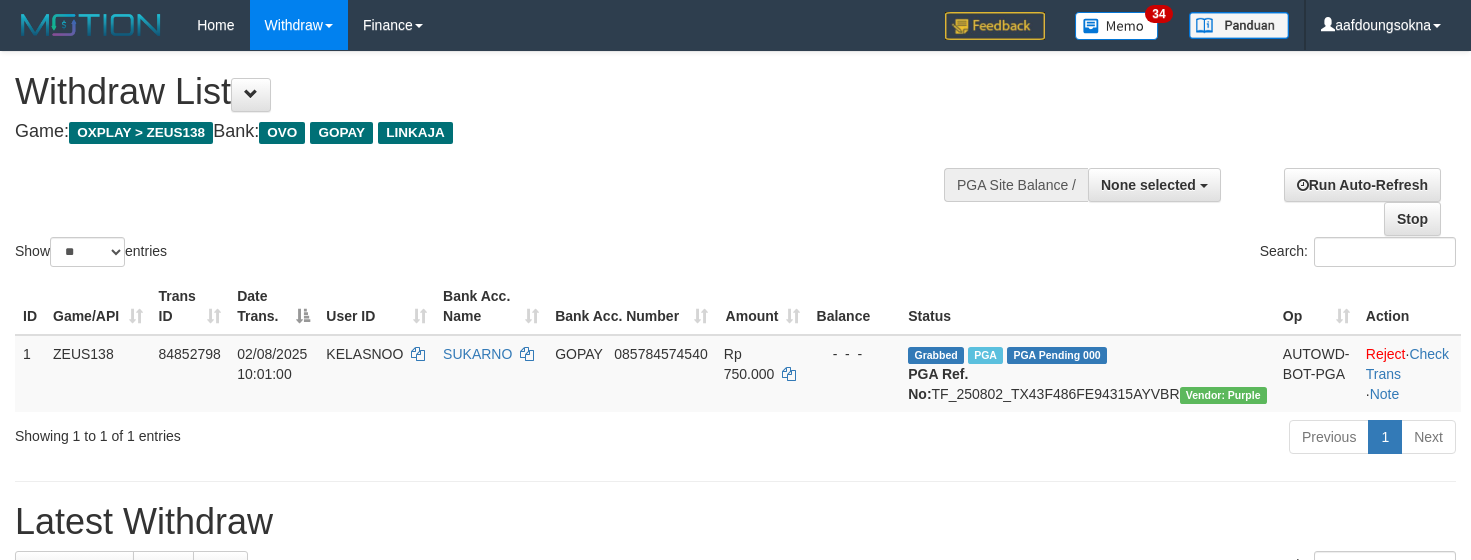 select 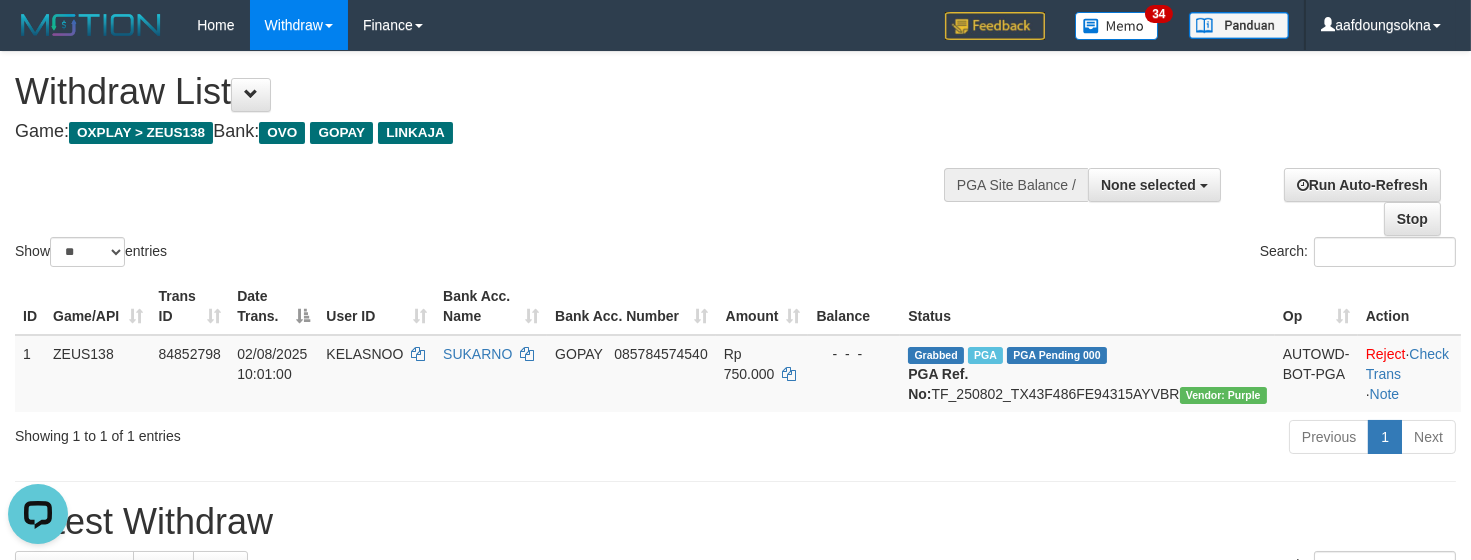 scroll, scrollTop: 0, scrollLeft: 0, axis: both 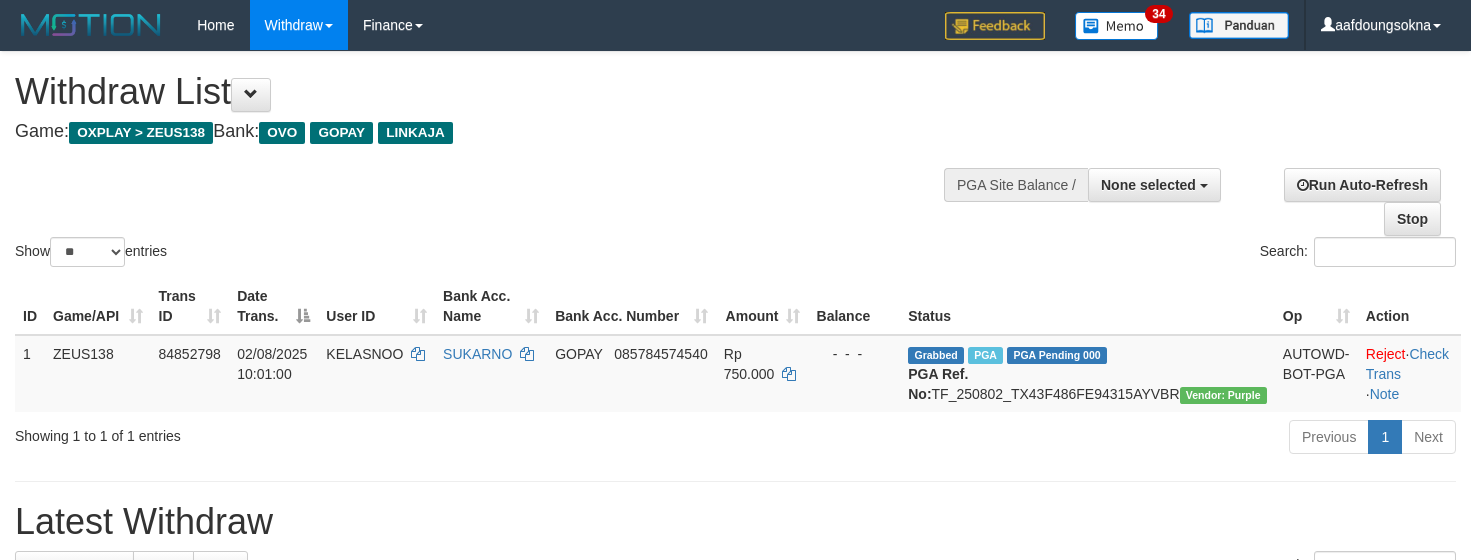 select 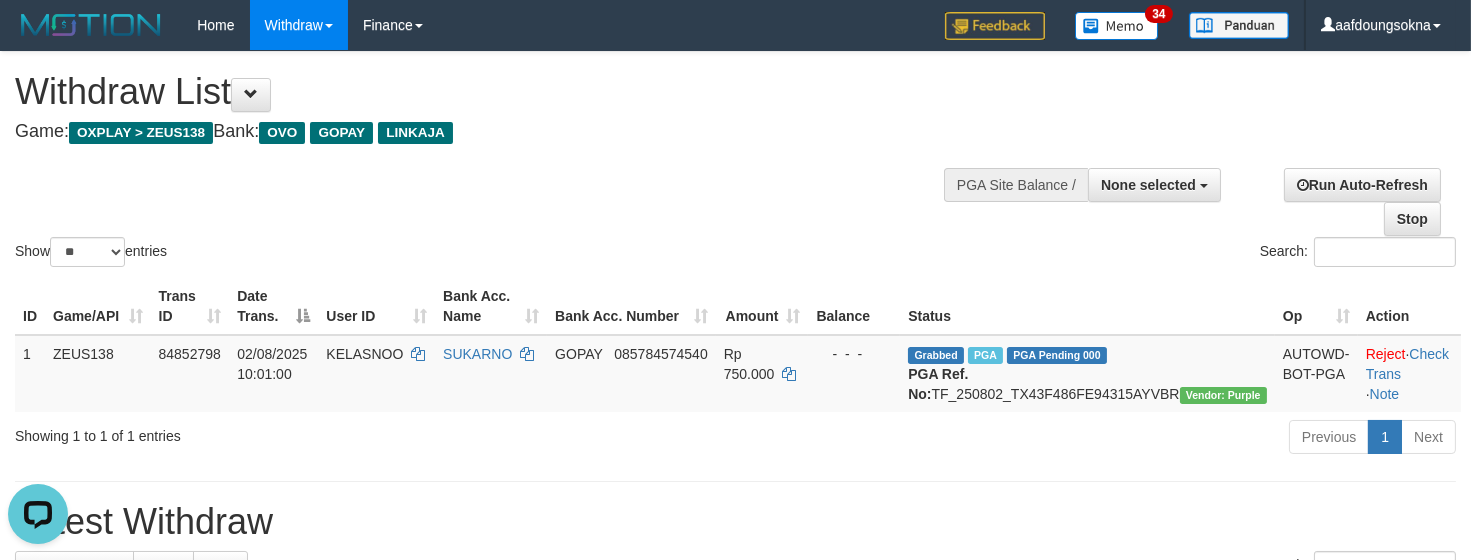 scroll, scrollTop: 0, scrollLeft: 0, axis: both 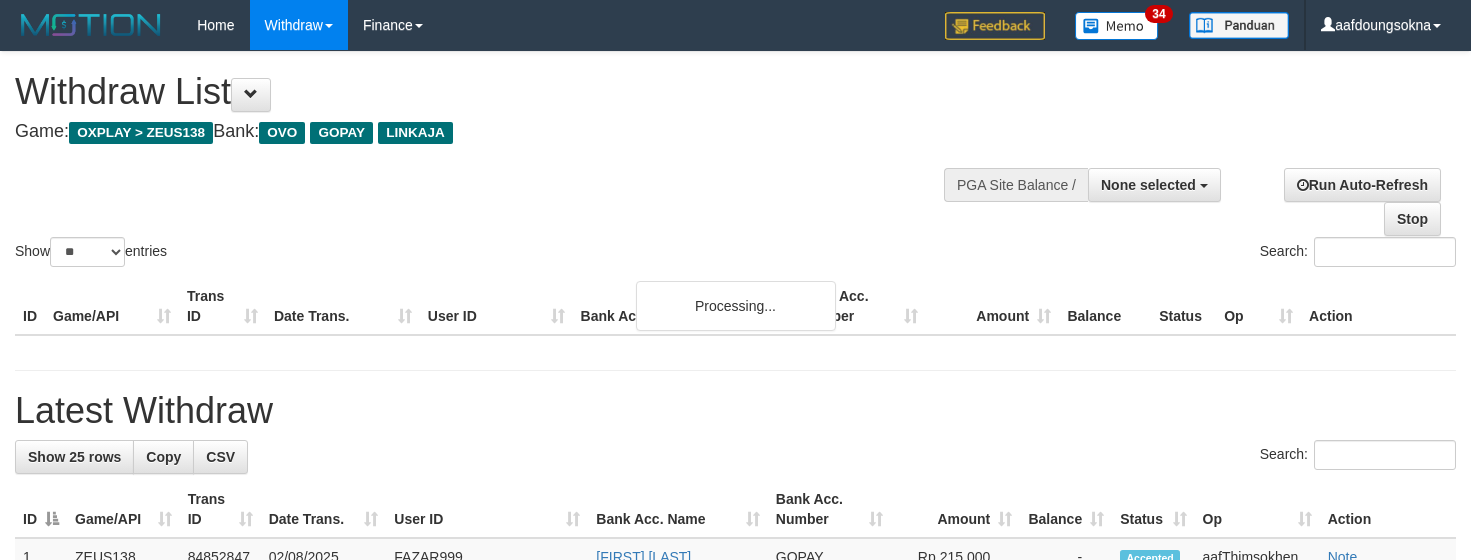 select 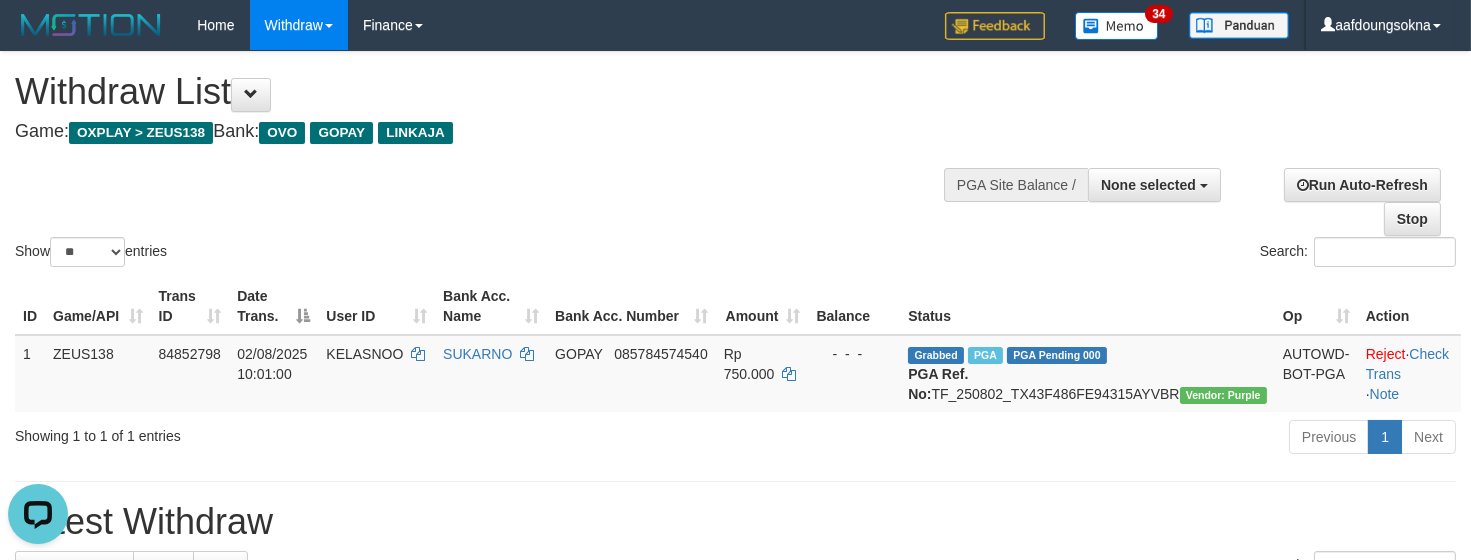 scroll, scrollTop: 0, scrollLeft: 0, axis: both 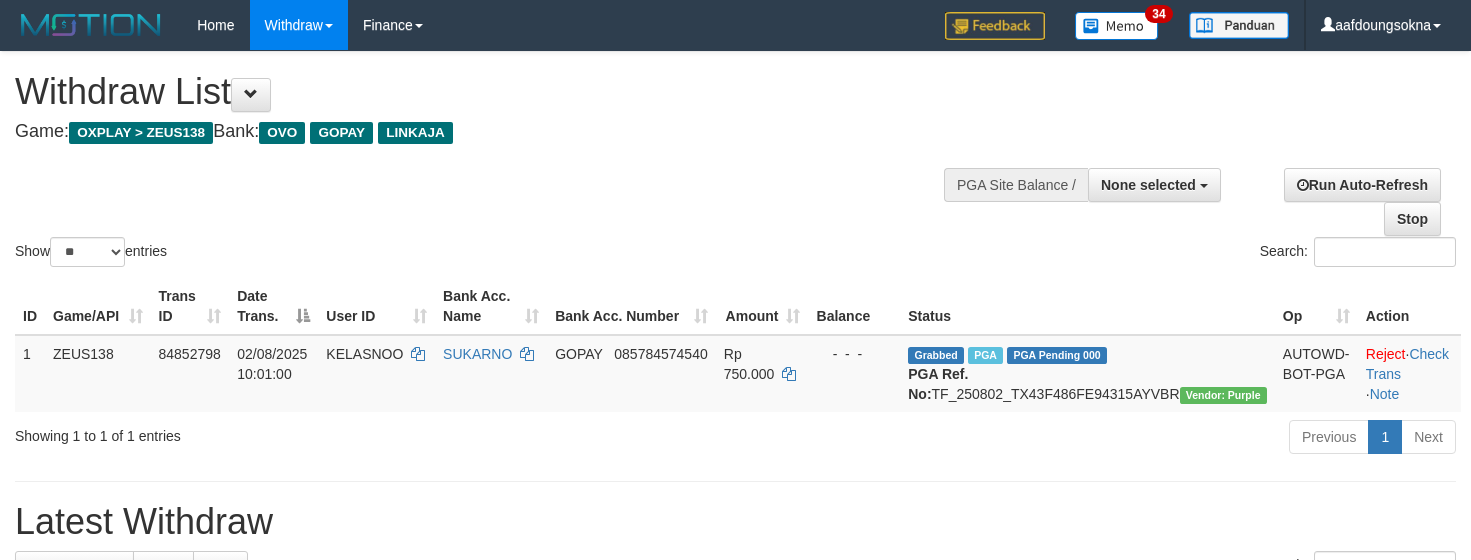 select 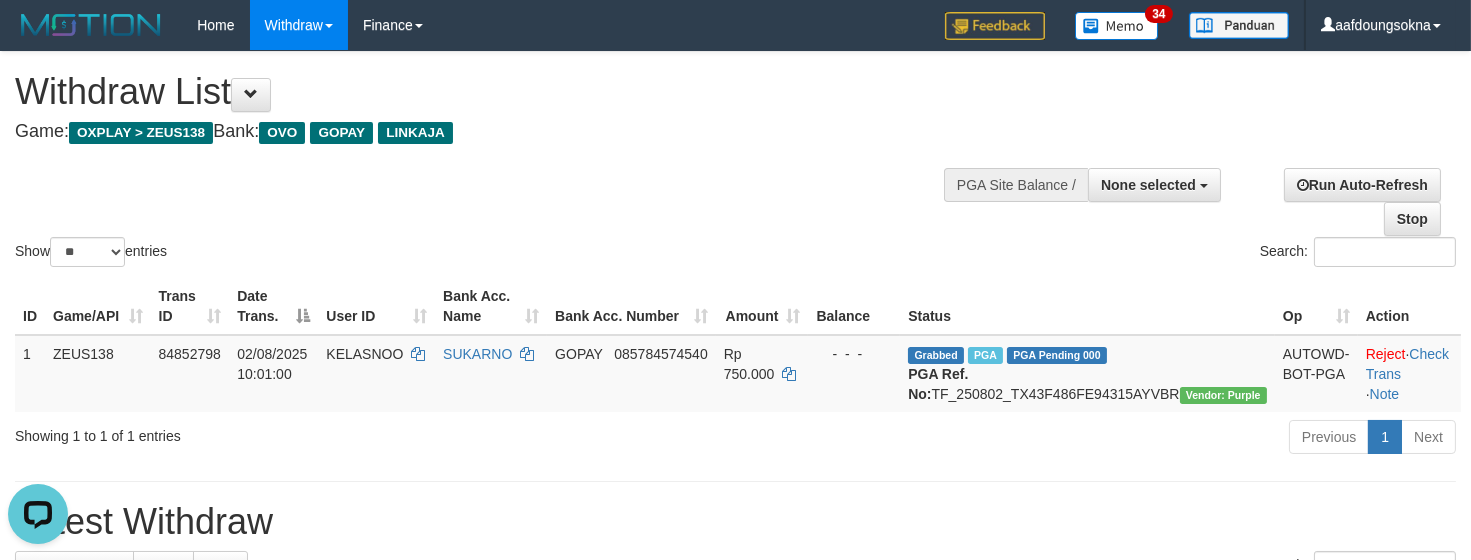 scroll, scrollTop: 0, scrollLeft: 0, axis: both 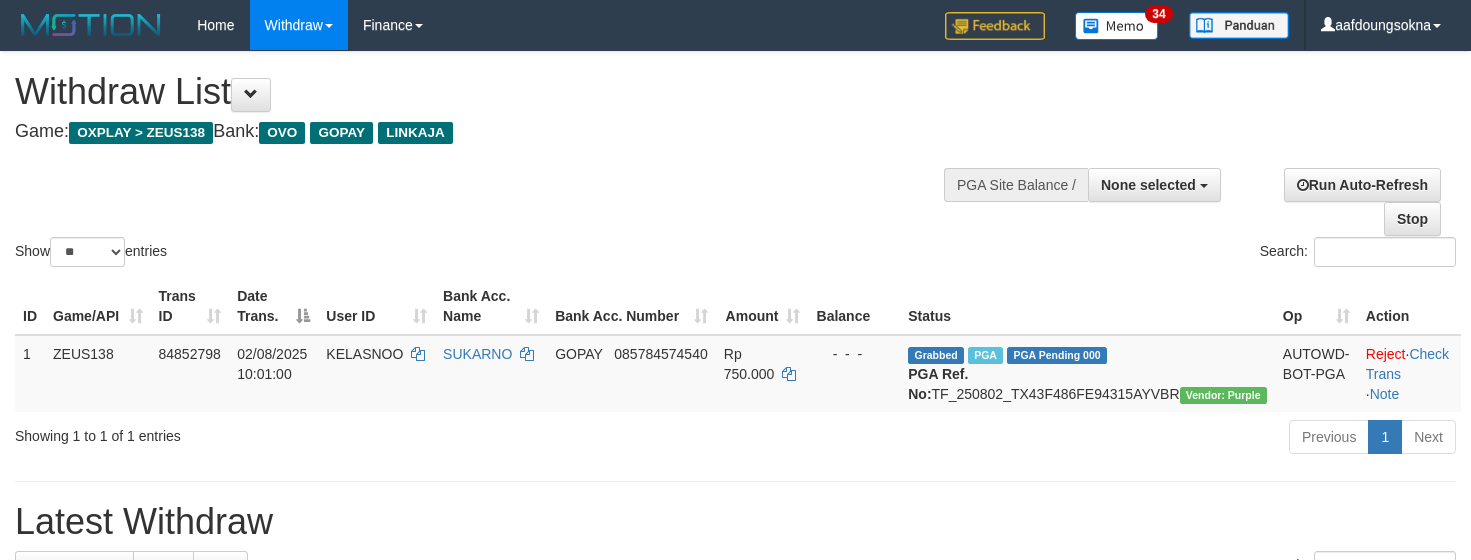 select 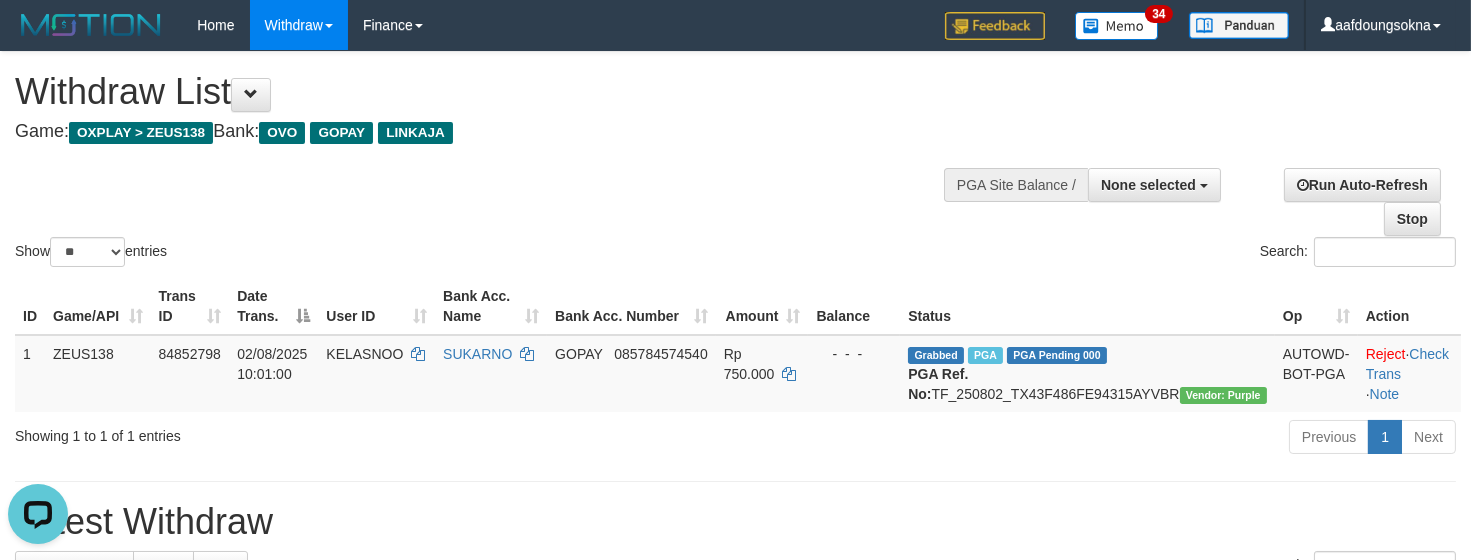 scroll, scrollTop: 0, scrollLeft: 0, axis: both 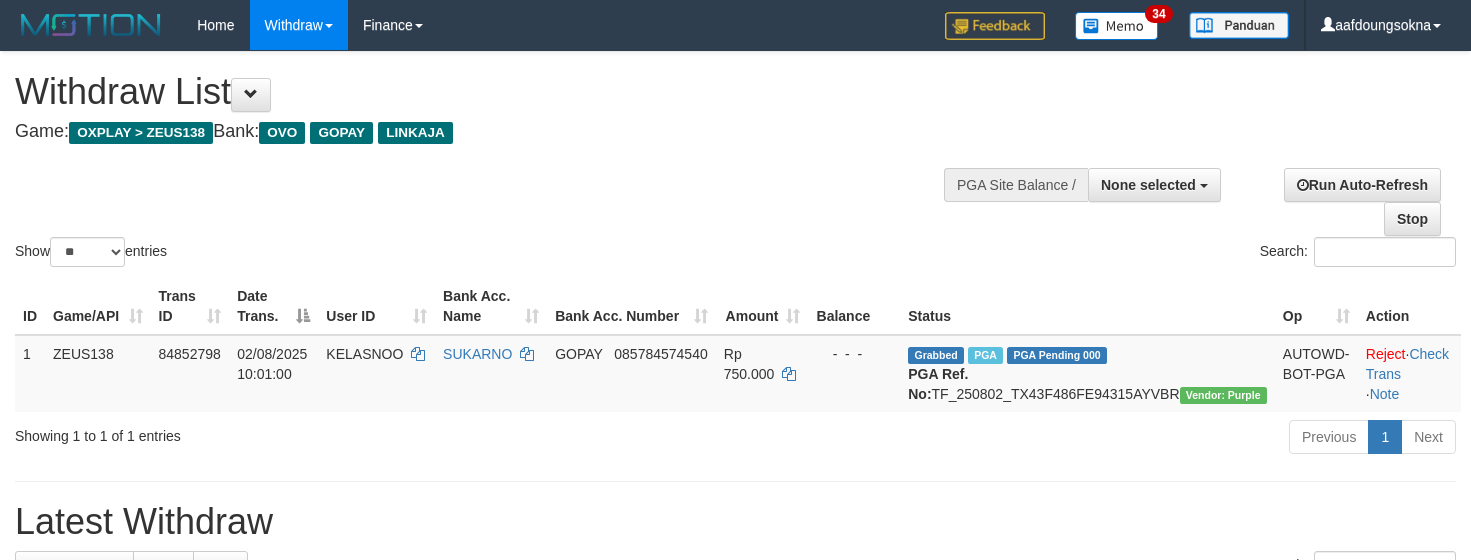 select 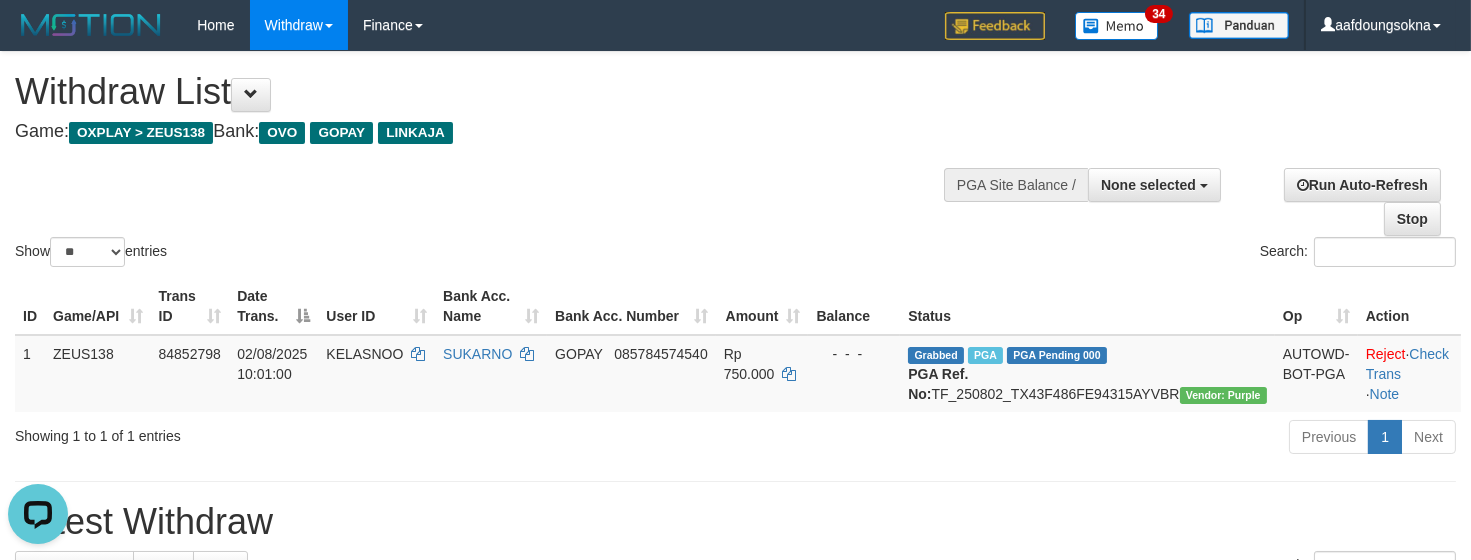 scroll, scrollTop: 0, scrollLeft: 0, axis: both 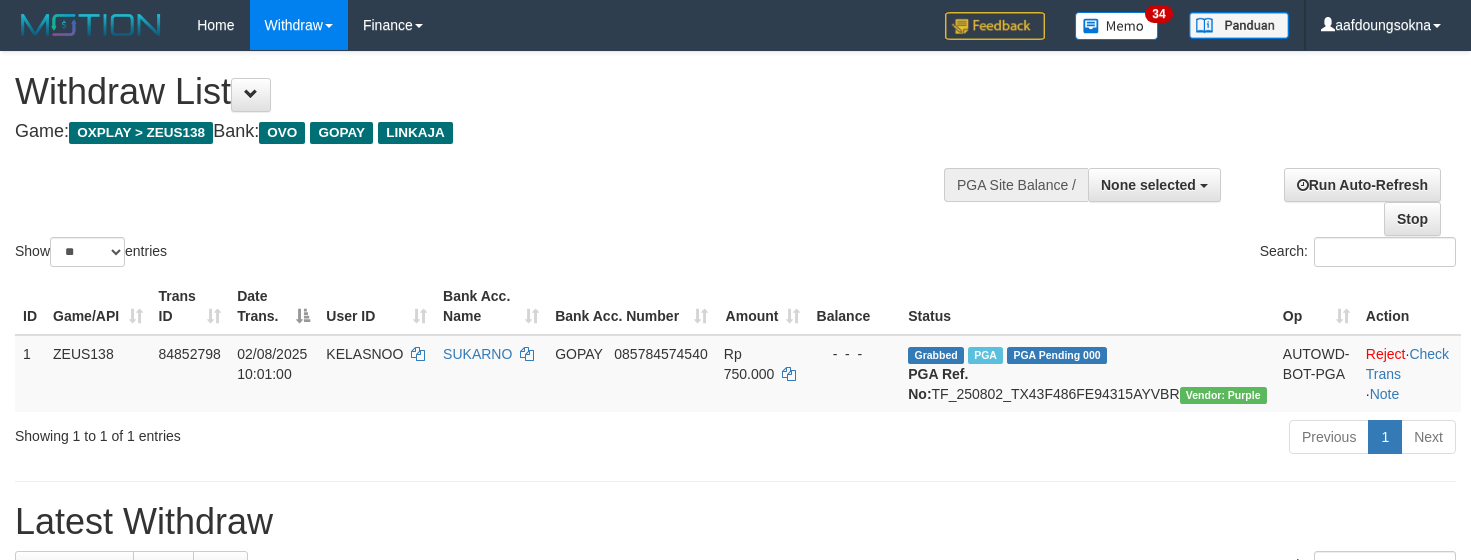 select 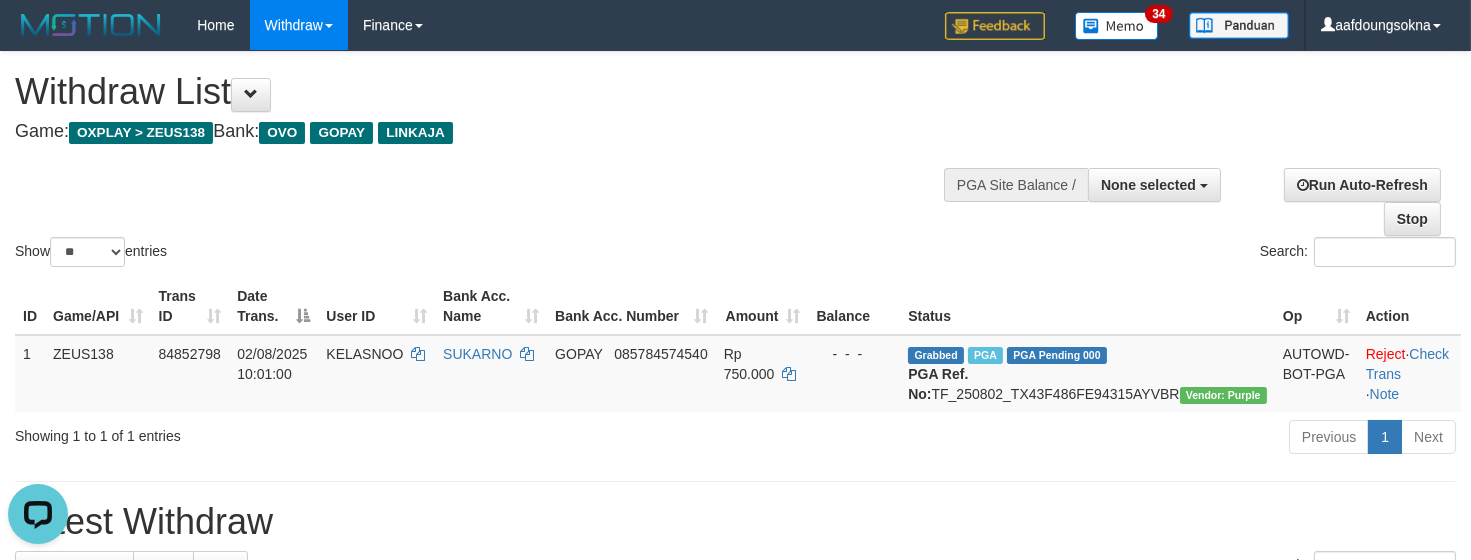 scroll, scrollTop: 0, scrollLeft: 0, axis: both 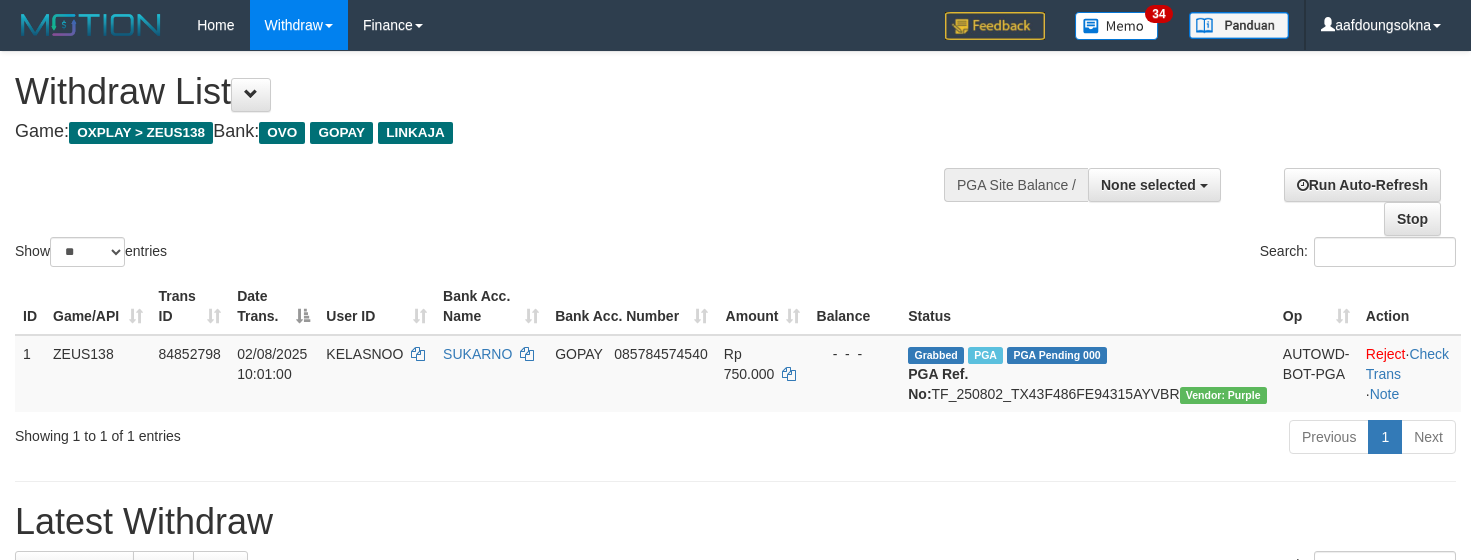 select 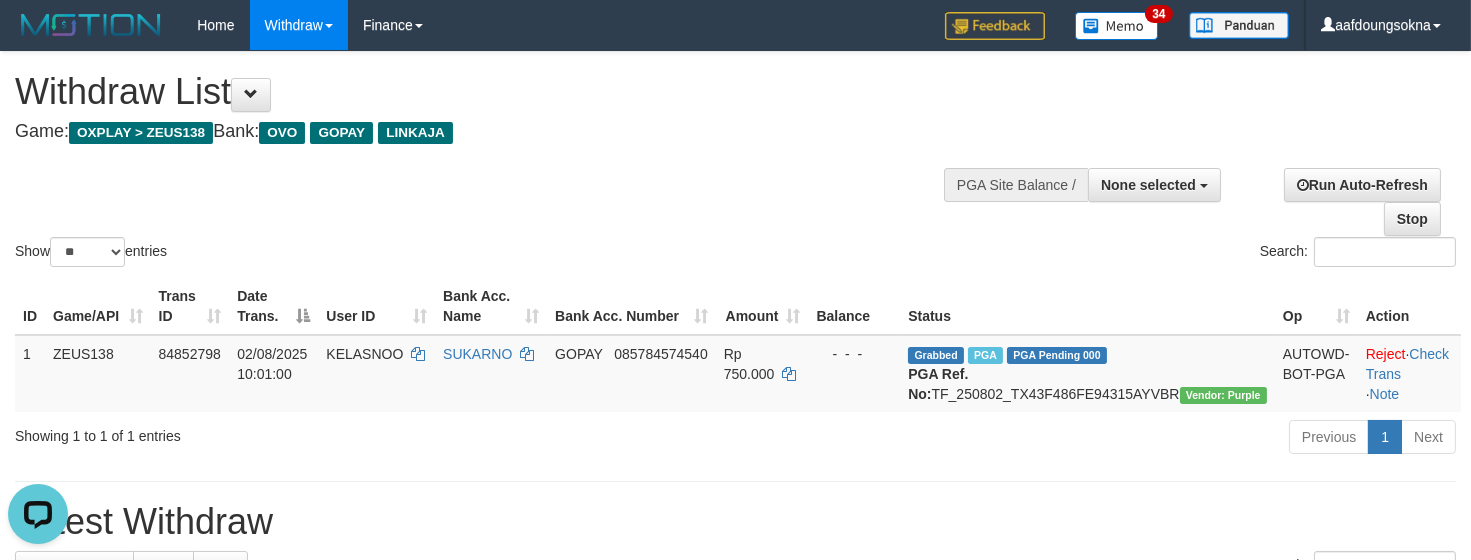 scroll, scrollTop: 0, scrollLeft: 0, axis: both 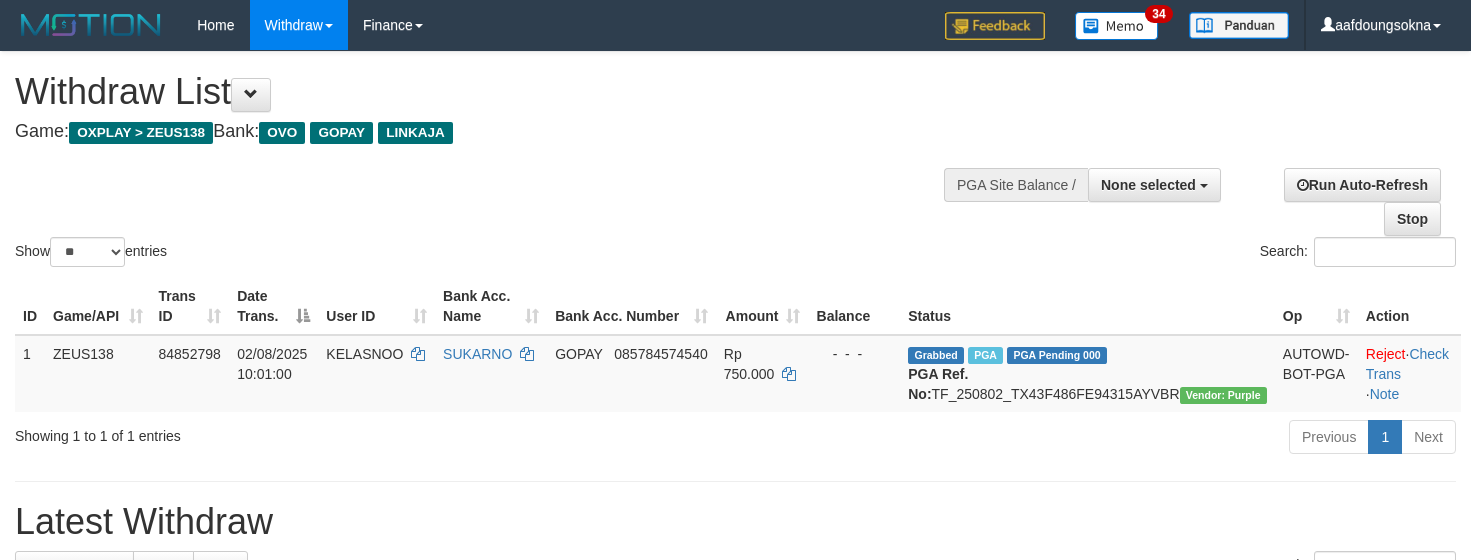 select 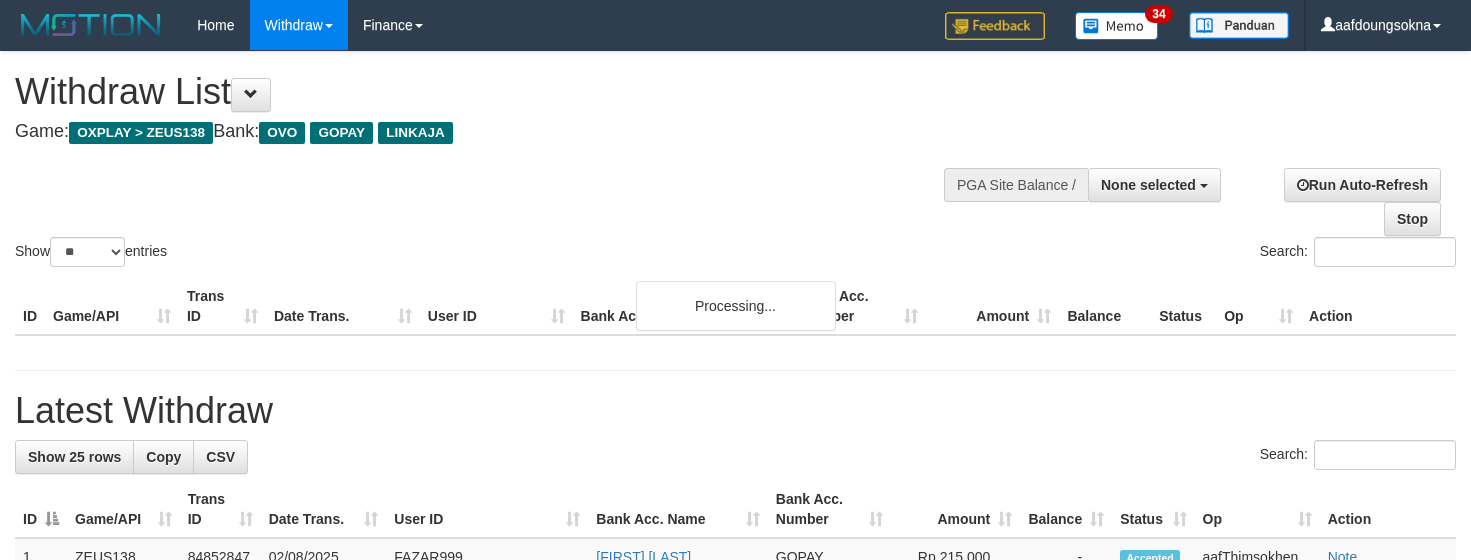 select 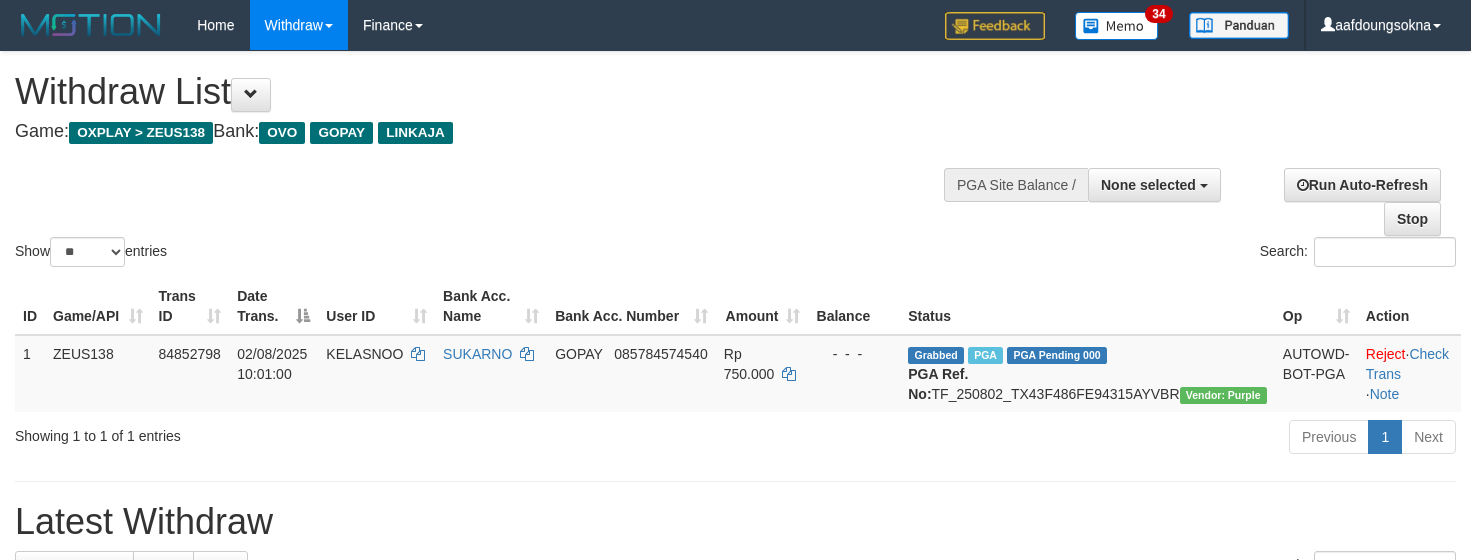 select 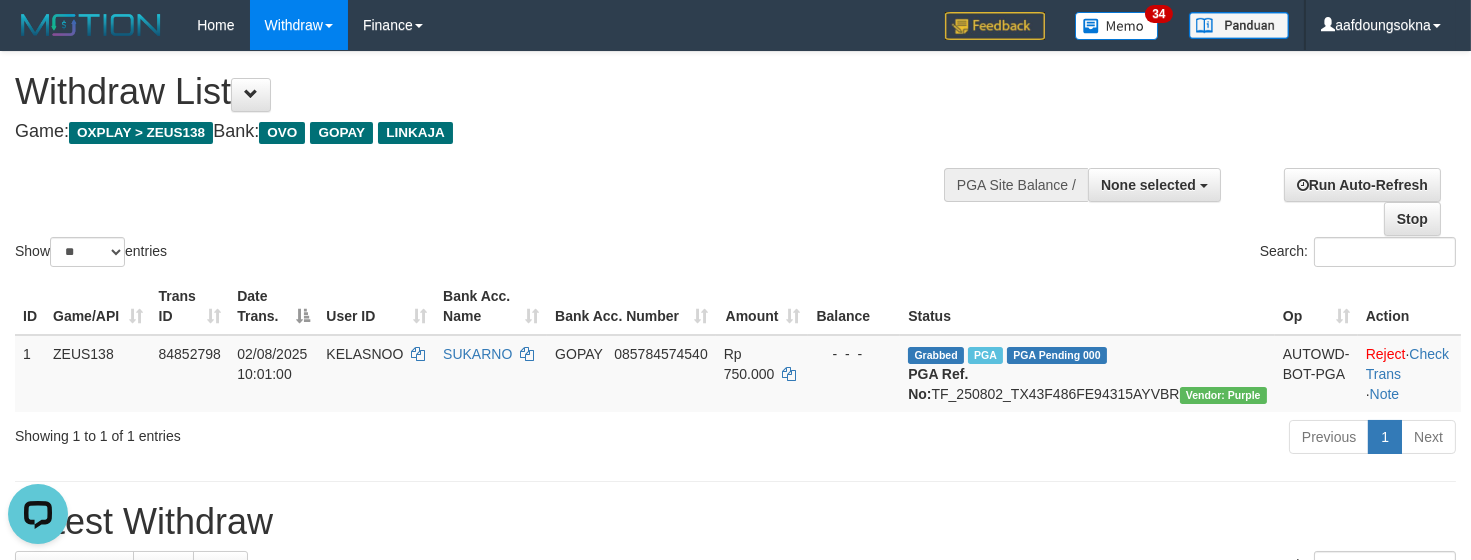 scroll, scrollTop: 0, scrollLeft: 0, axis: both 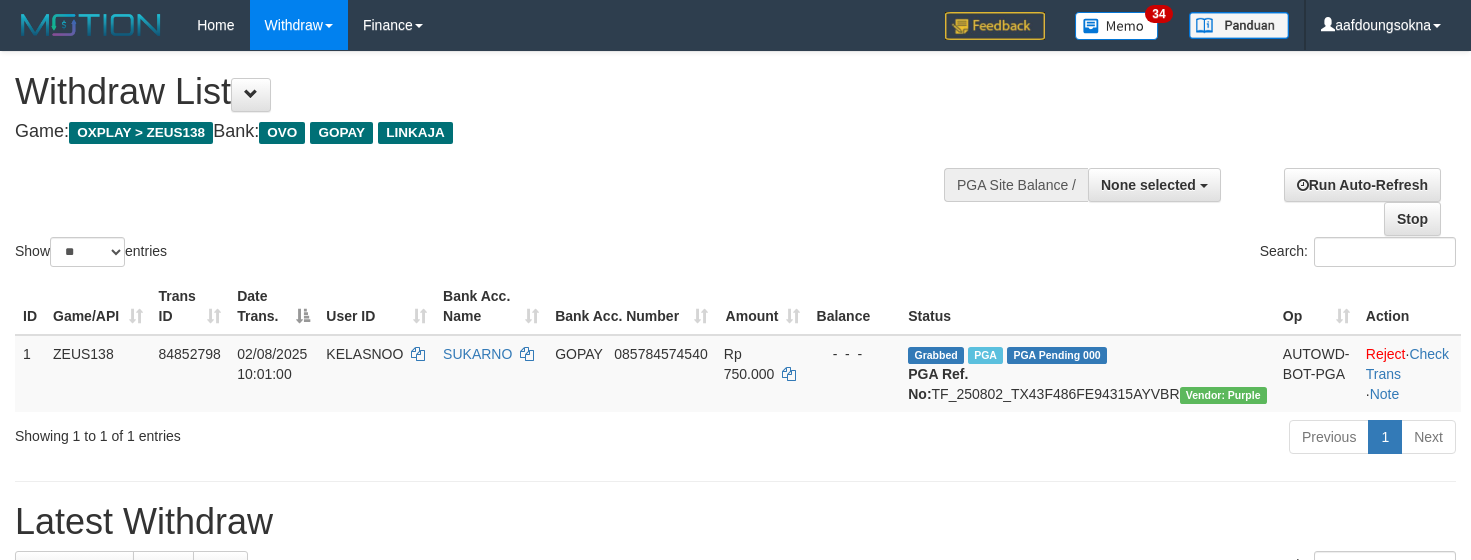select 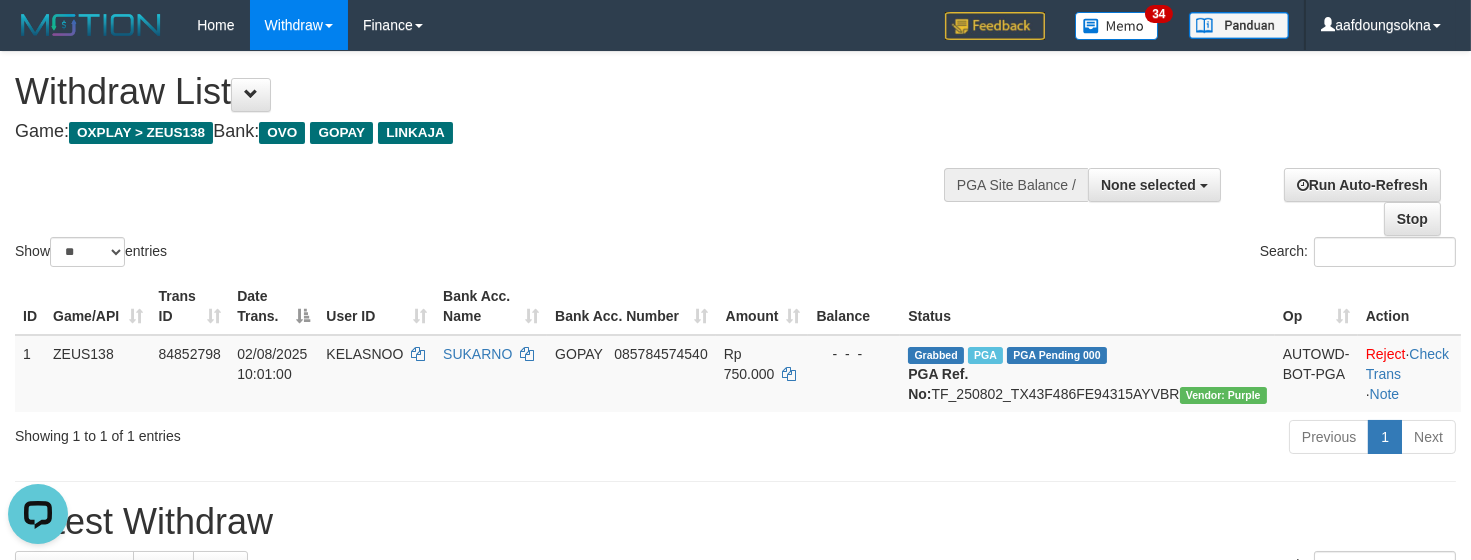 scroll, scrollTop: 0, scrollLeft: 0, axis: both 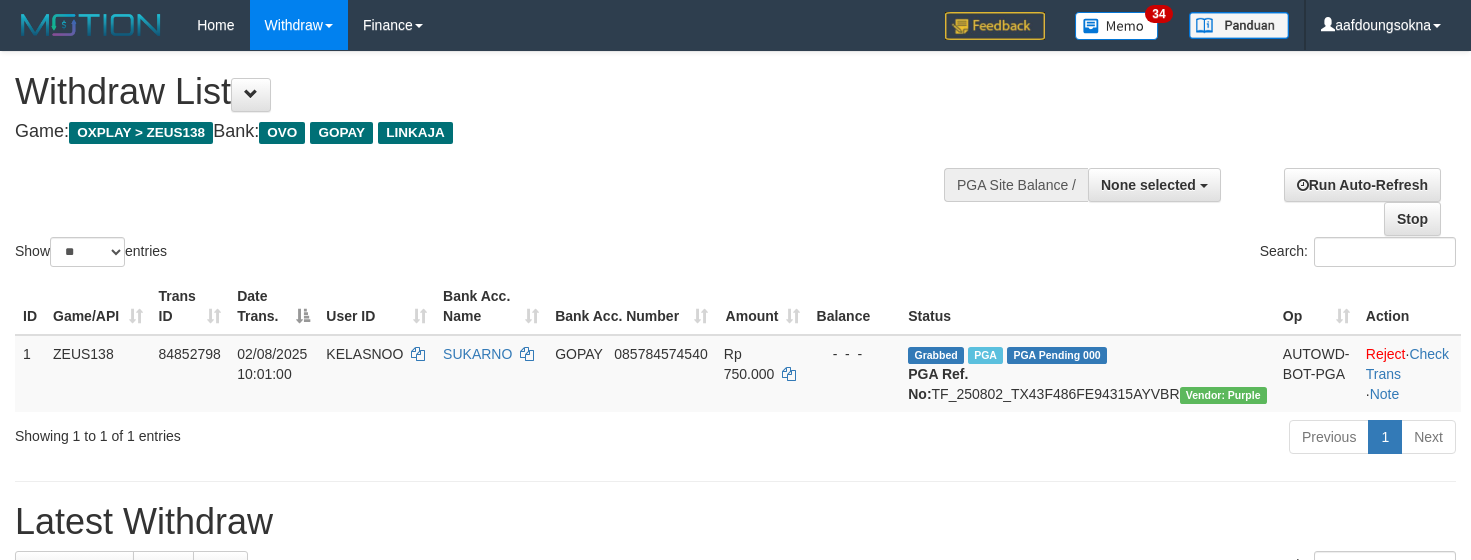 select 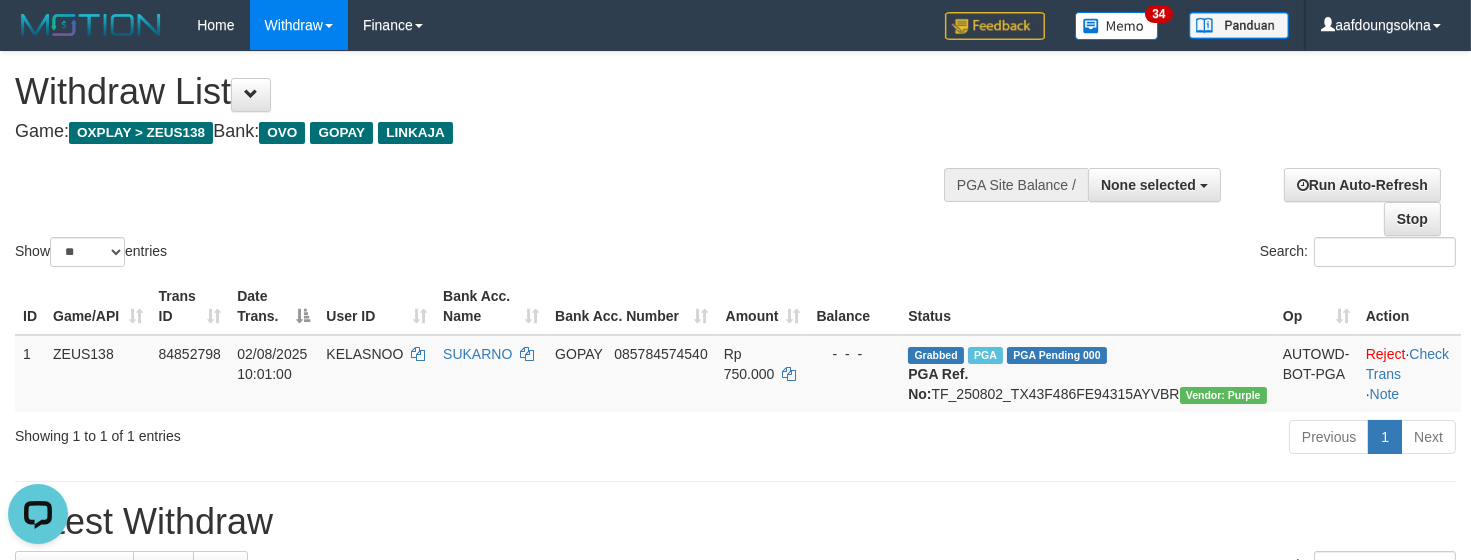 scroll, scrollTop: 0, scrollLeft: 0, axis: both 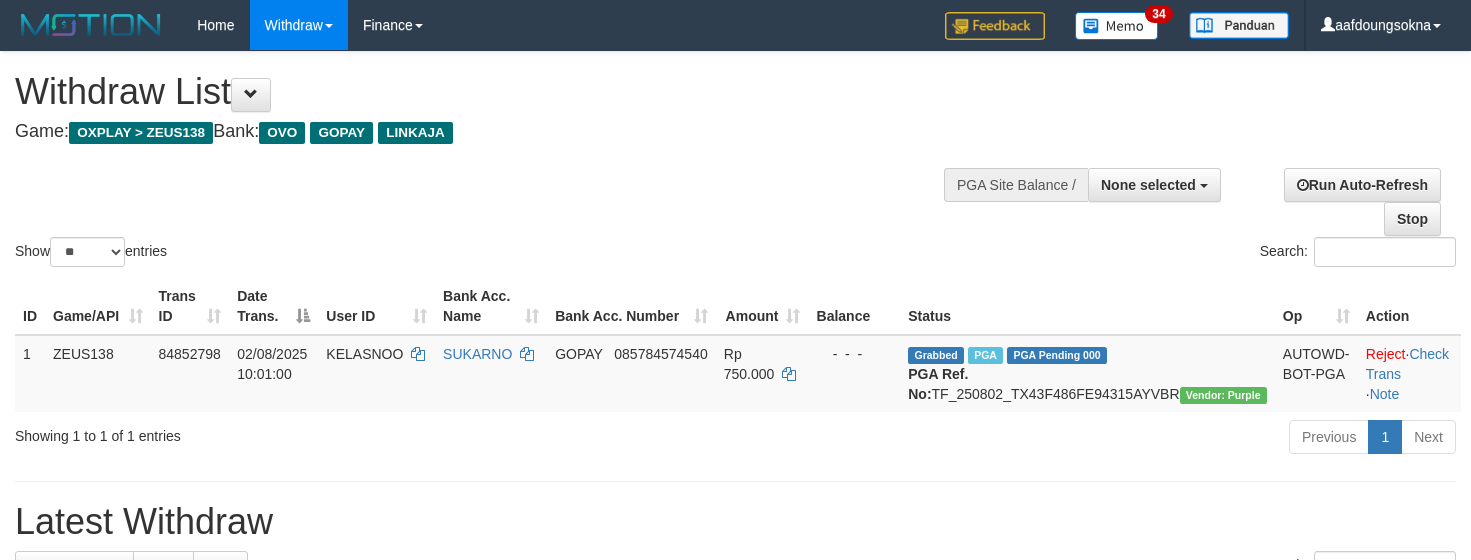 select 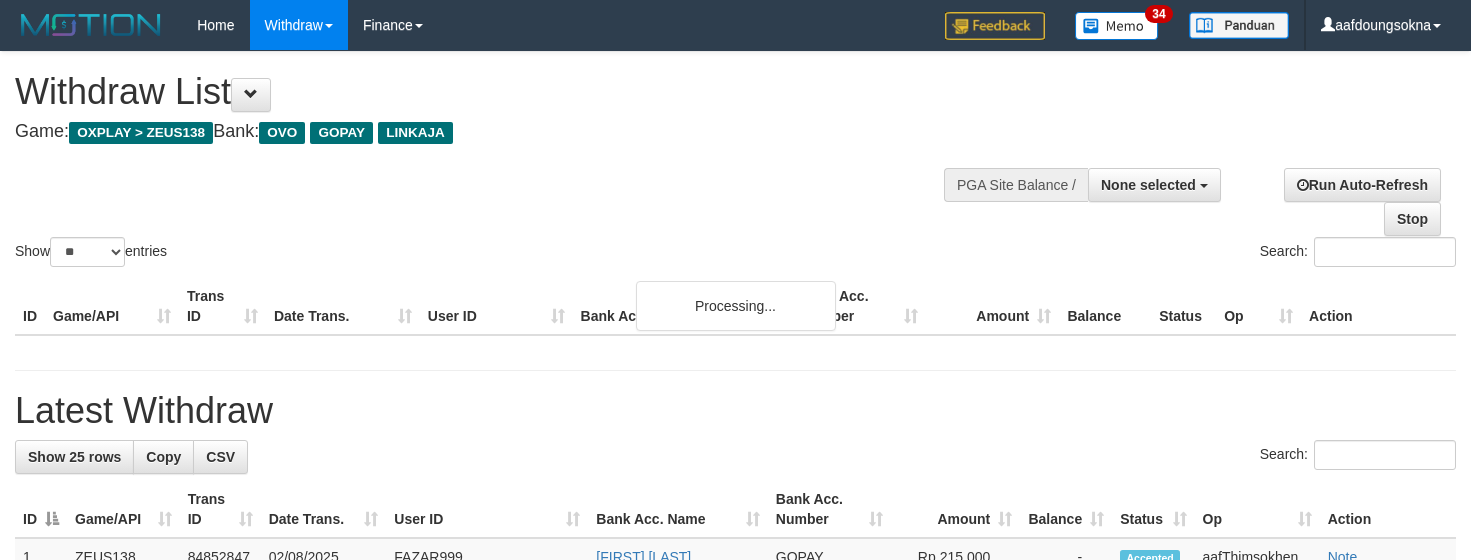select 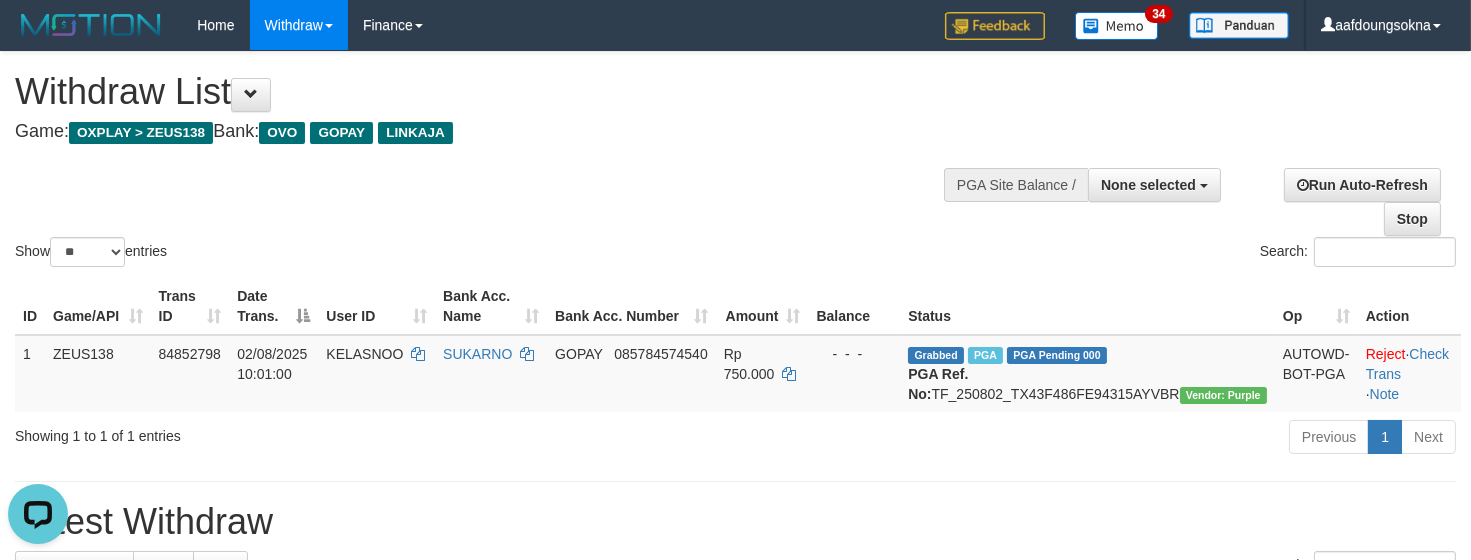 scroll, scrollTop: 0, scrollLeft: 0, axis: both 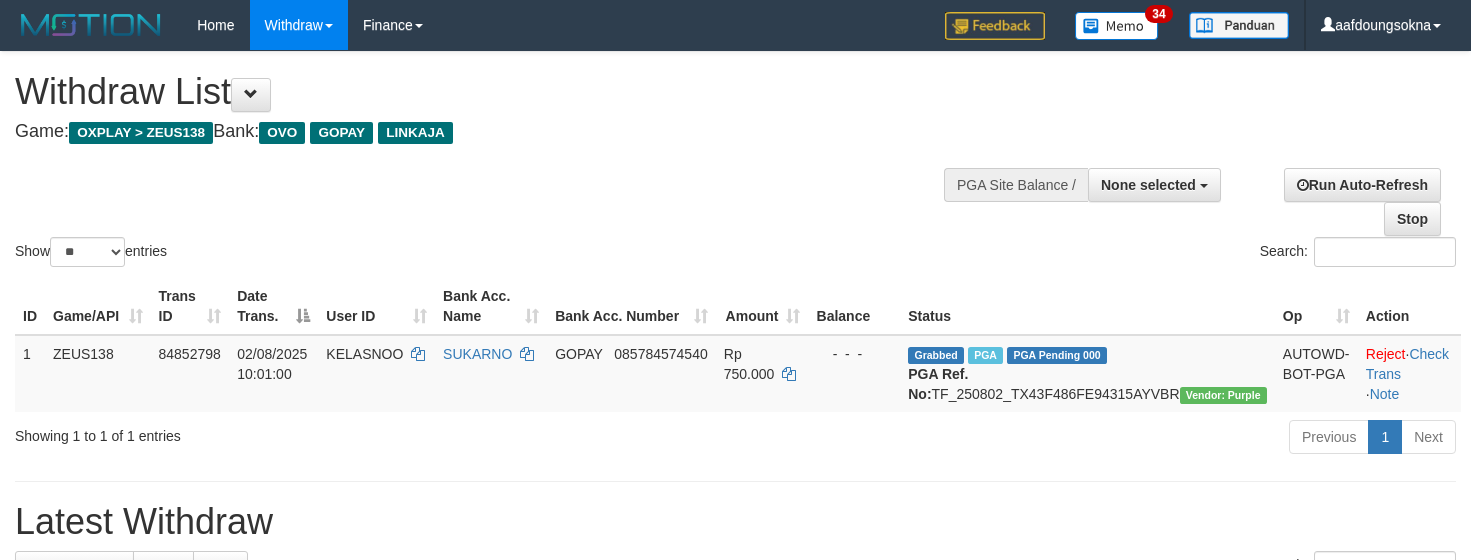 select 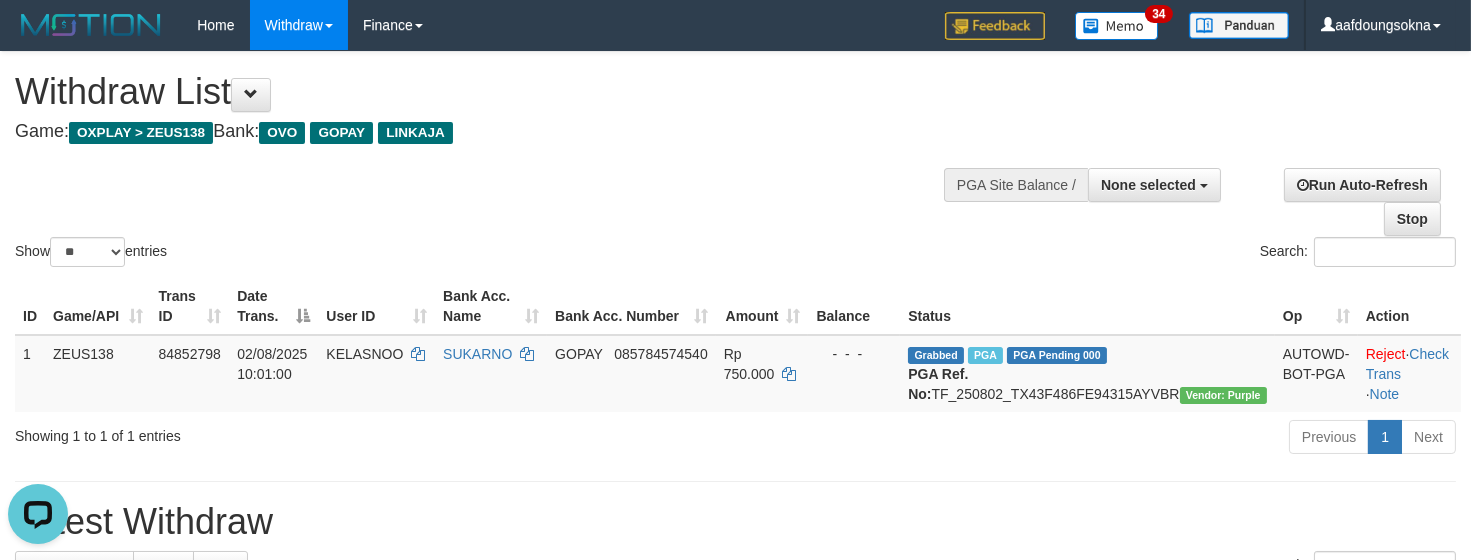 scroll, scrollTop: 0, scrollLeft: 0, axis: both 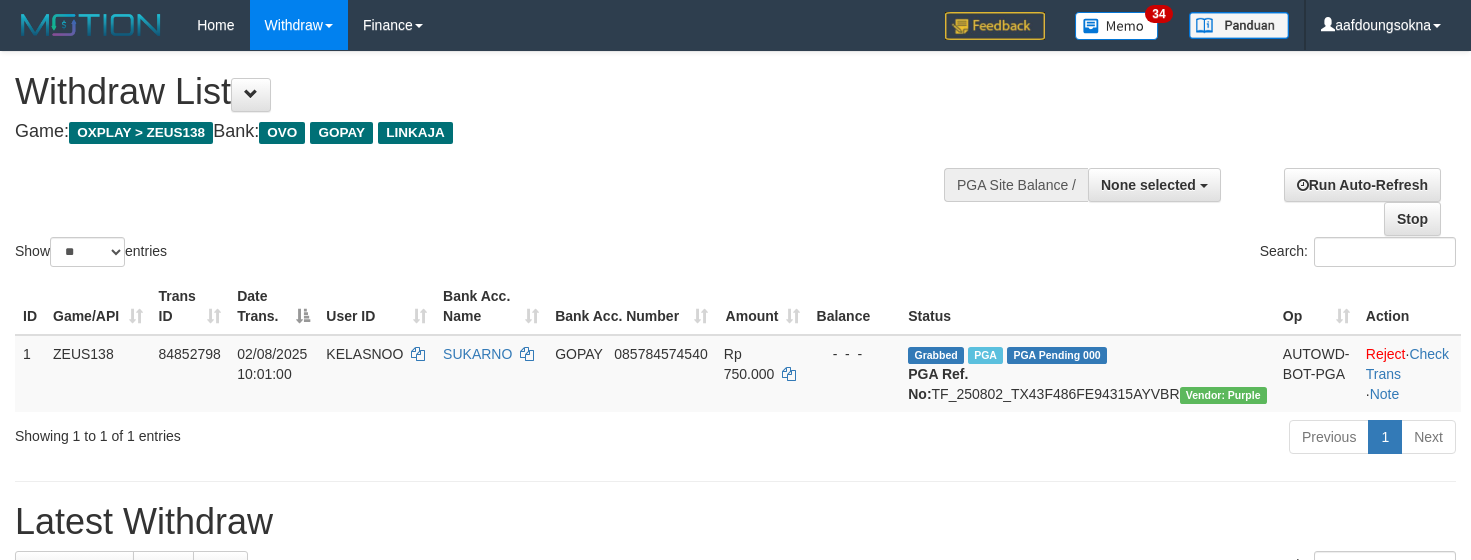select 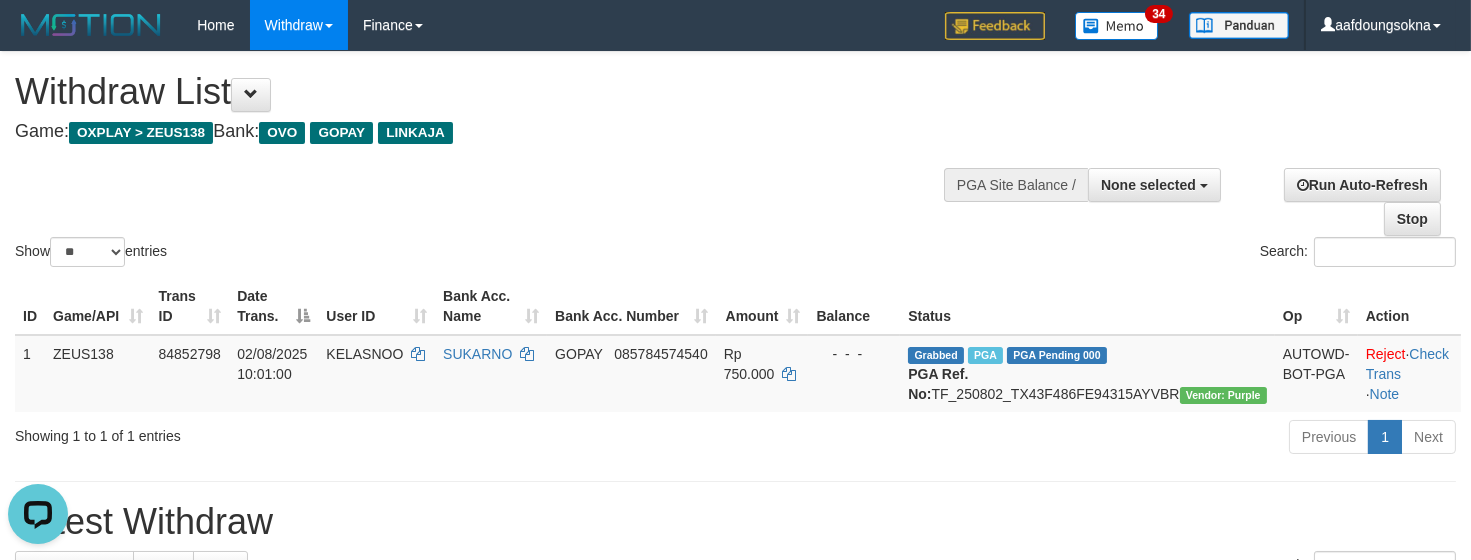 scroll, scrollTop: 0, scrollLeft: 0, axis: both 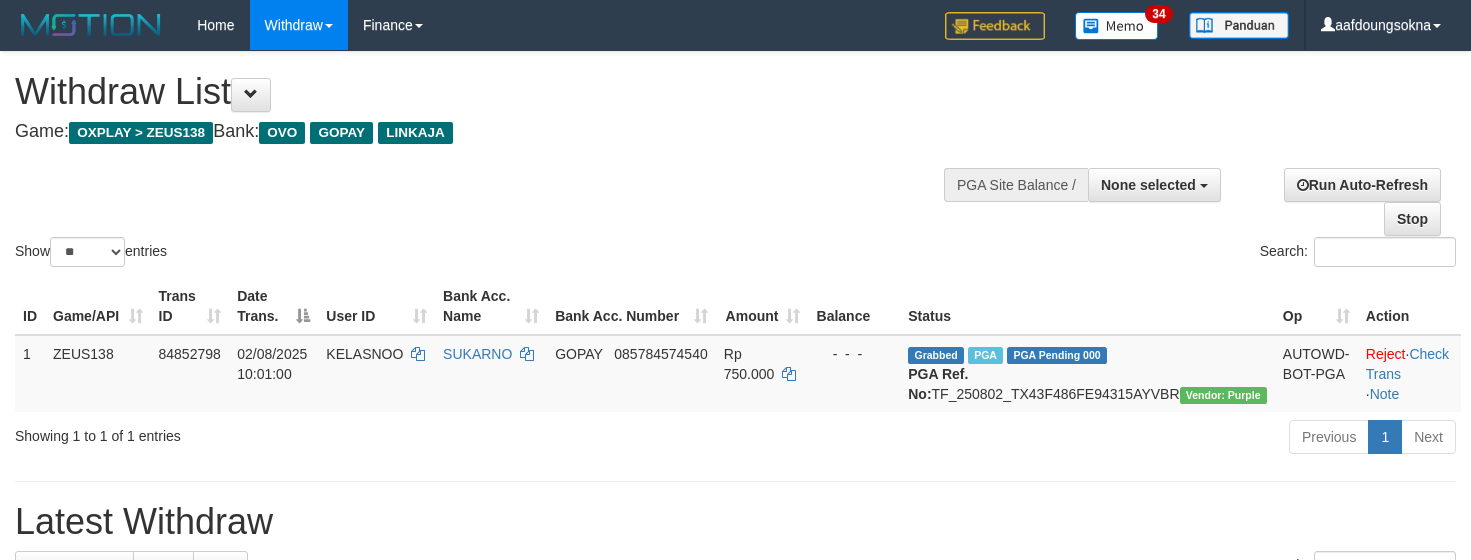 select 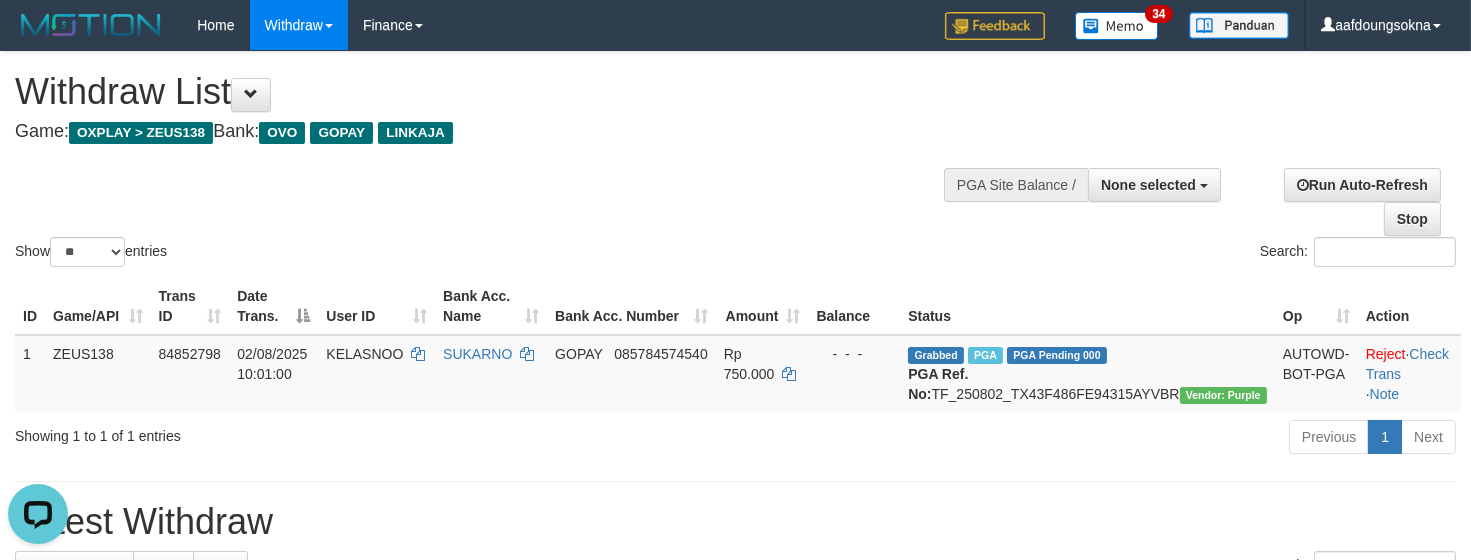 scroll, scrollTop: 0, scrollLeft: 0, axis: both 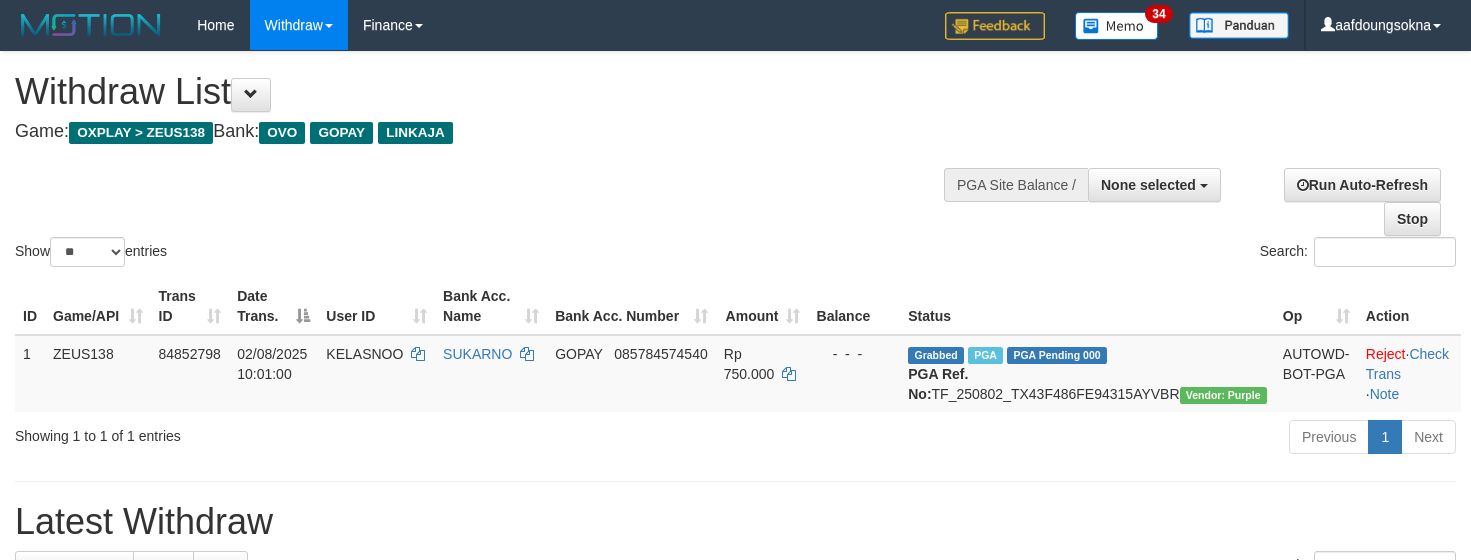 select 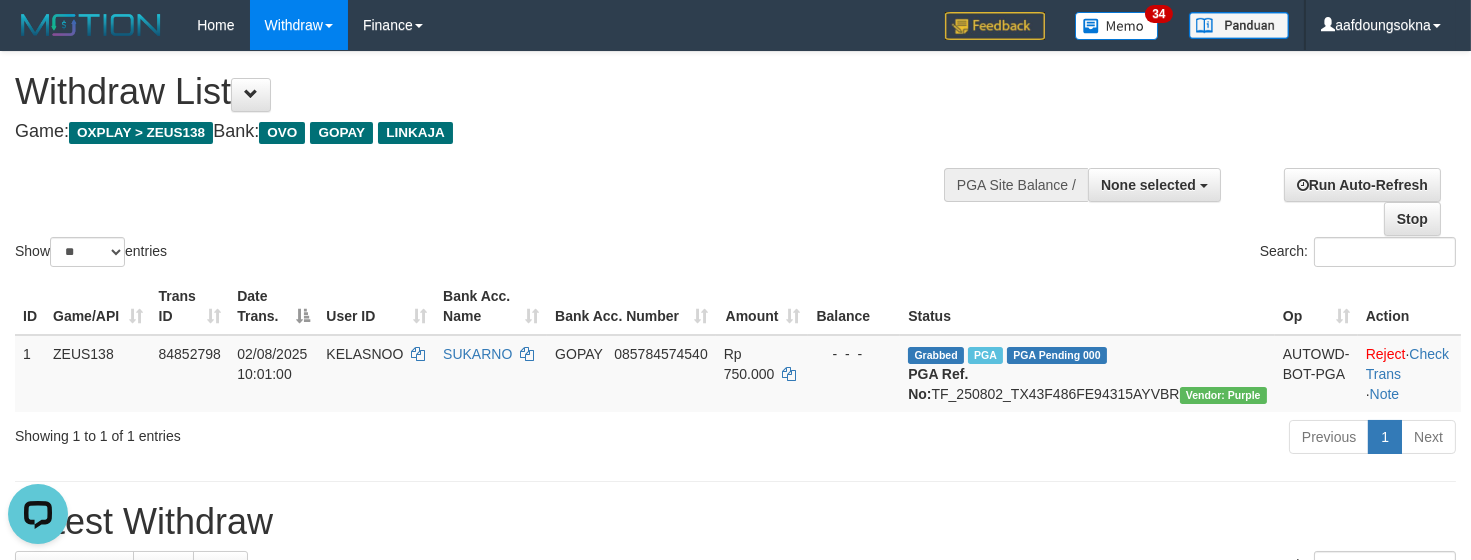 scroll, scrollTop: 0, scrollLeft: 0, axis: both 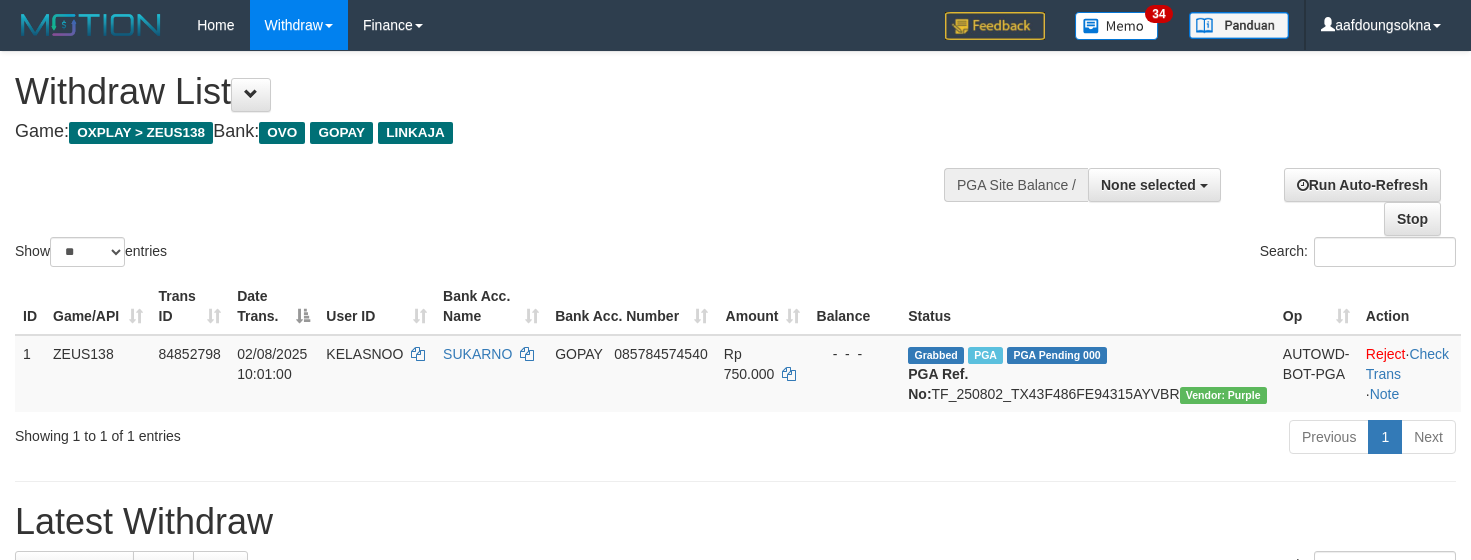select 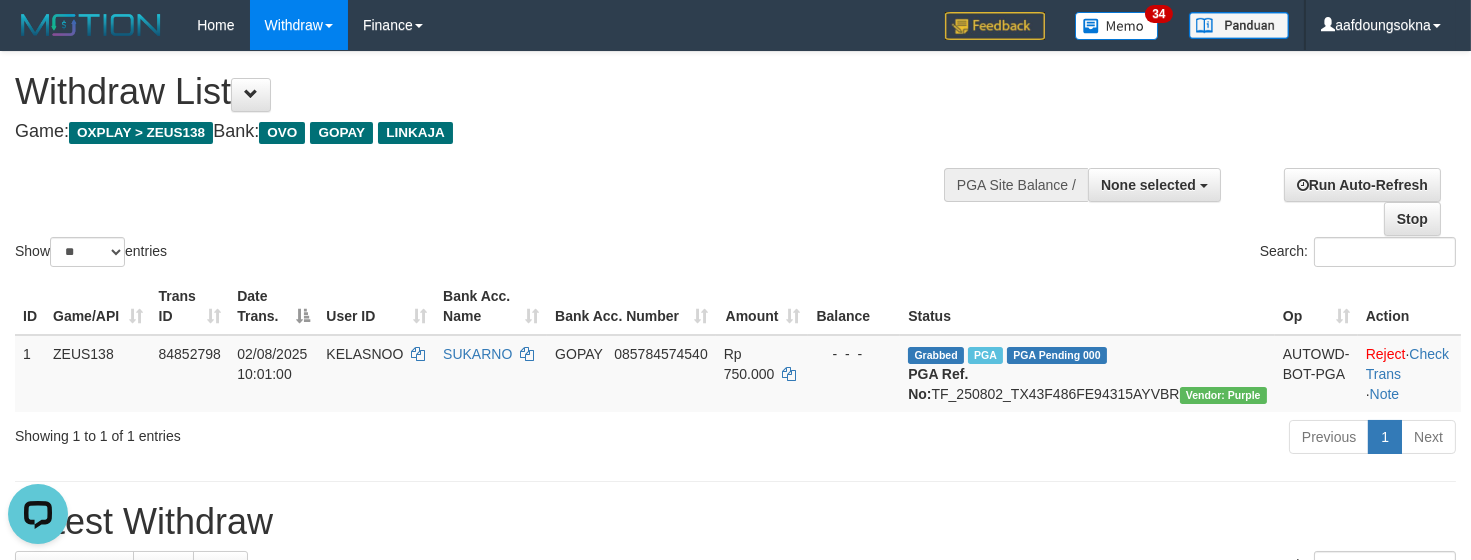 scroll, scrollTop: 0, scrollLeft: 0, axis: both 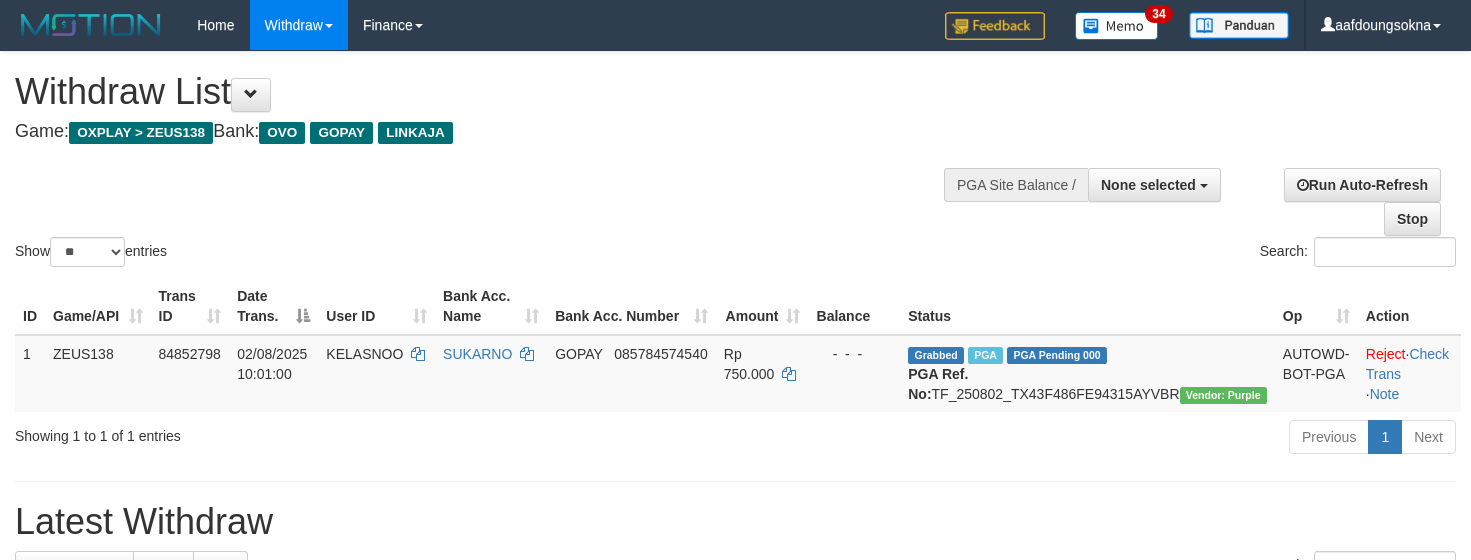 select 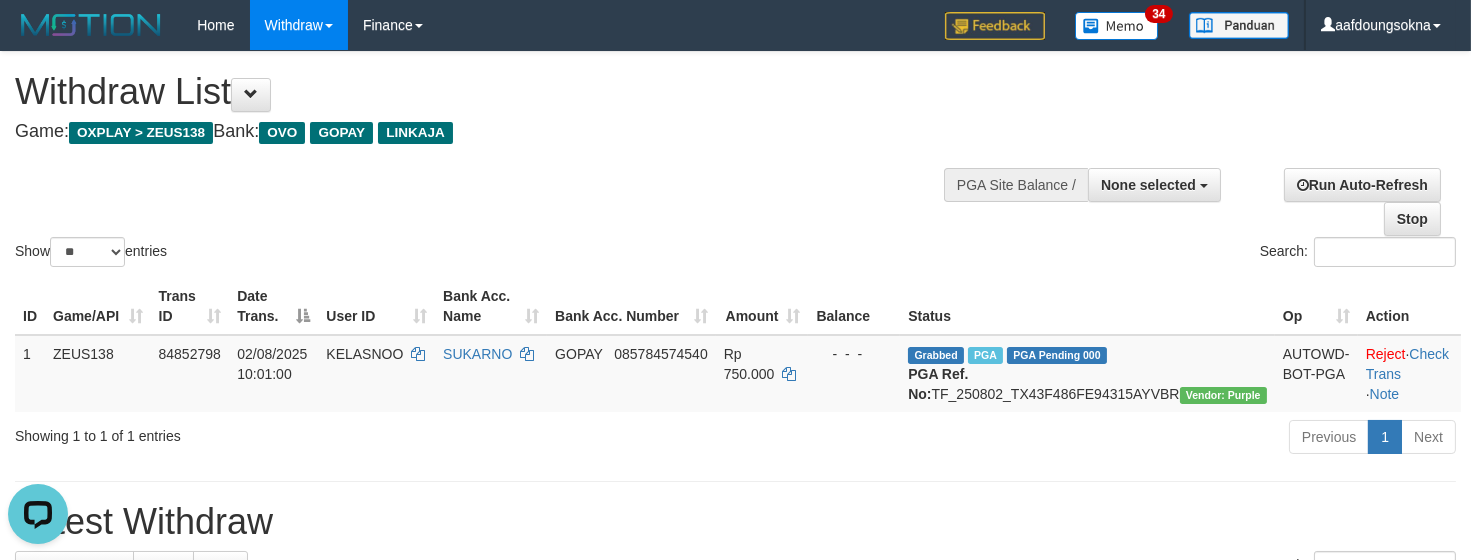 scroll, scrollTop: 0, scrollLeft: 0, axis: both 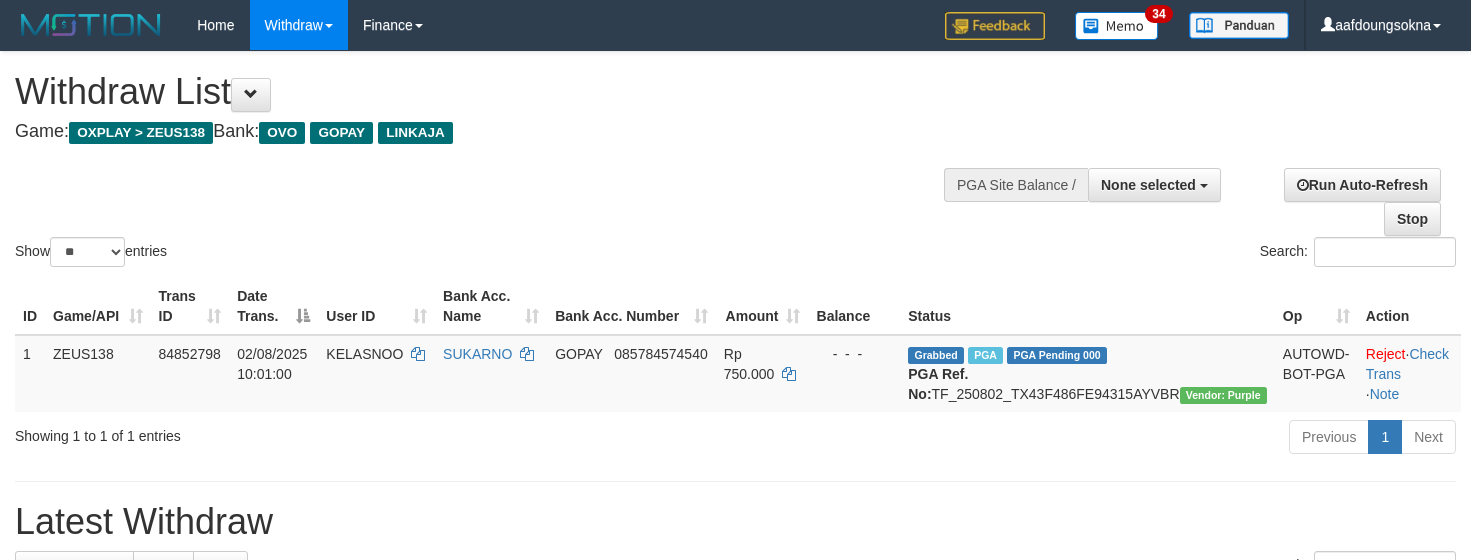 select 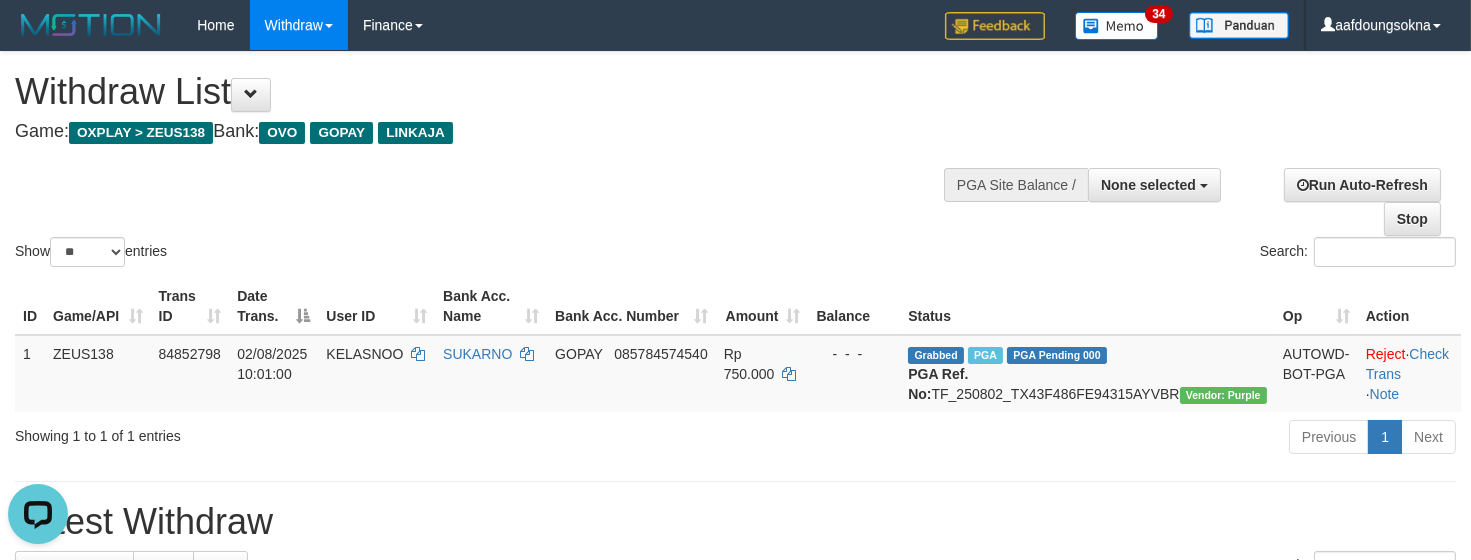 scroll, scrollTop: 0, scrollLeft: 0, axis: both 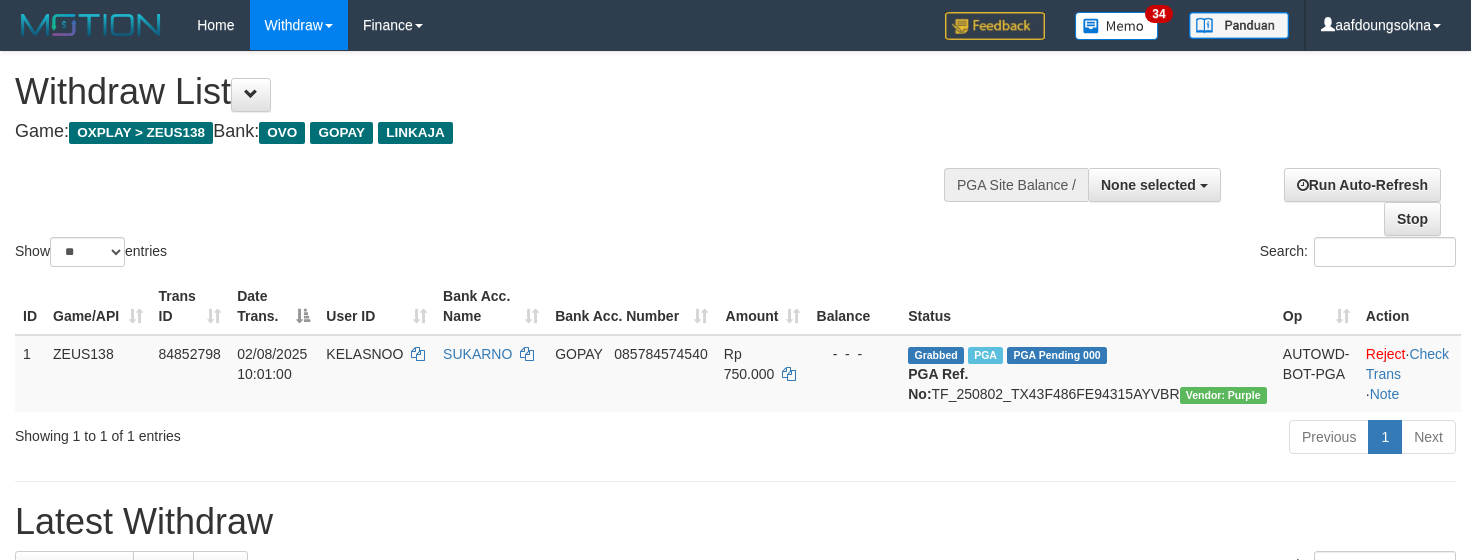 select 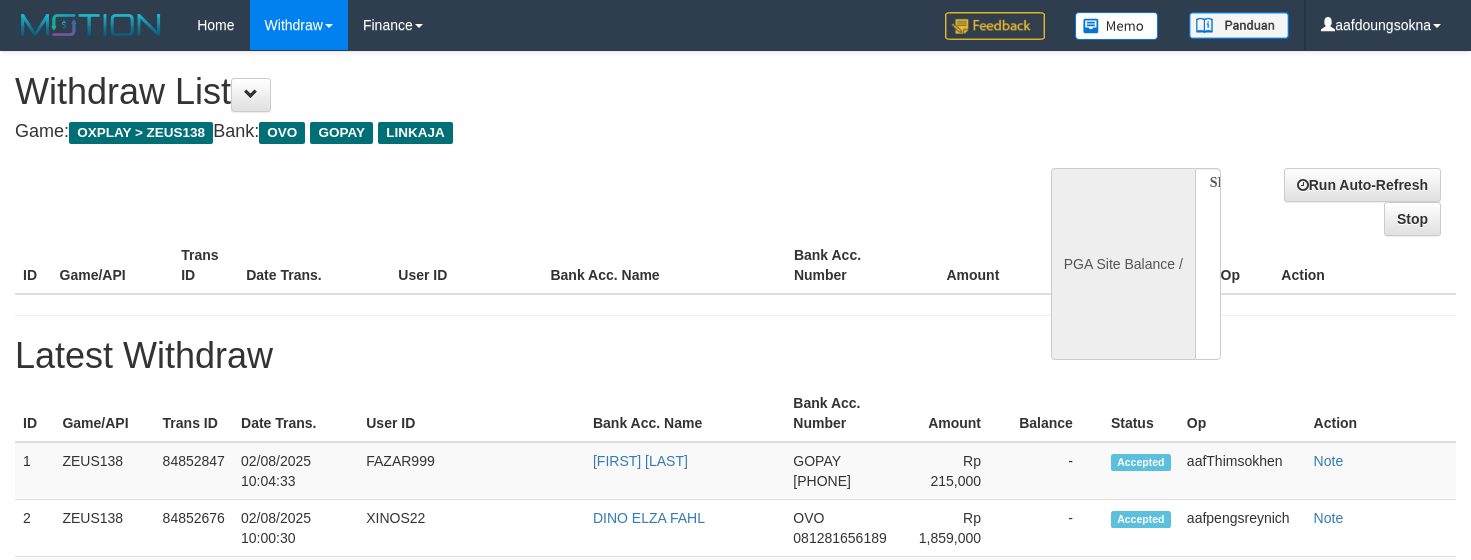 select 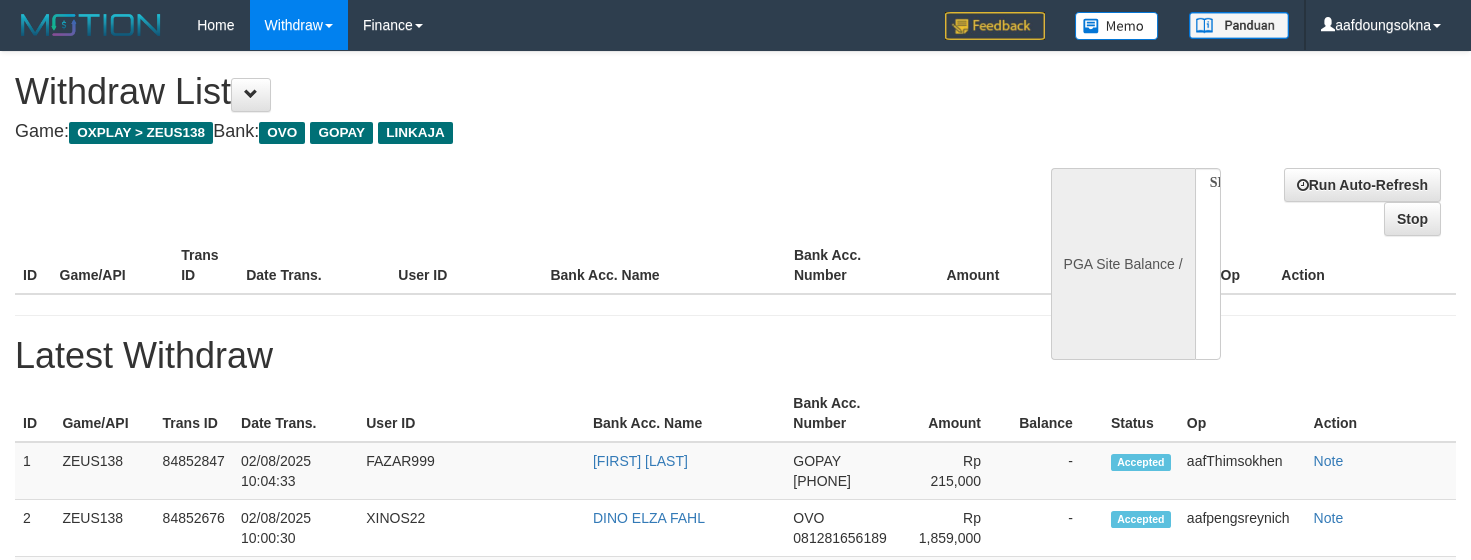 scroll, scrollTop: 0, scrollLeft: 0, axis: both 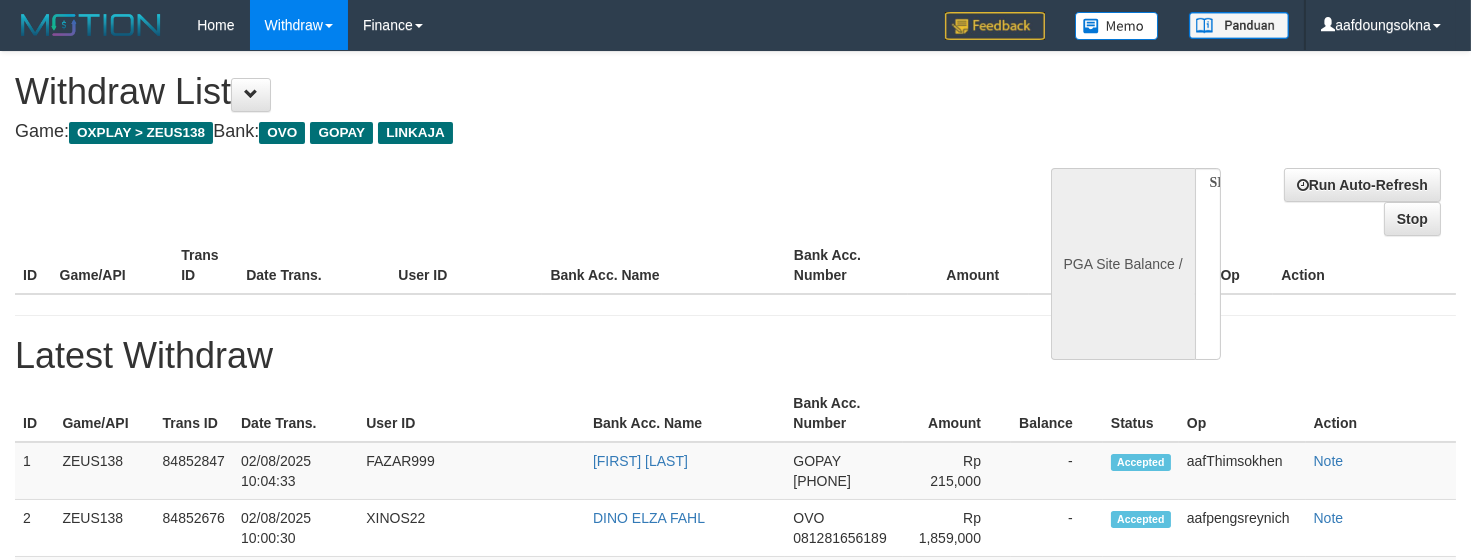 select on "**" 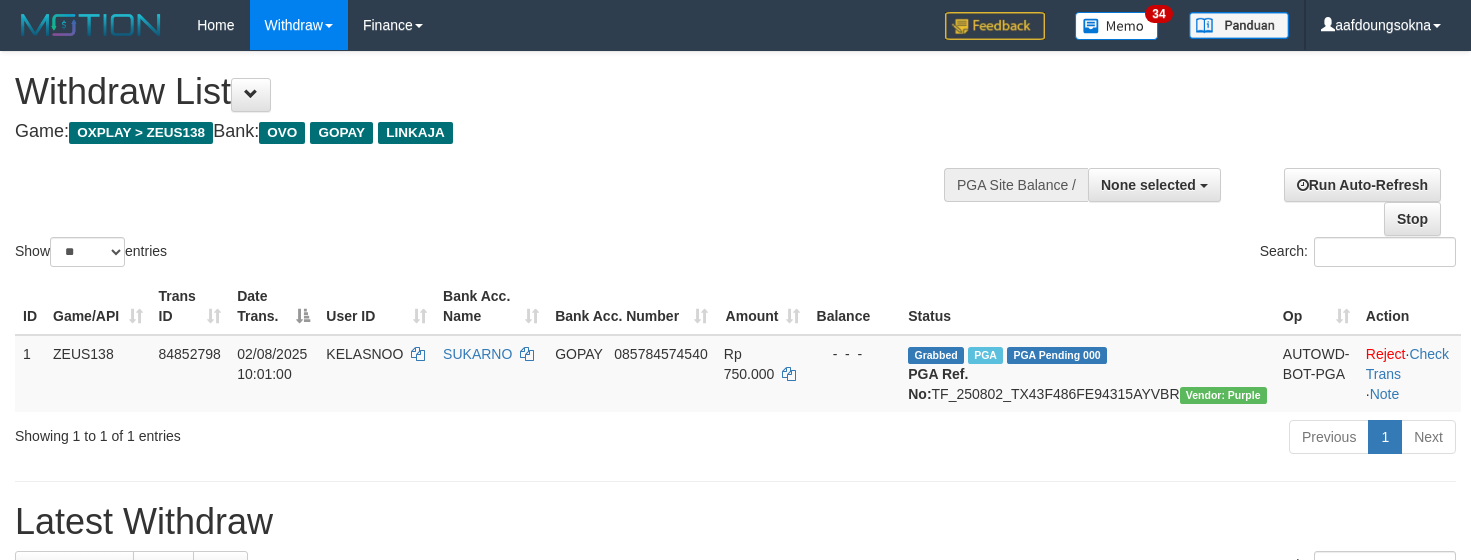 select 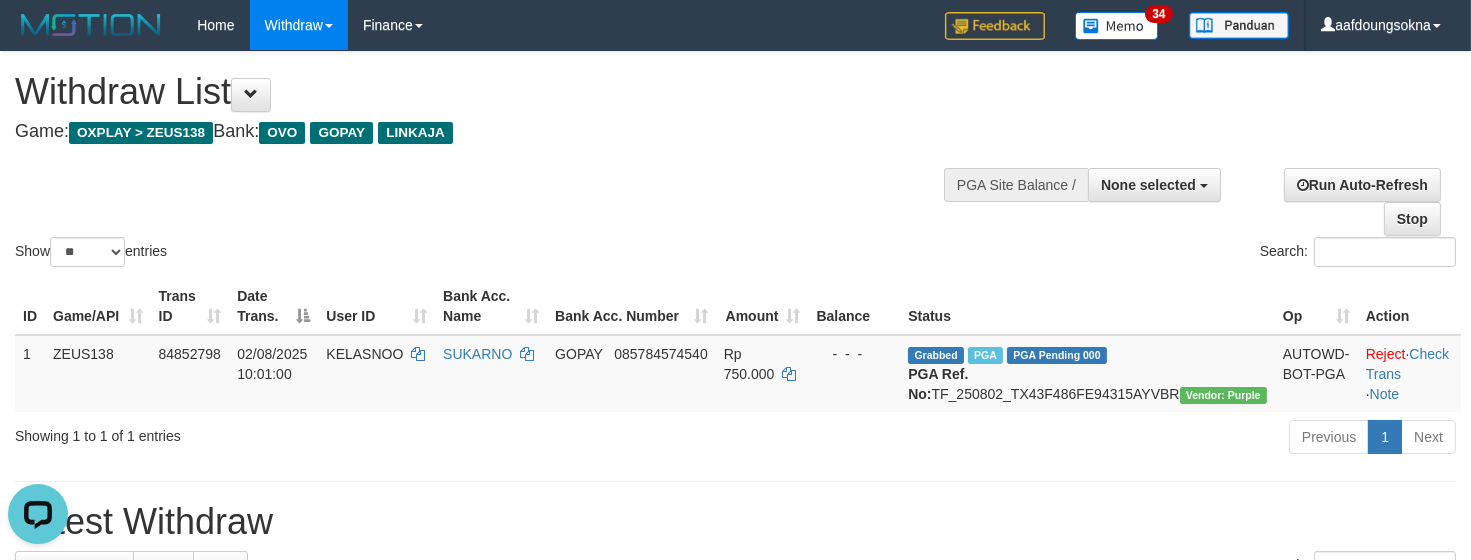 scroll, scrollTop: 0, scrollLeft: 0, axis: both 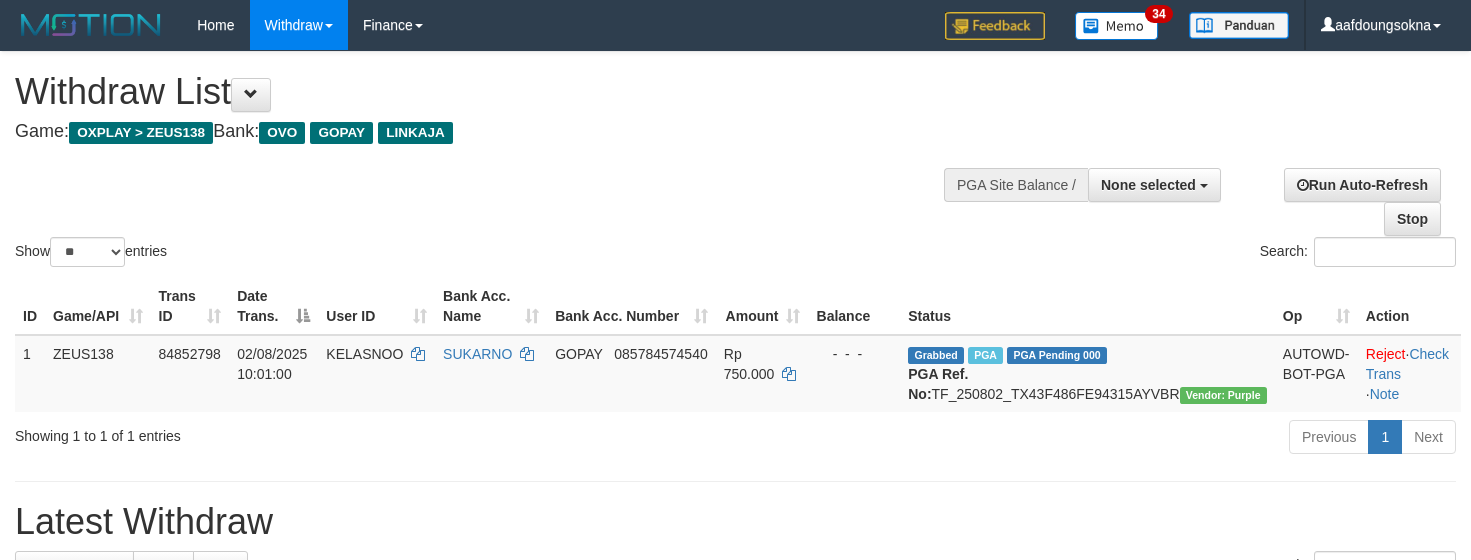 select 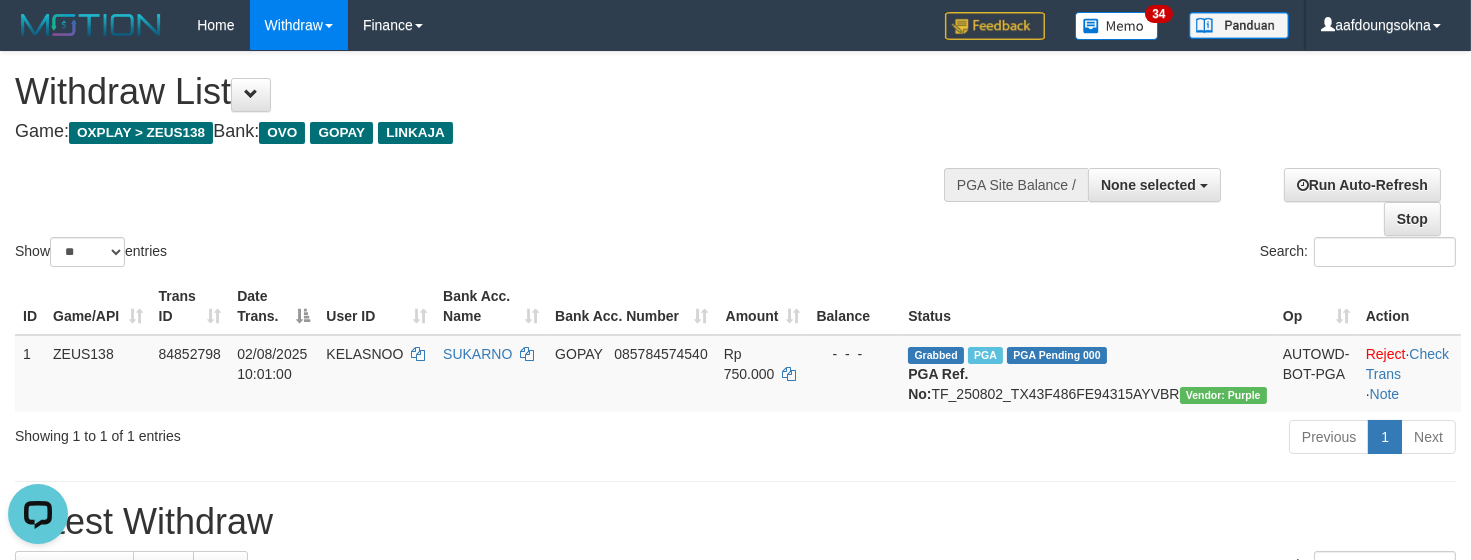 scroll, scrollTop: 0, scrollLeft: 0, axis: both 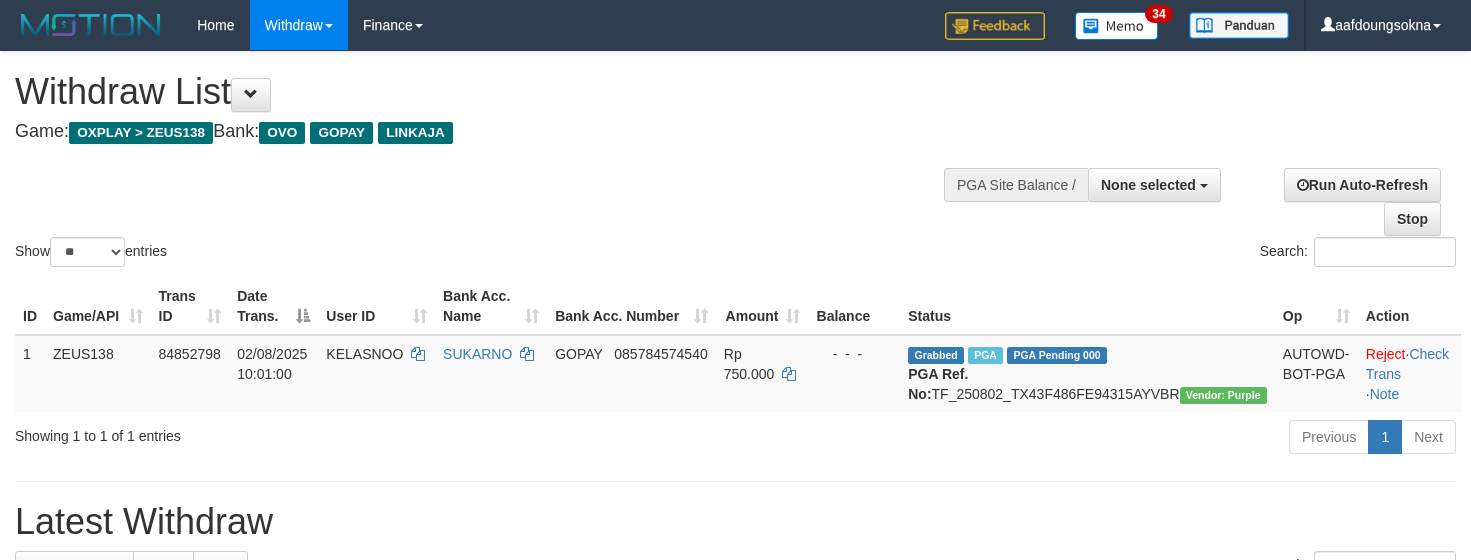 select 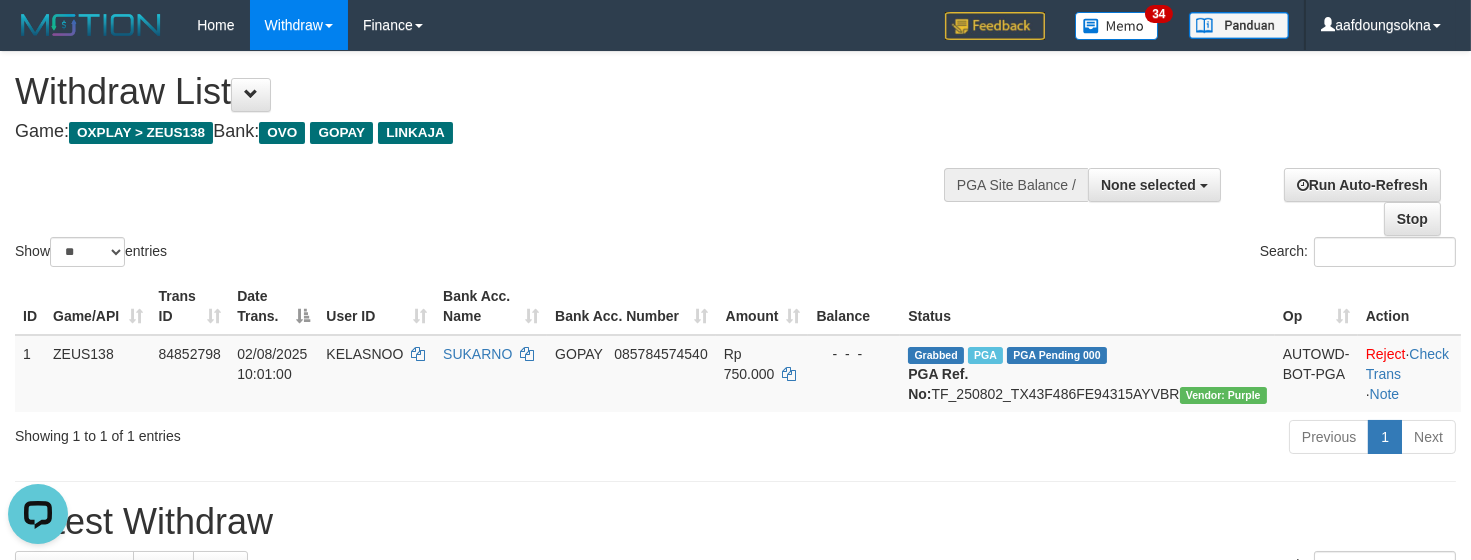 scroll, scrollTop: 0, scrollLeft: 0, axis: both 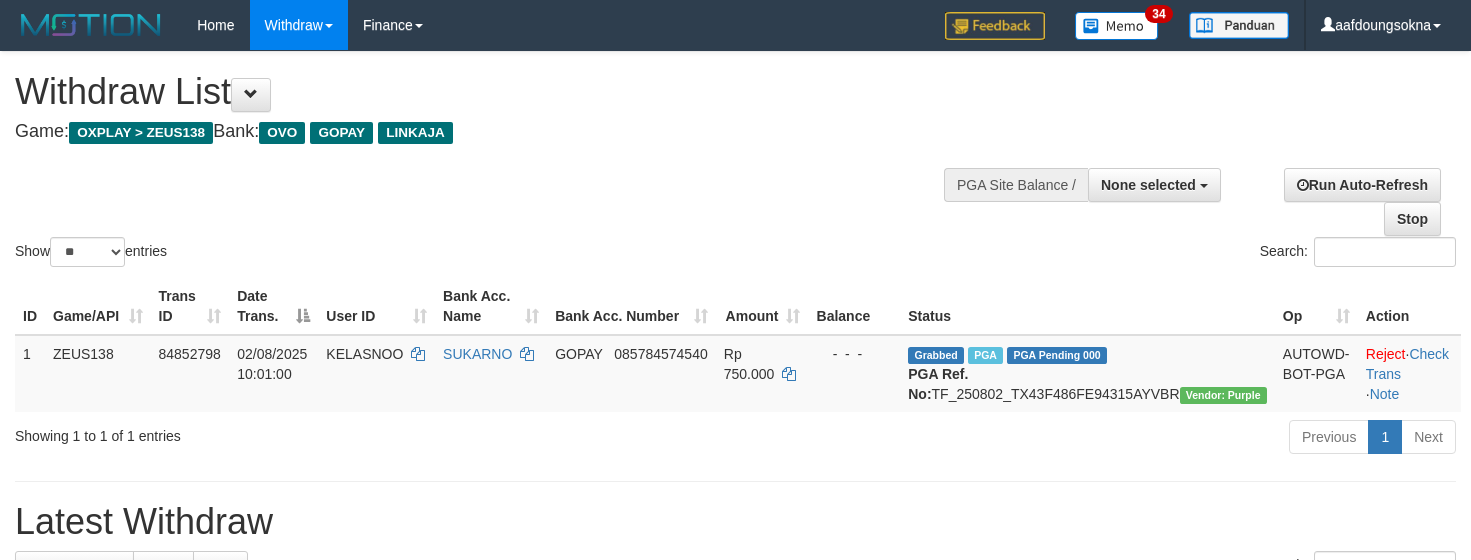 select 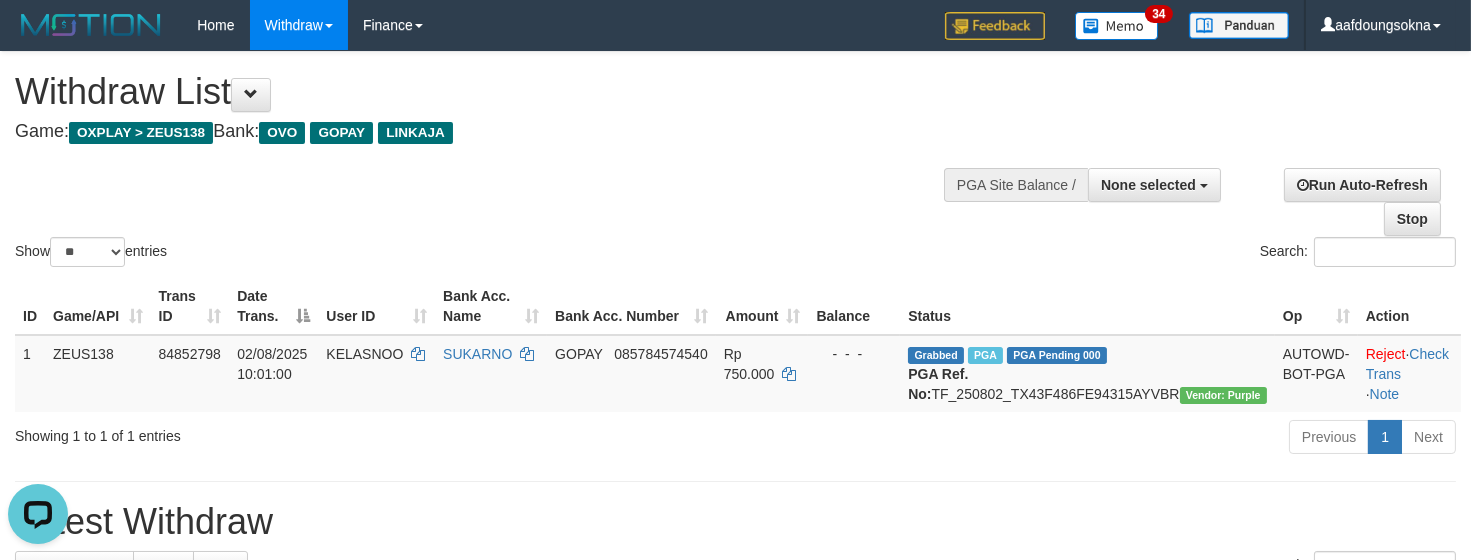 scroll, scrollTop: 0, scrollLeft: 0, axis: both 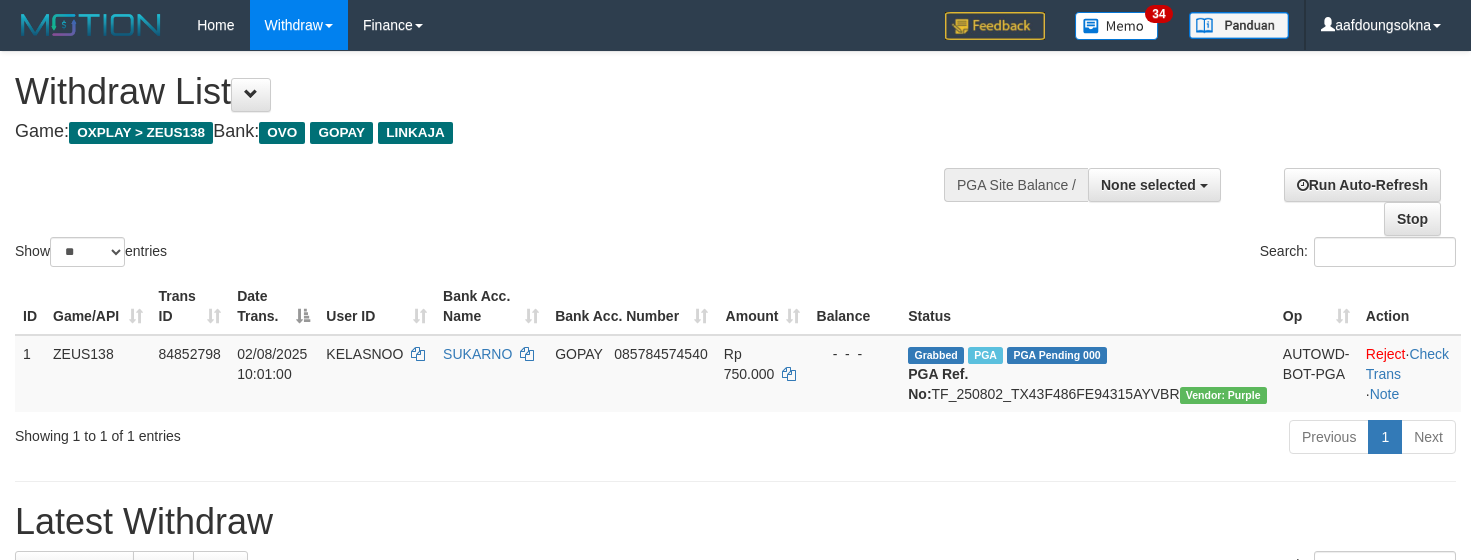select 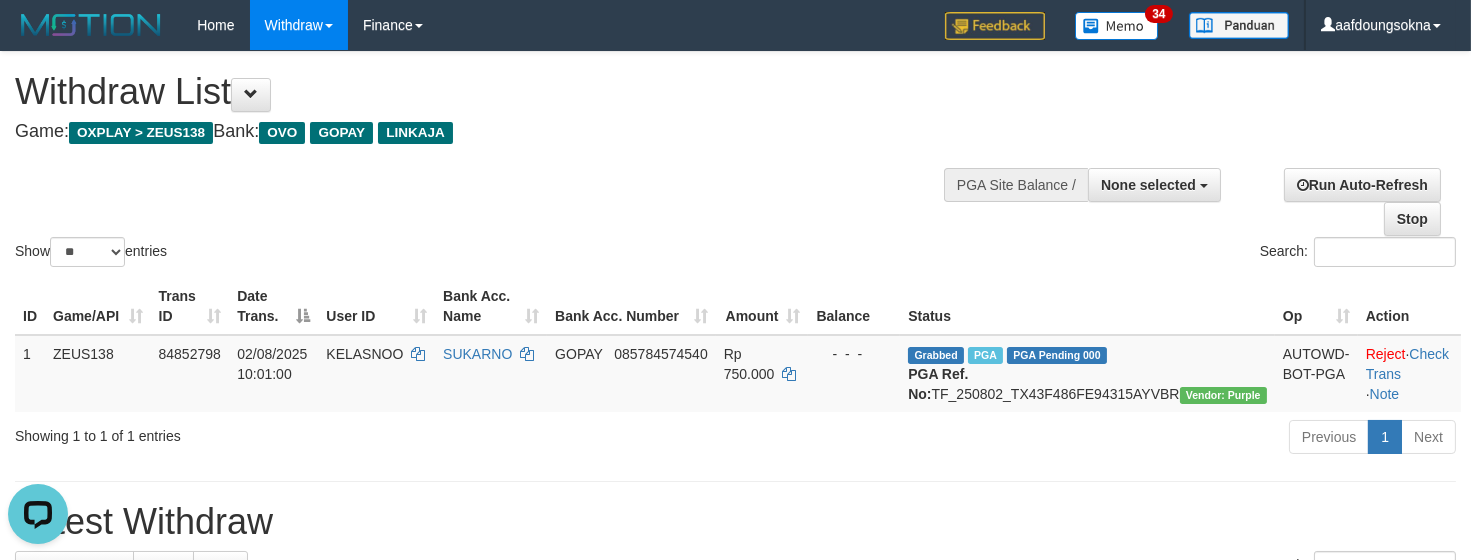 scroll, scrollTop: 0, scrollLeft: 0, axis: both 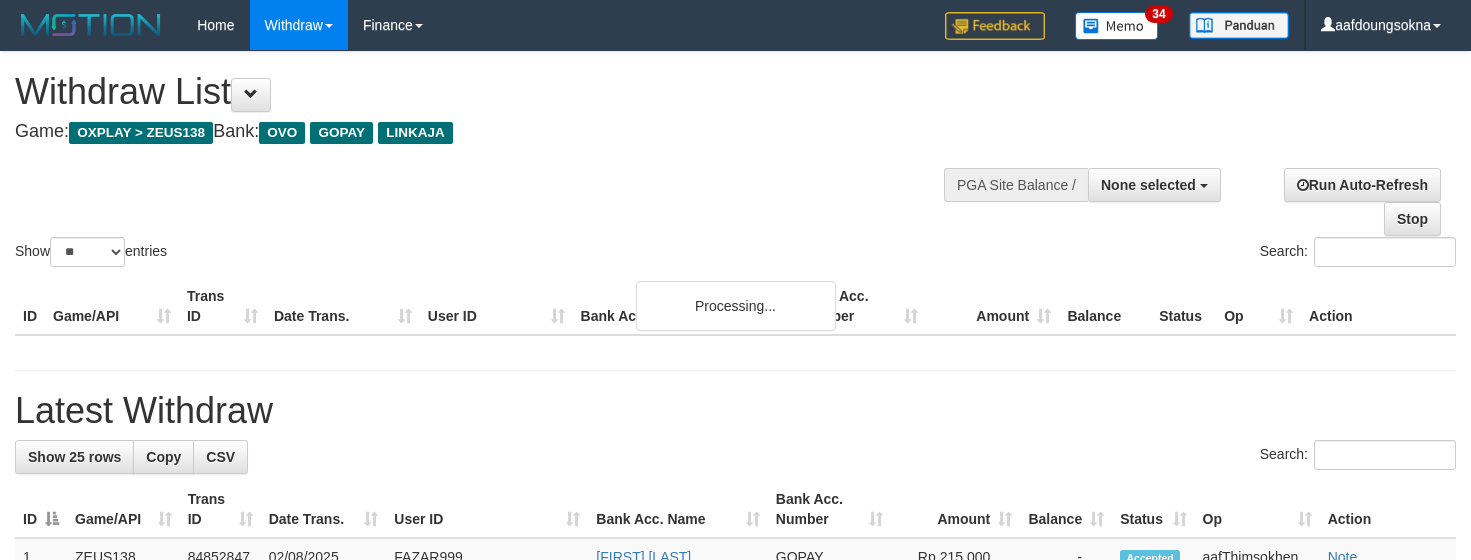 select 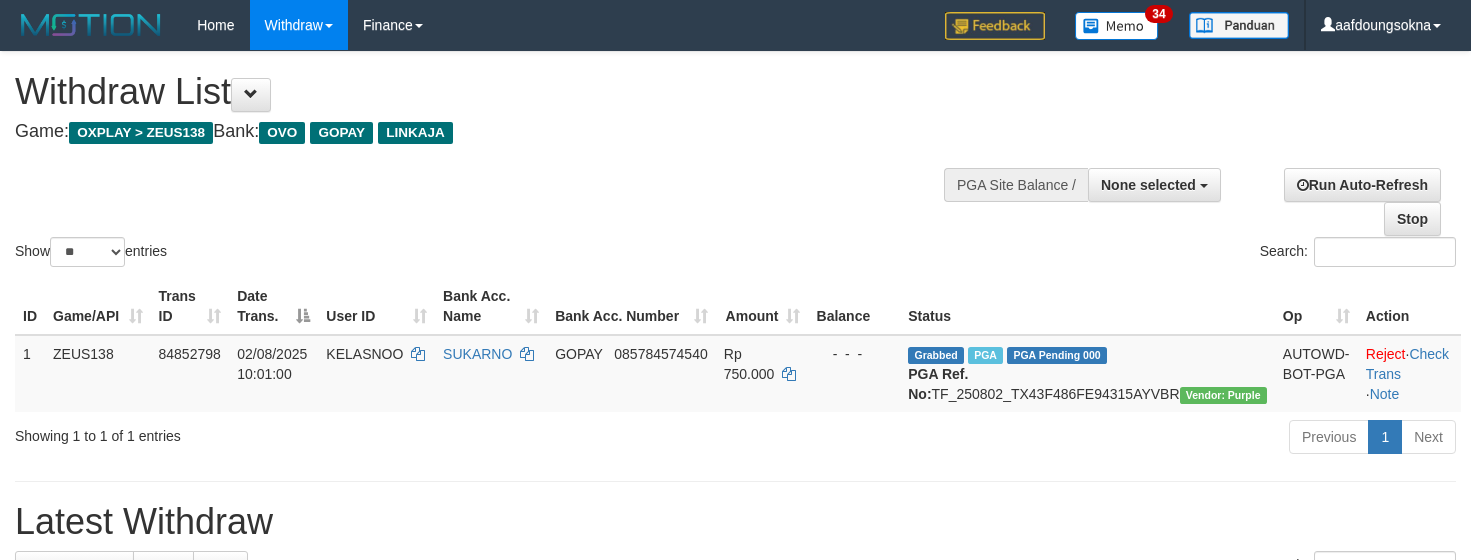select 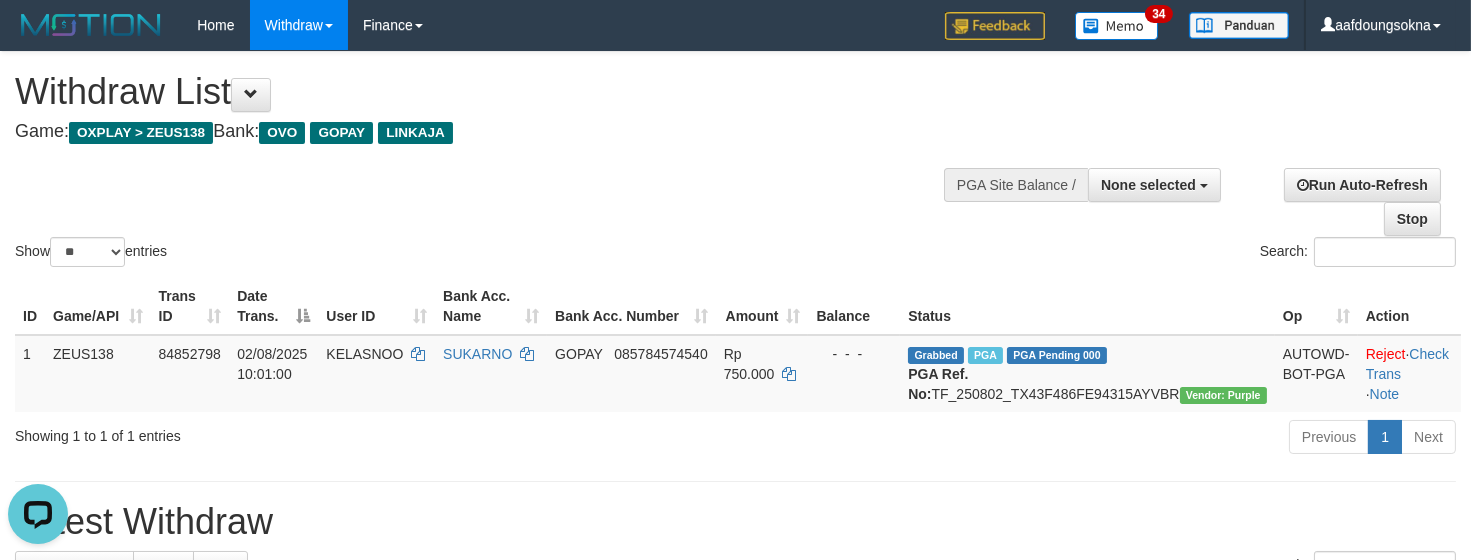 scroll, scrollTop: 0, scrollLeft: 0, axis: both 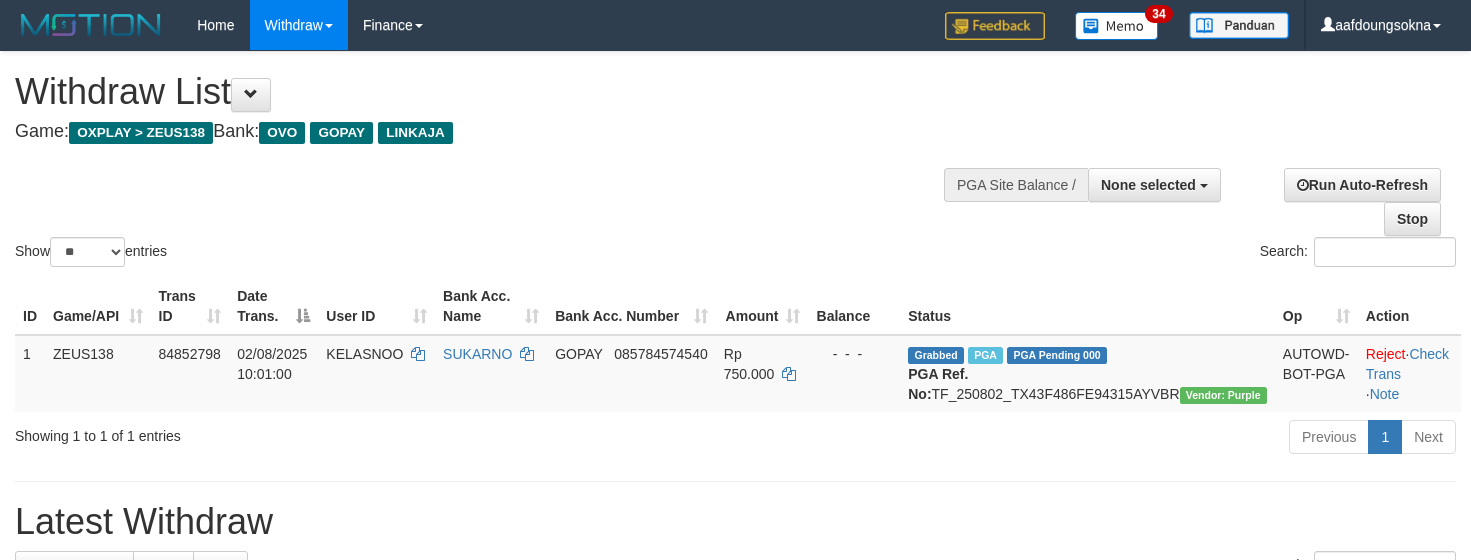select 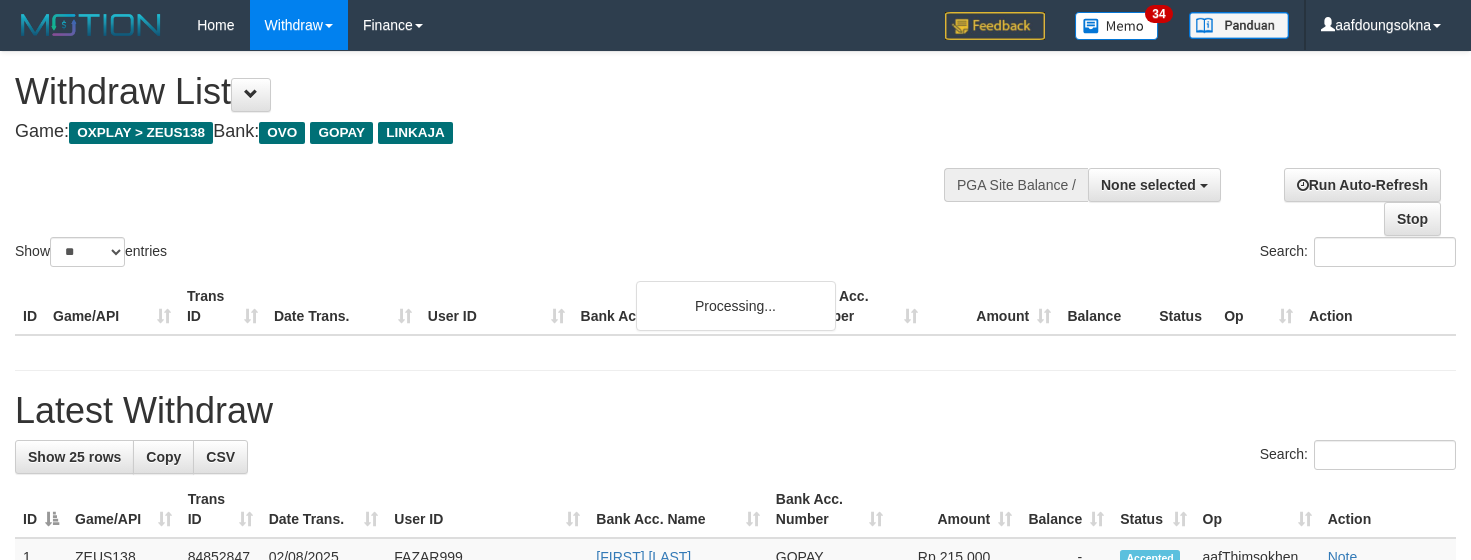 select 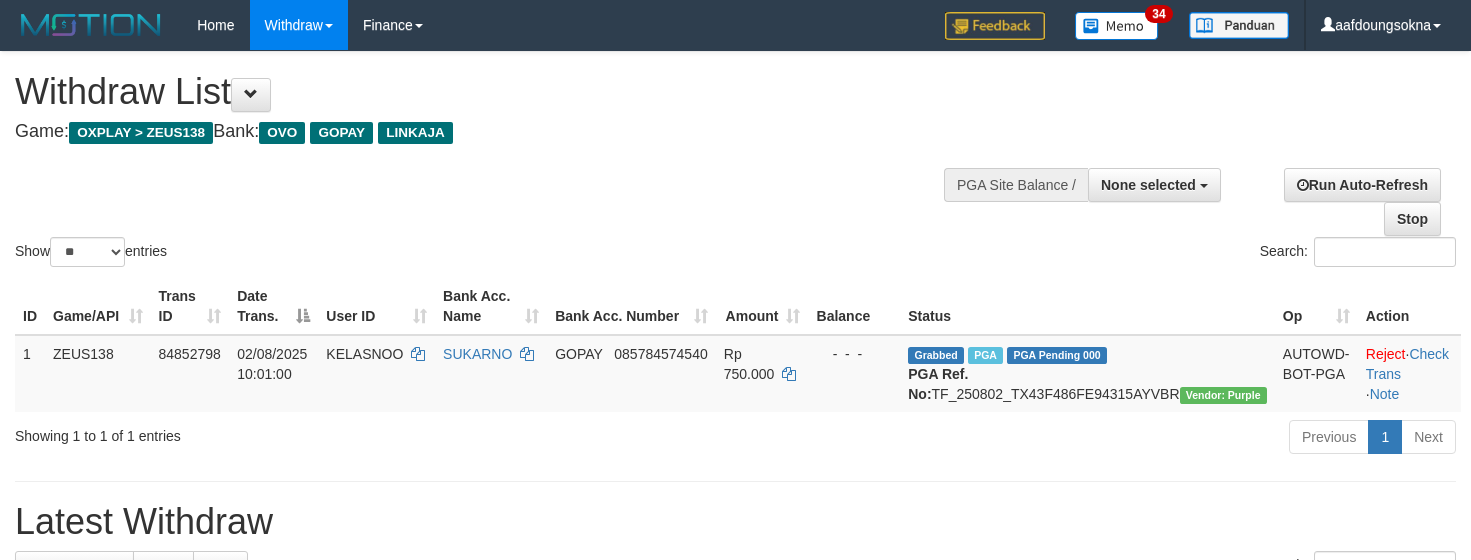 select 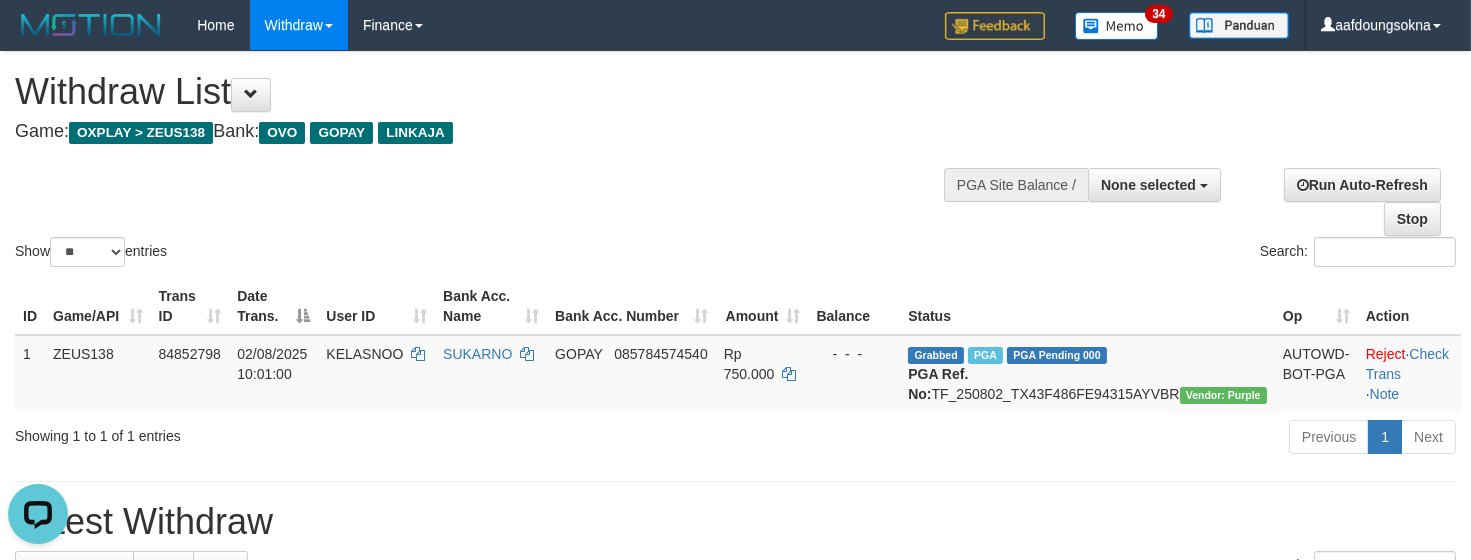 scroll, scrollTop: 0, scrollLeft: 0, axis: both 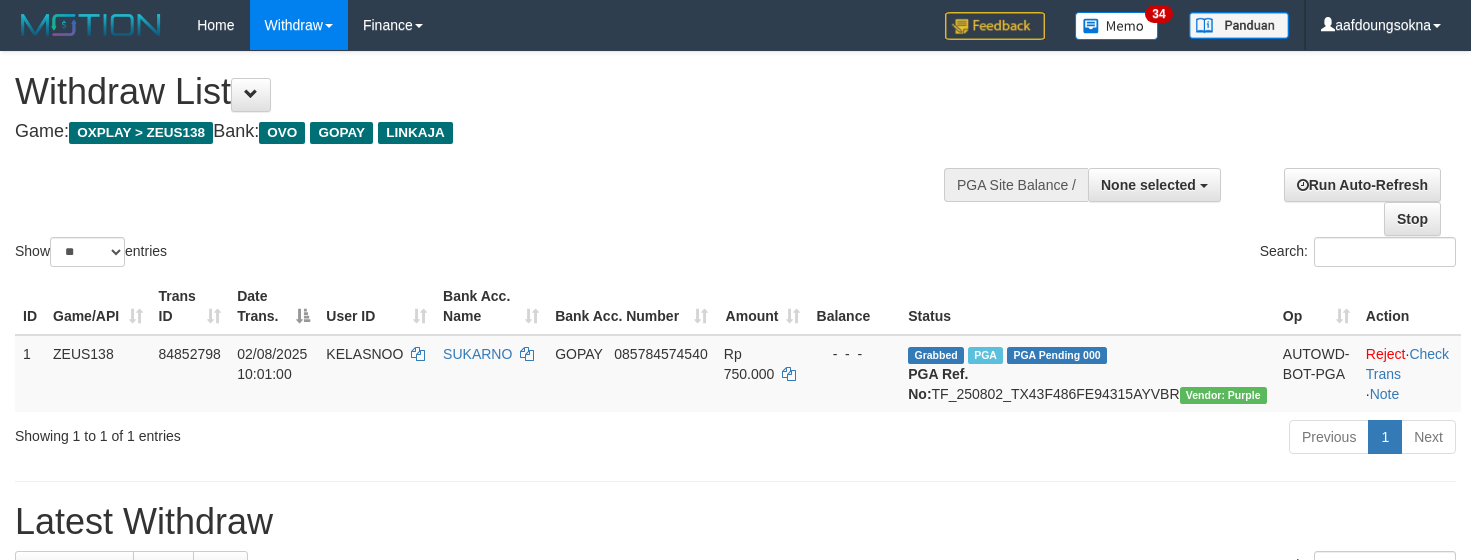 select 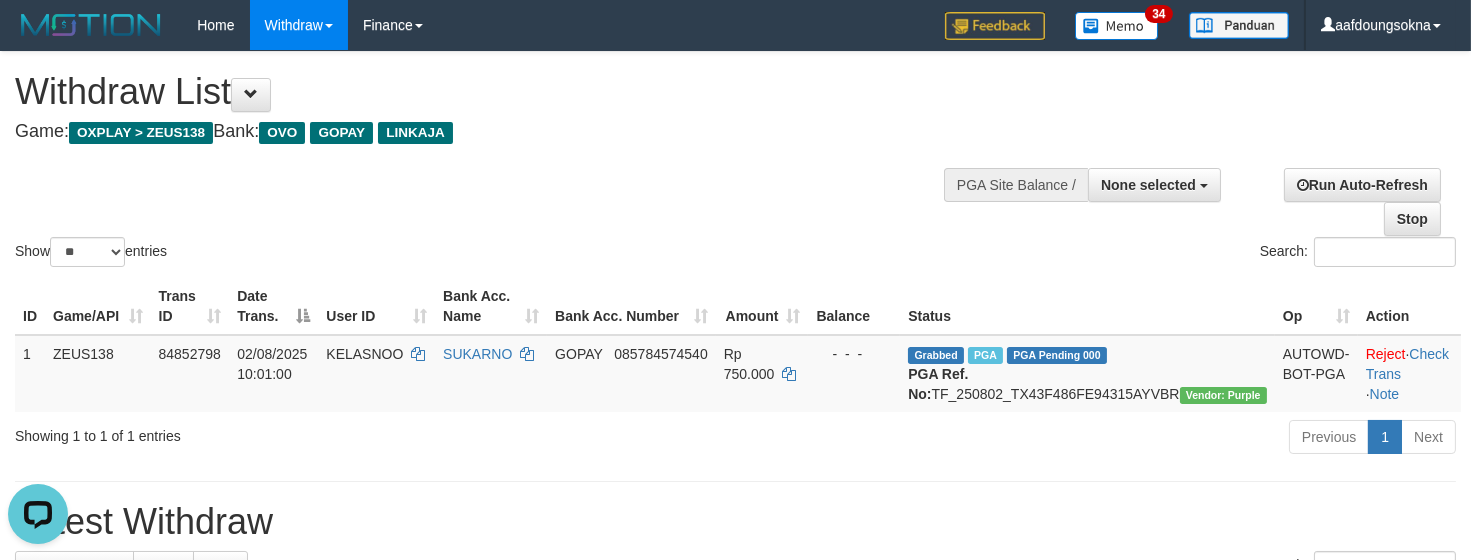 scroll, scrollTop: 0, scrollLeft: 0, axis: both 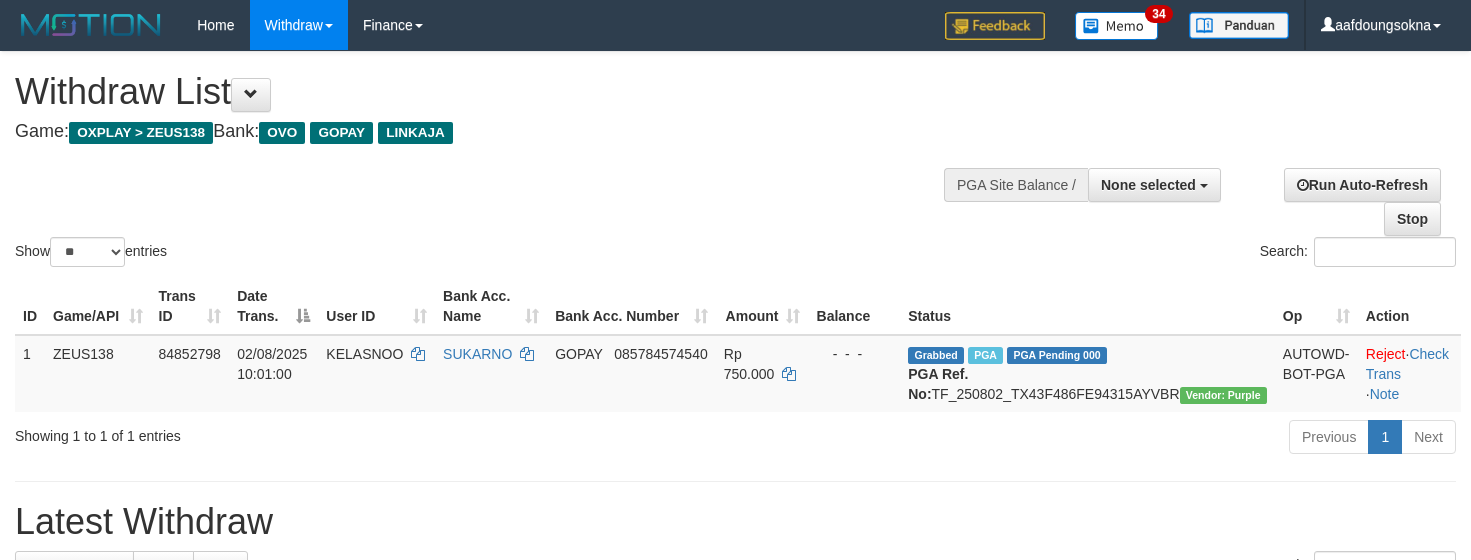 select 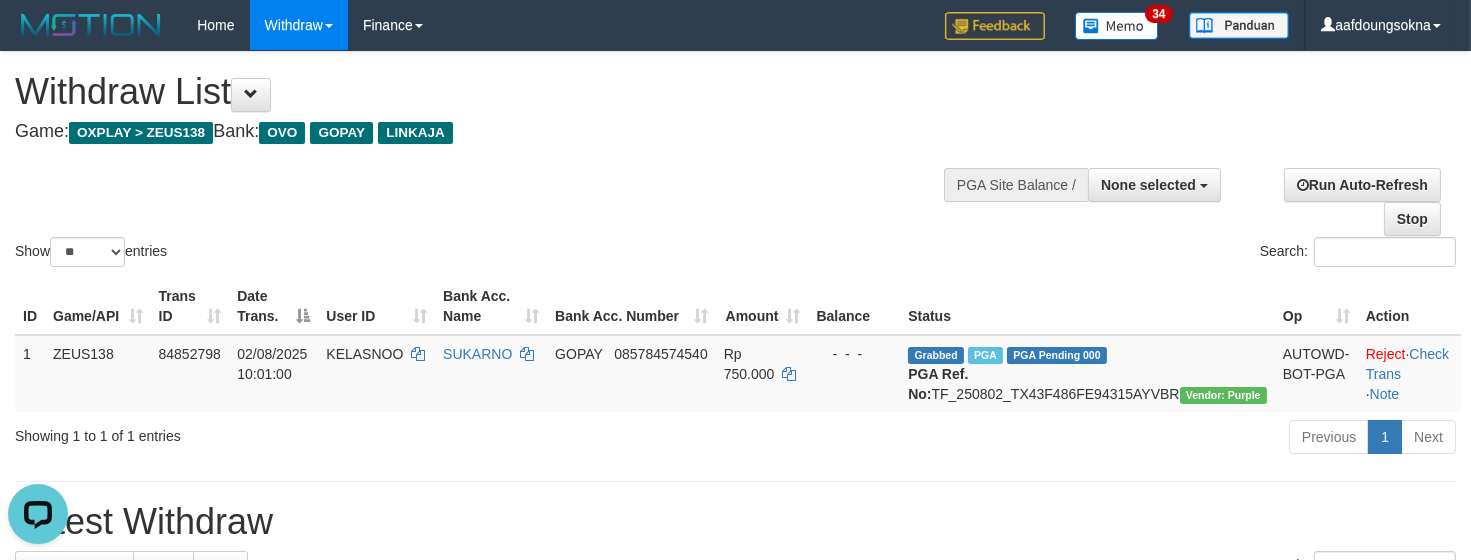 scroll, scrollTop: 0, scrollLeft: 0, axis: both 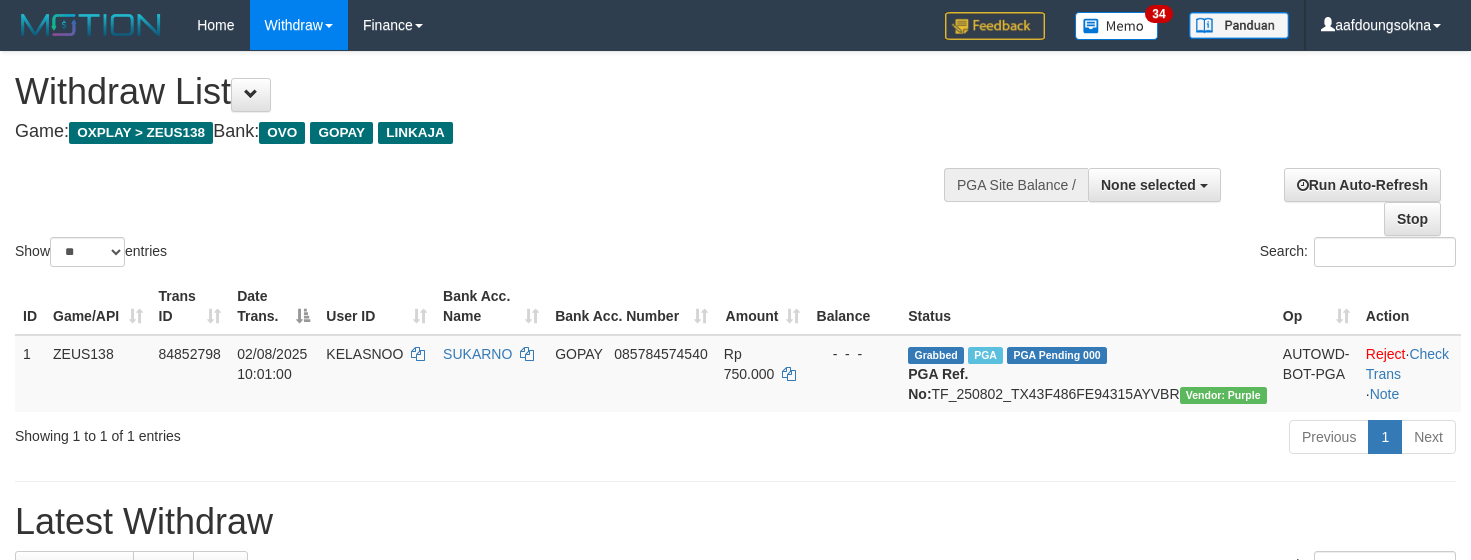 select 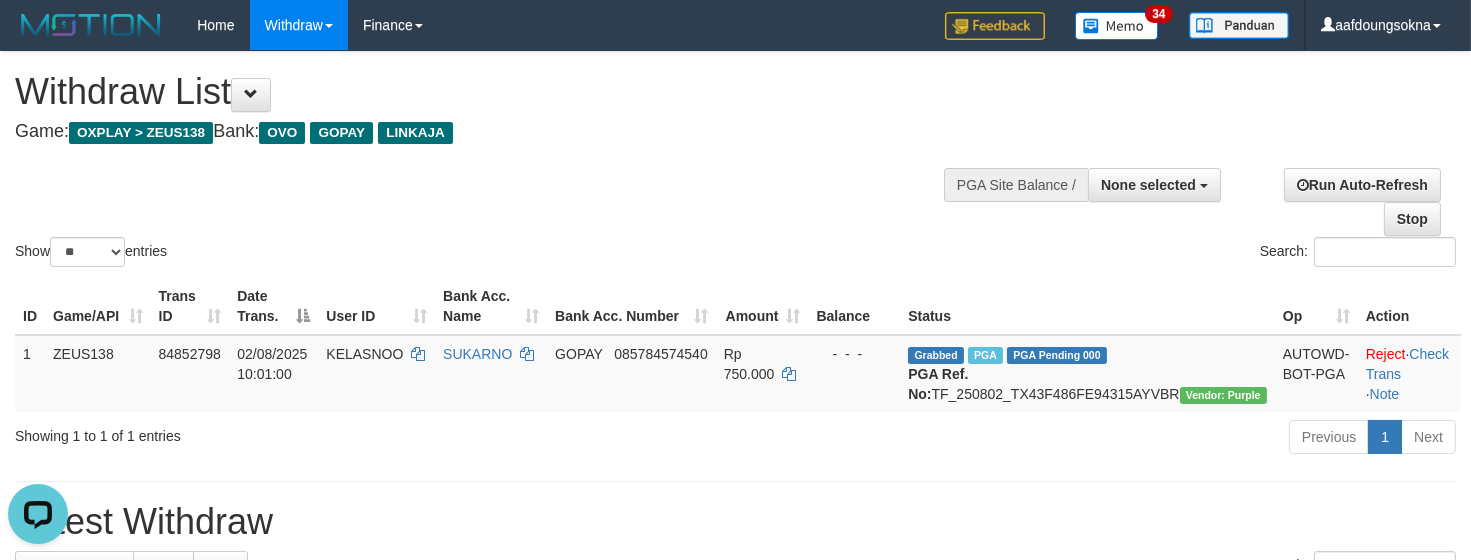 scroll, scrollTop: 0, scrollLeft: 0, axis: both 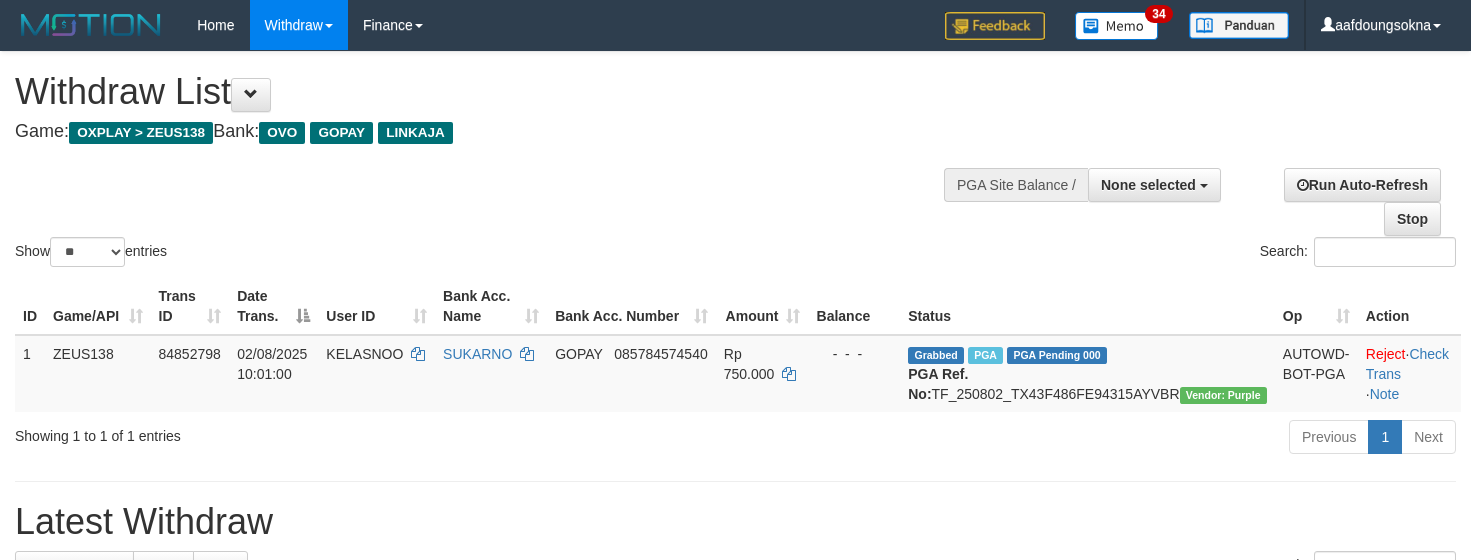select 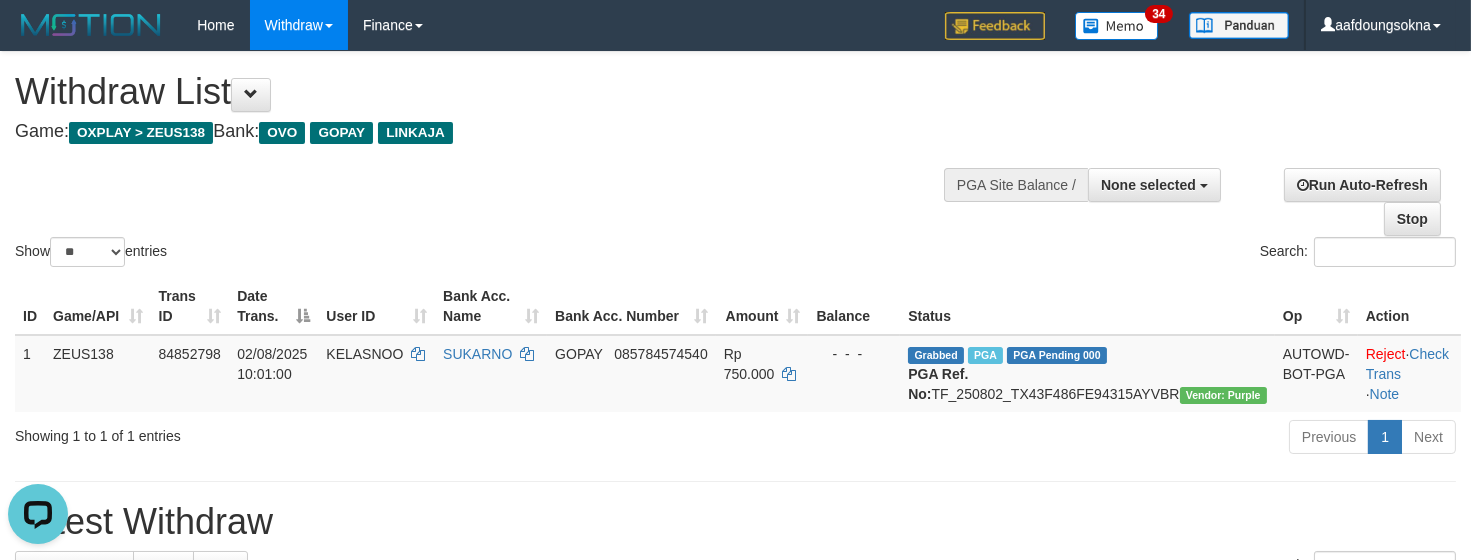 scroll, scrollTop: 0, scrollLeft: 0, axis: both 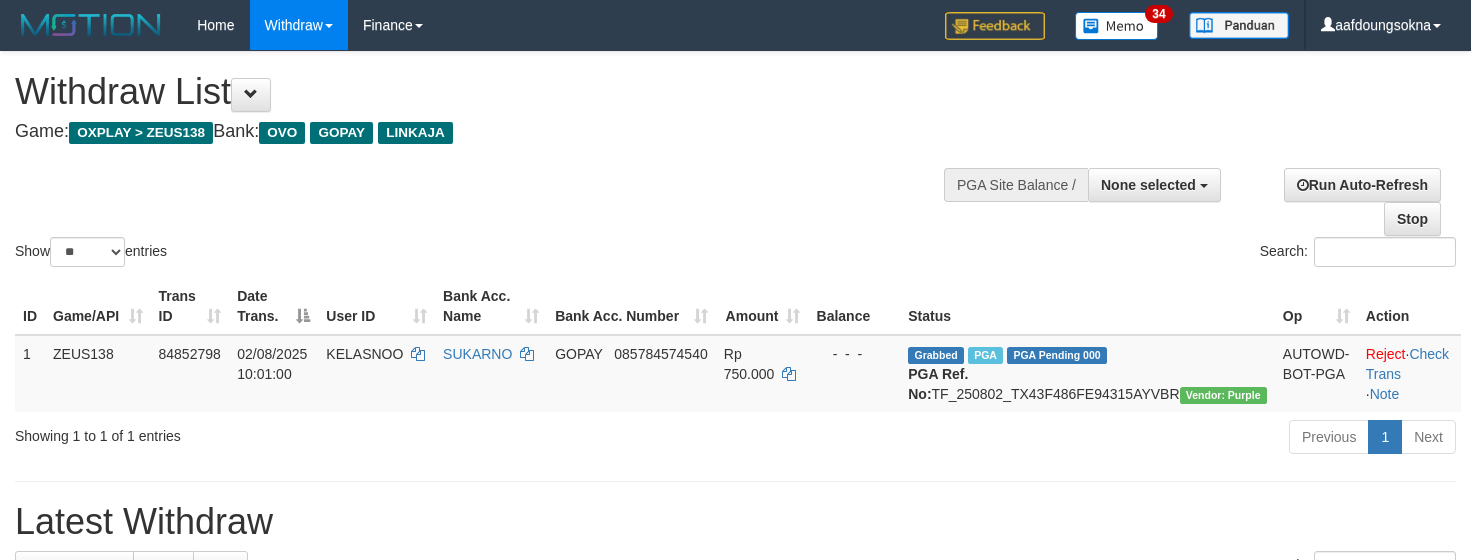 select 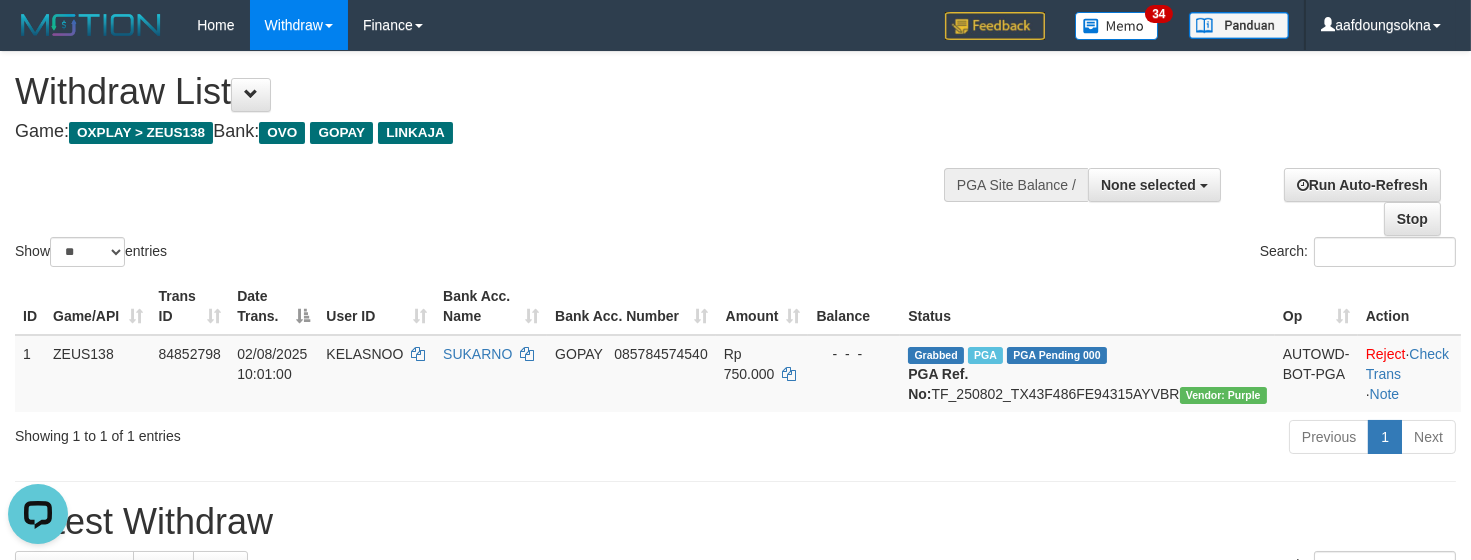 scroll, scrollTop: 0, scrollLeft: 0, axis: both 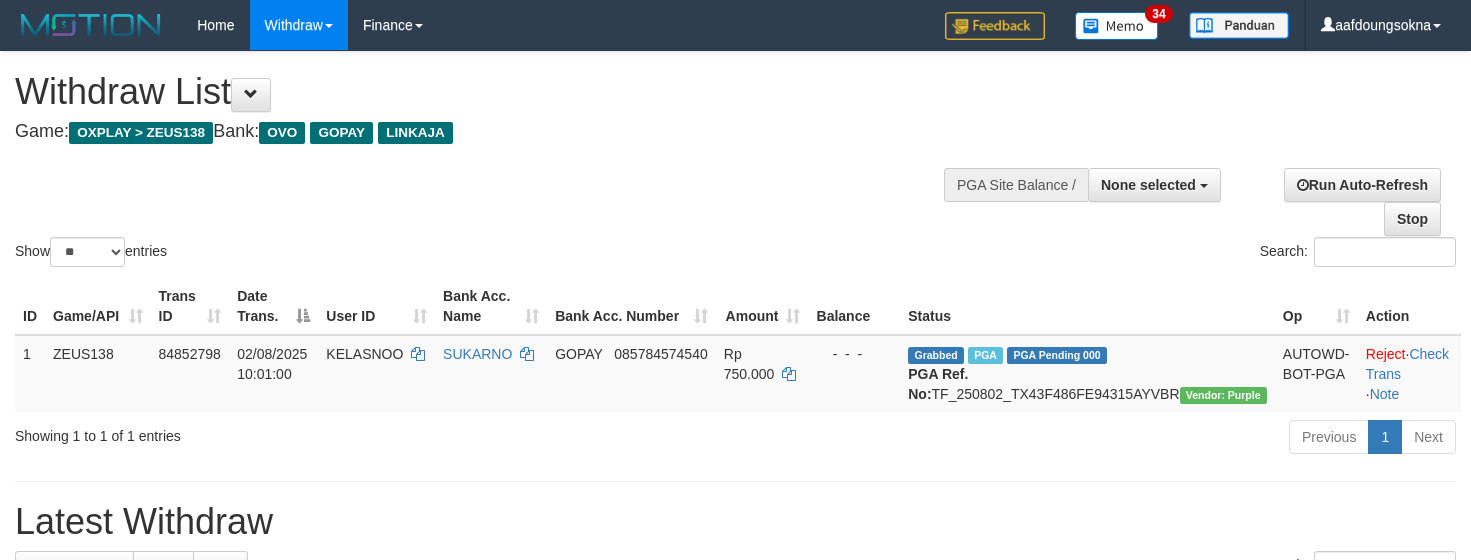 select 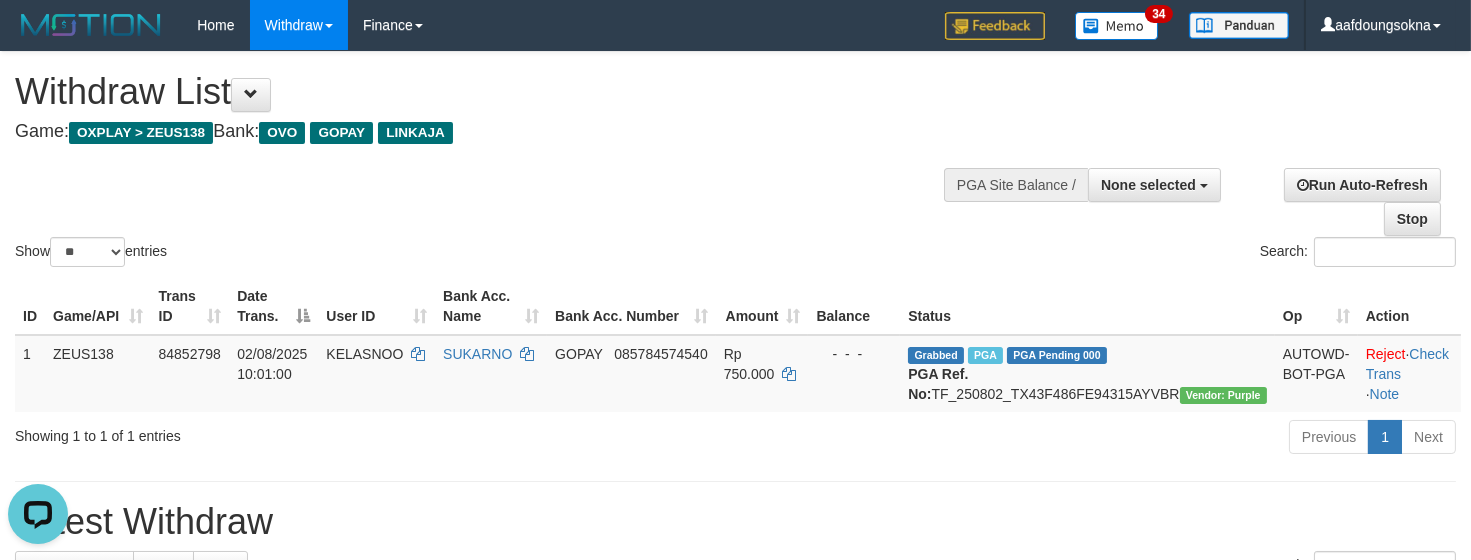 scroll, scrollTop: 0, scrollLeft: 0, axis: both 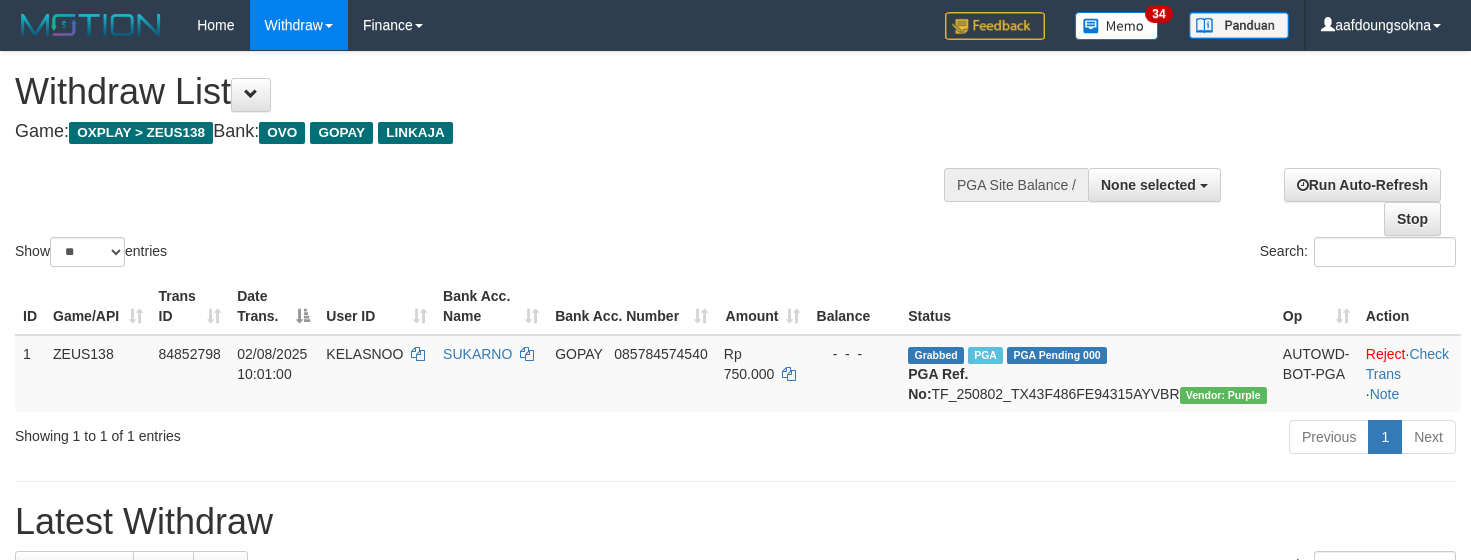 select 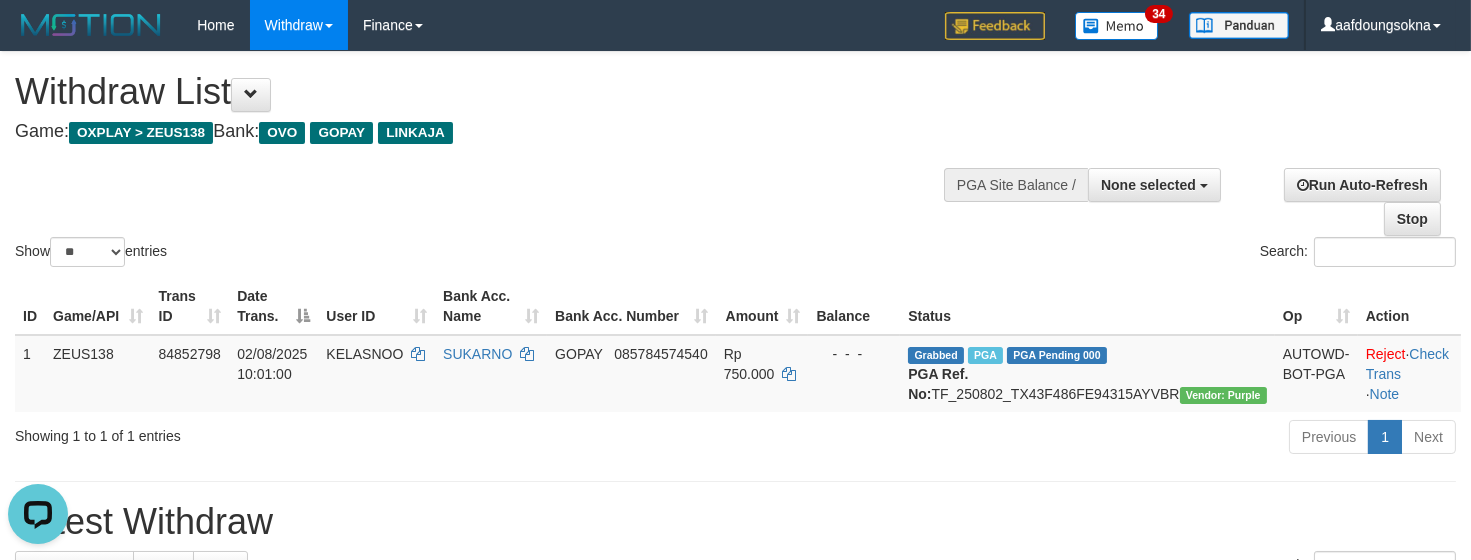 scroll, scrollTop: 0, scrollLeft: 0, axis: both 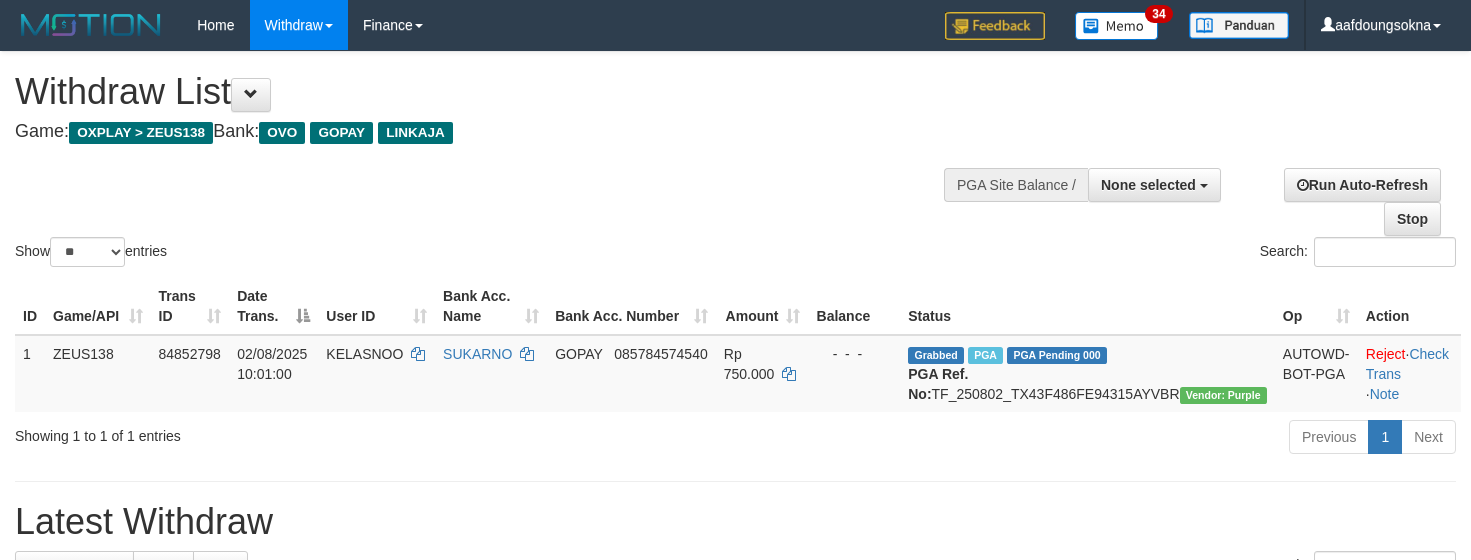 select 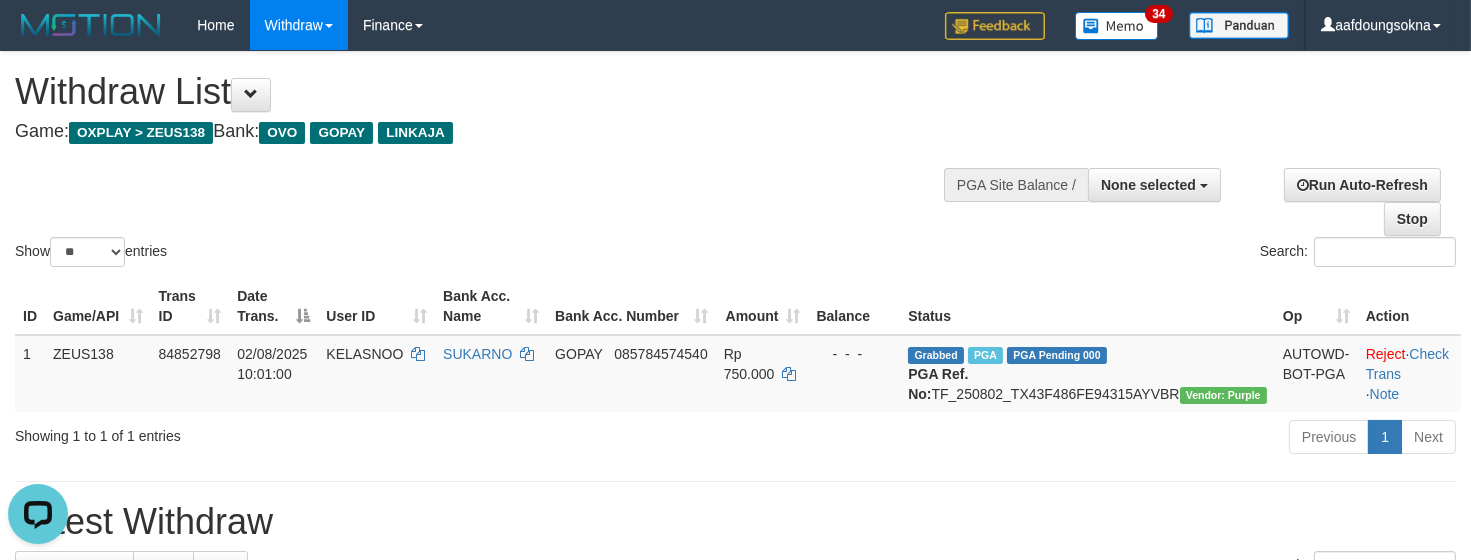scroll, scrollTop: 0, scrollLeft: 0, axis: both 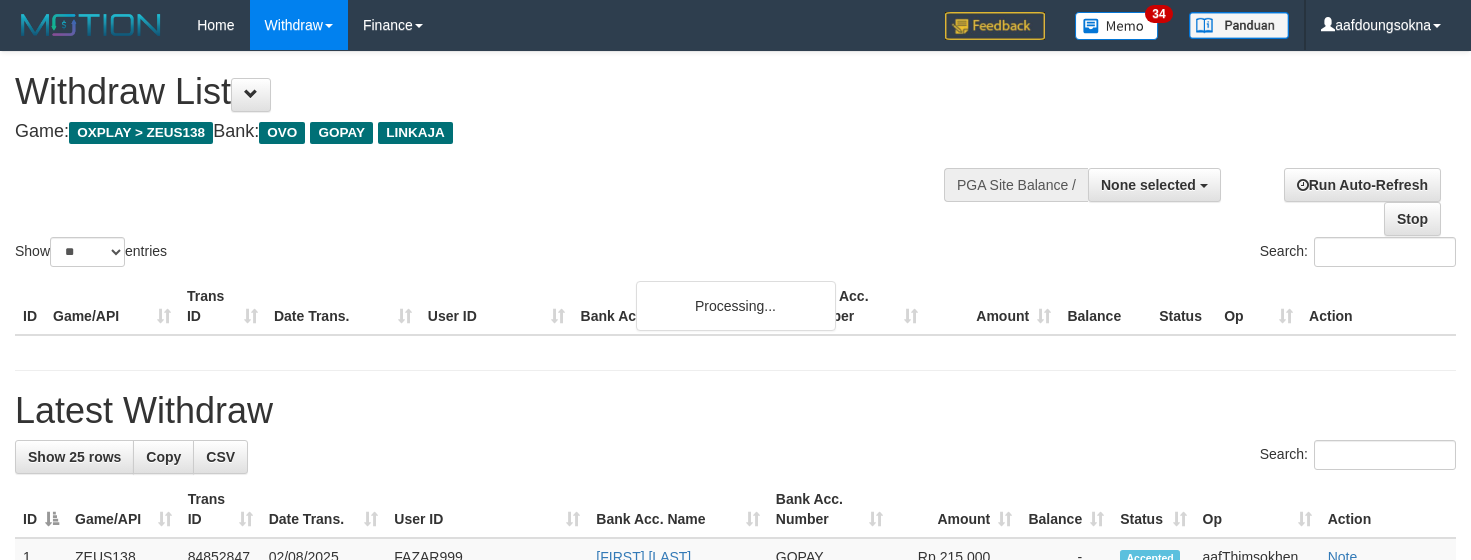 select 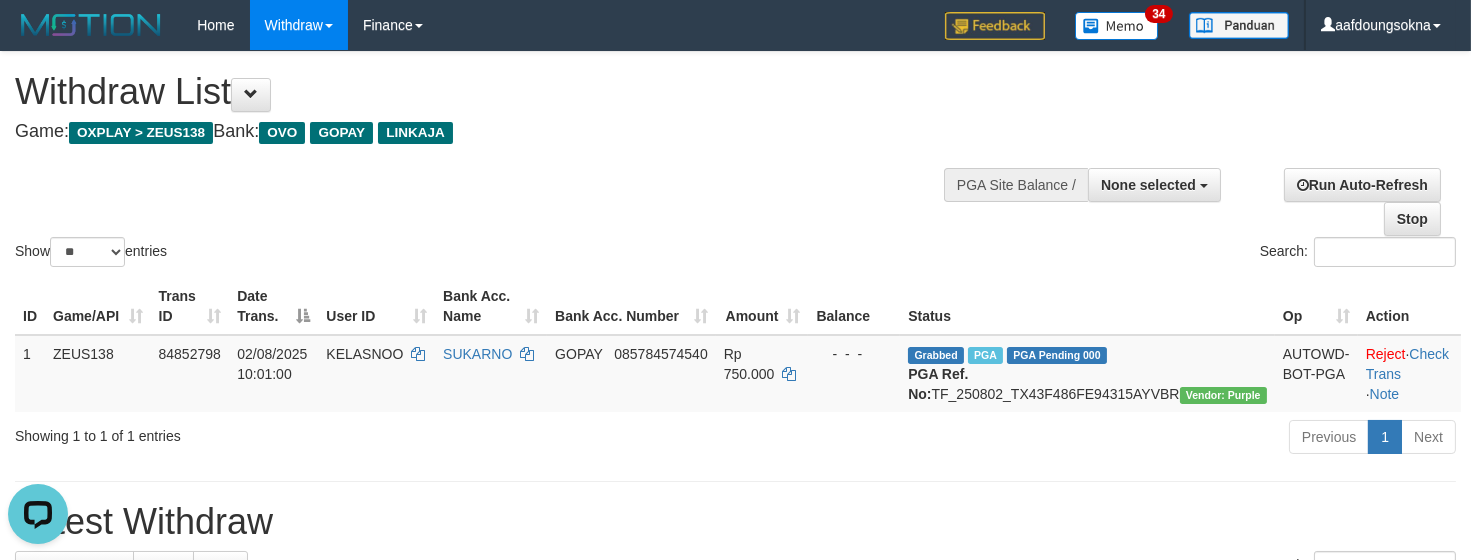 scroll, scrollTop: 0, scrollLeft: 0, axis: both 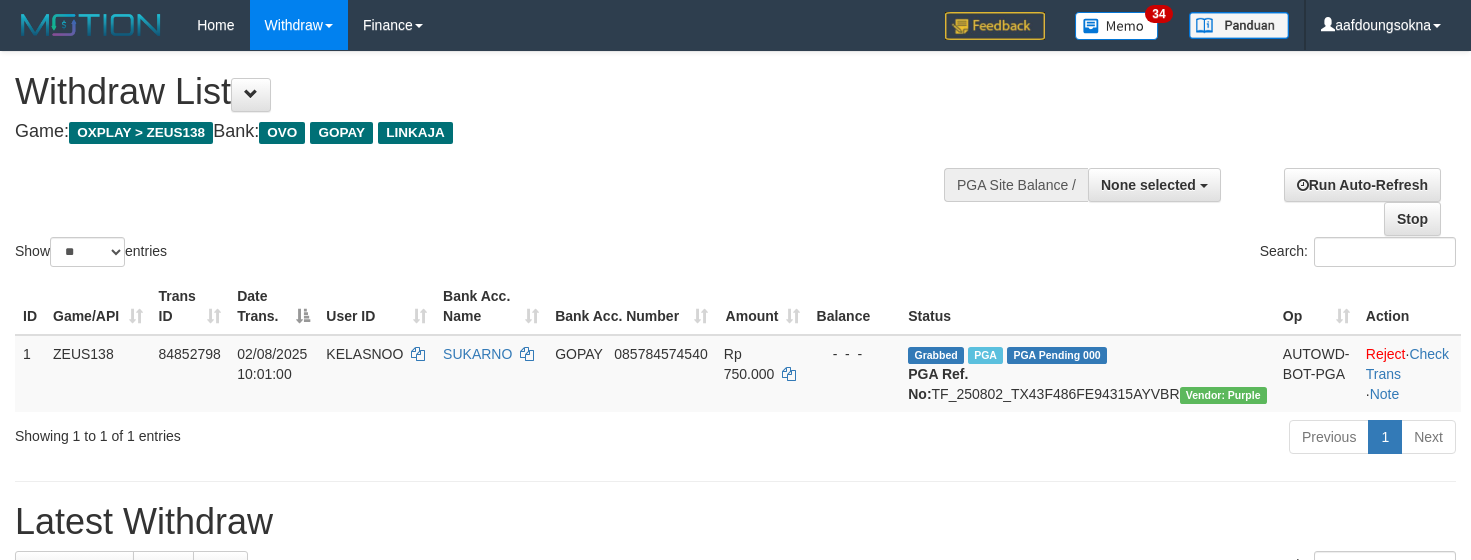 select 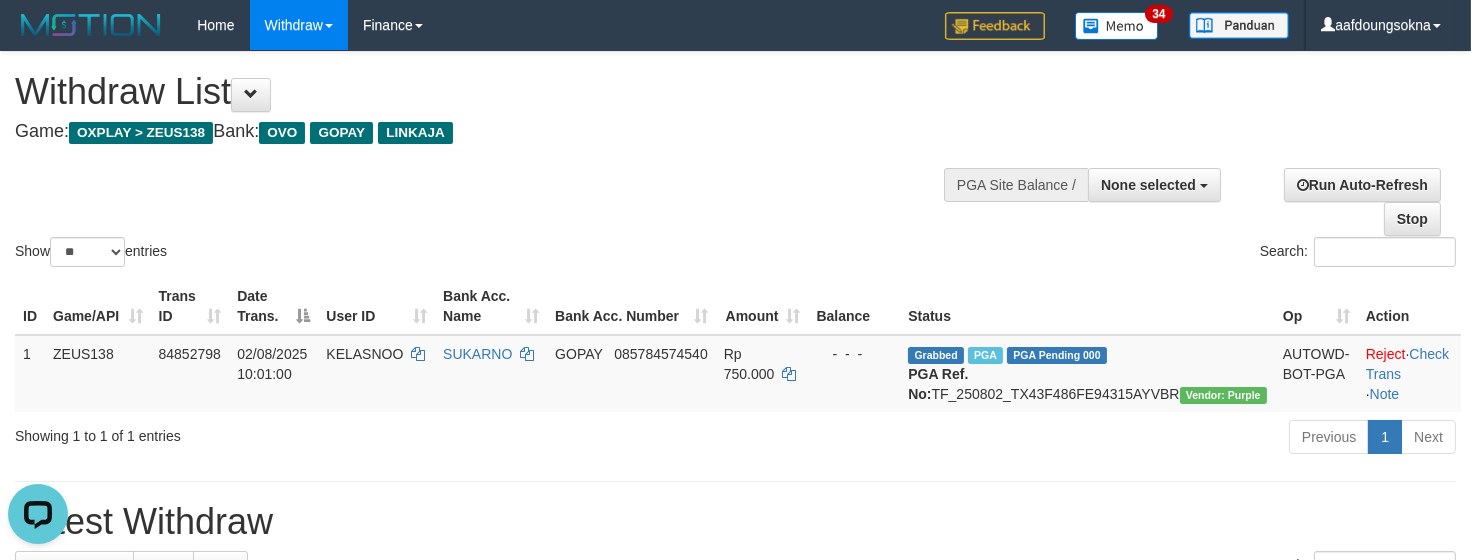 scroll, scrollTop: 0, scrollLeft: 0, axis: both 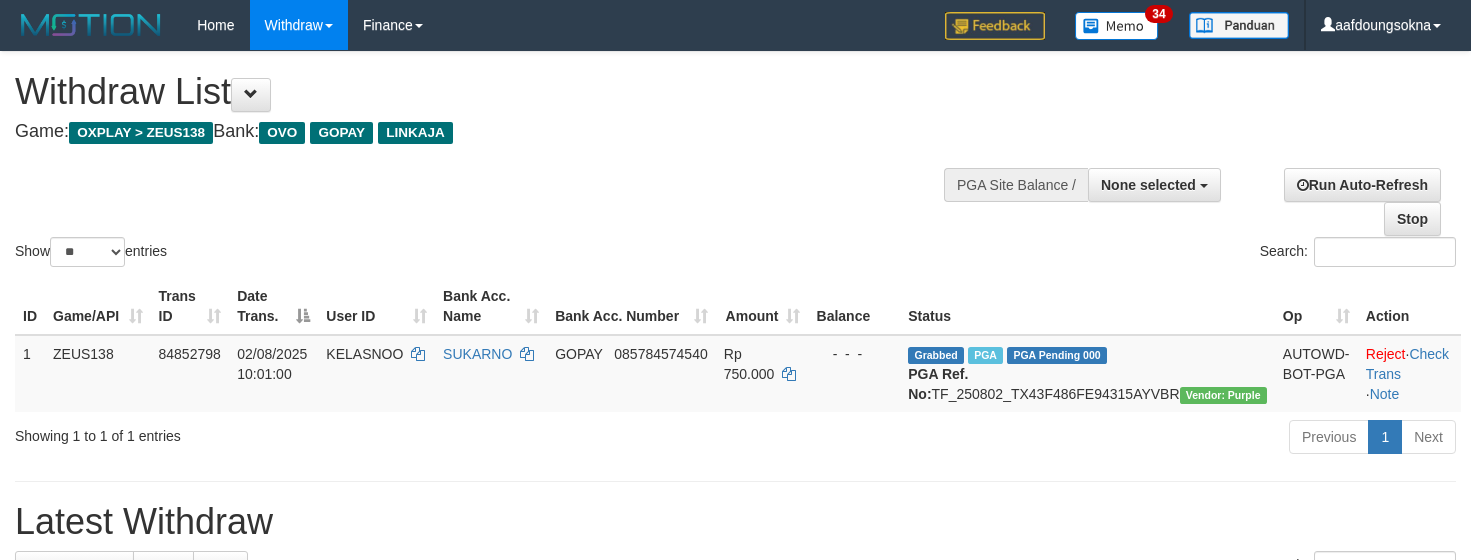 select 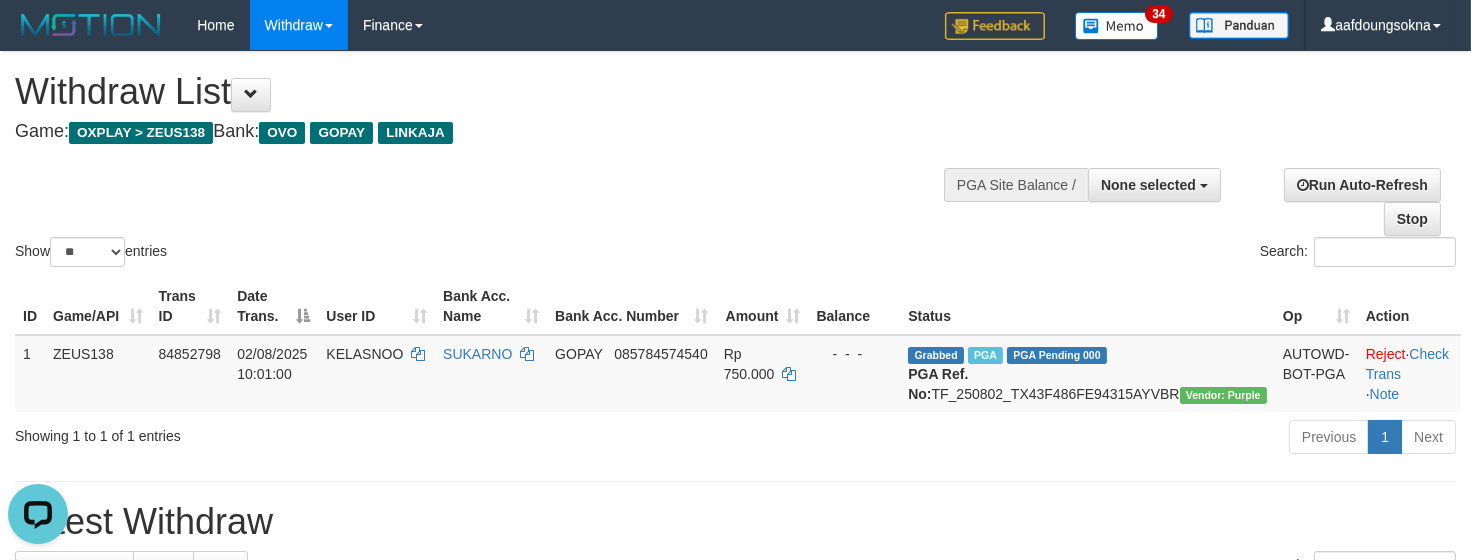 scroll, scrollTop: 0, scrollLeft: 0, axis: both 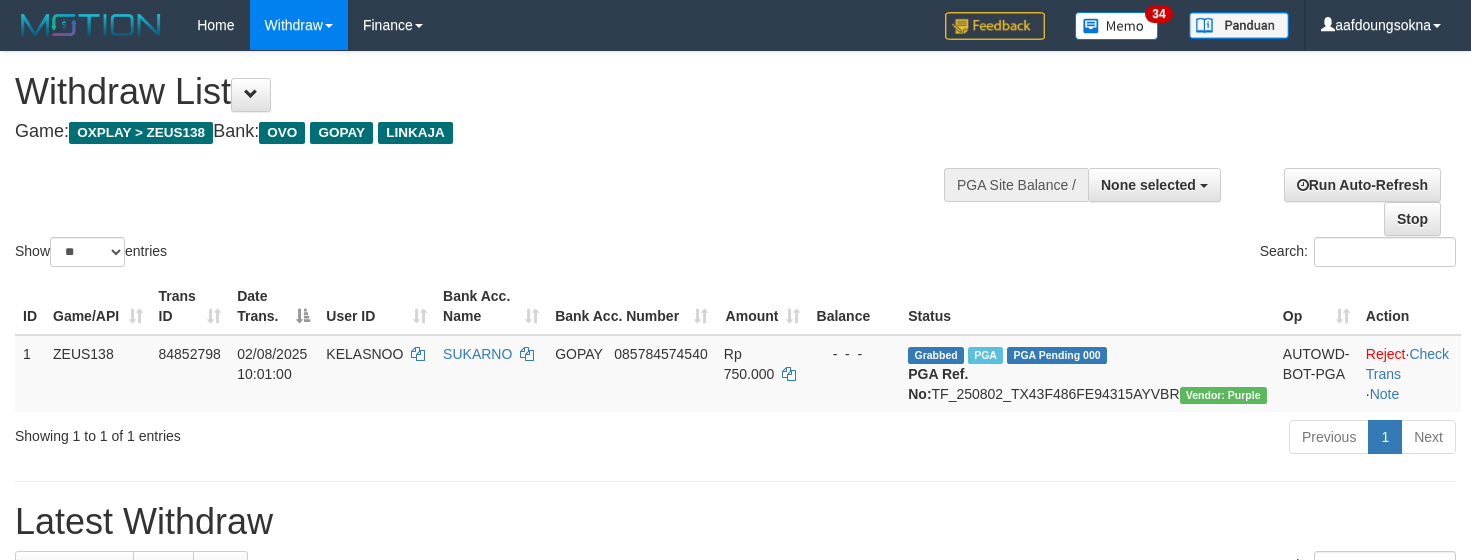 select 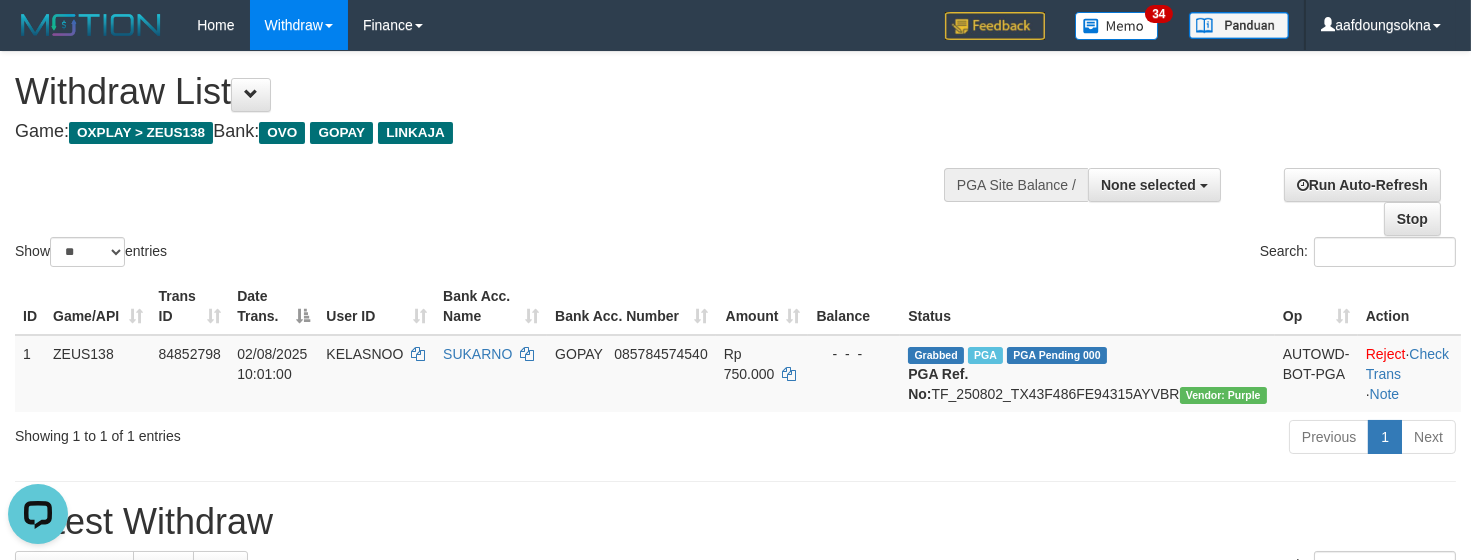 scroll, scrollTop: 0, scrollLeft: 0, axis: both 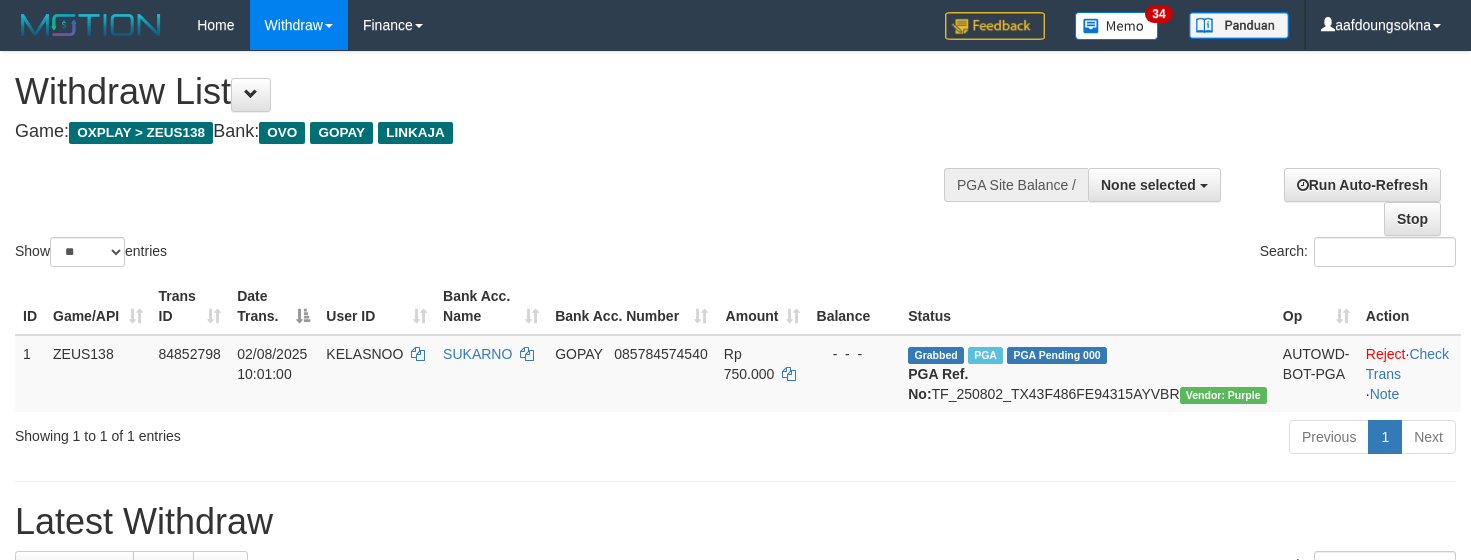 select 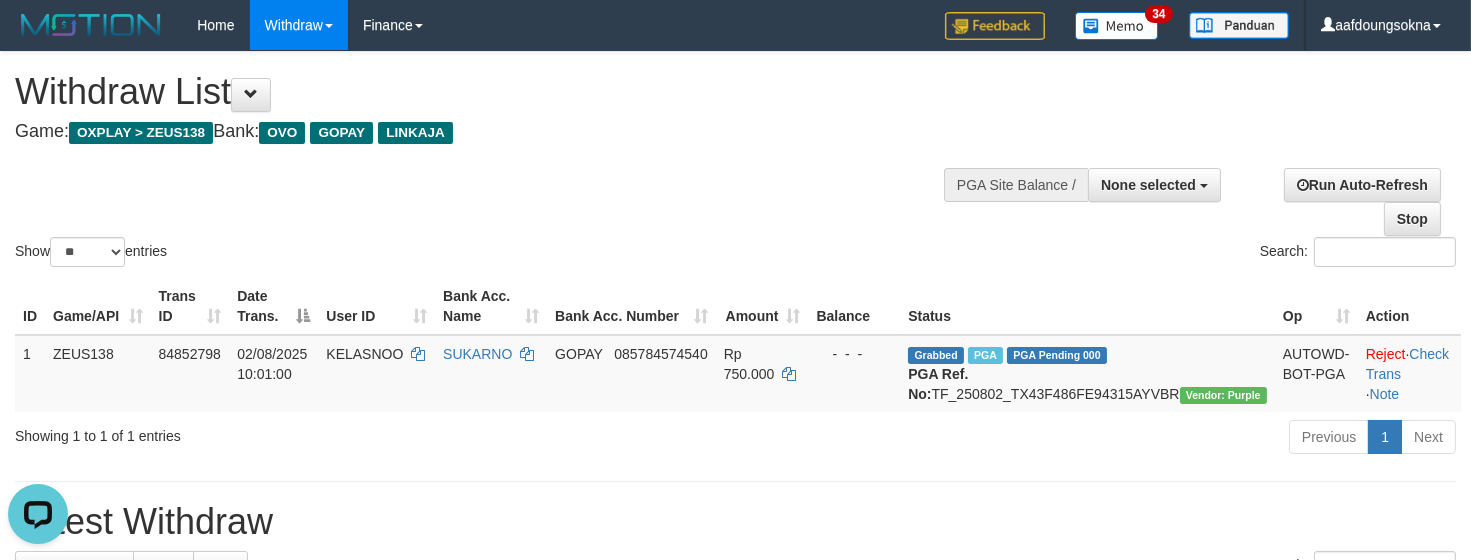 scroll, scrollTop: 0, scrollLeft: 0, axis: both 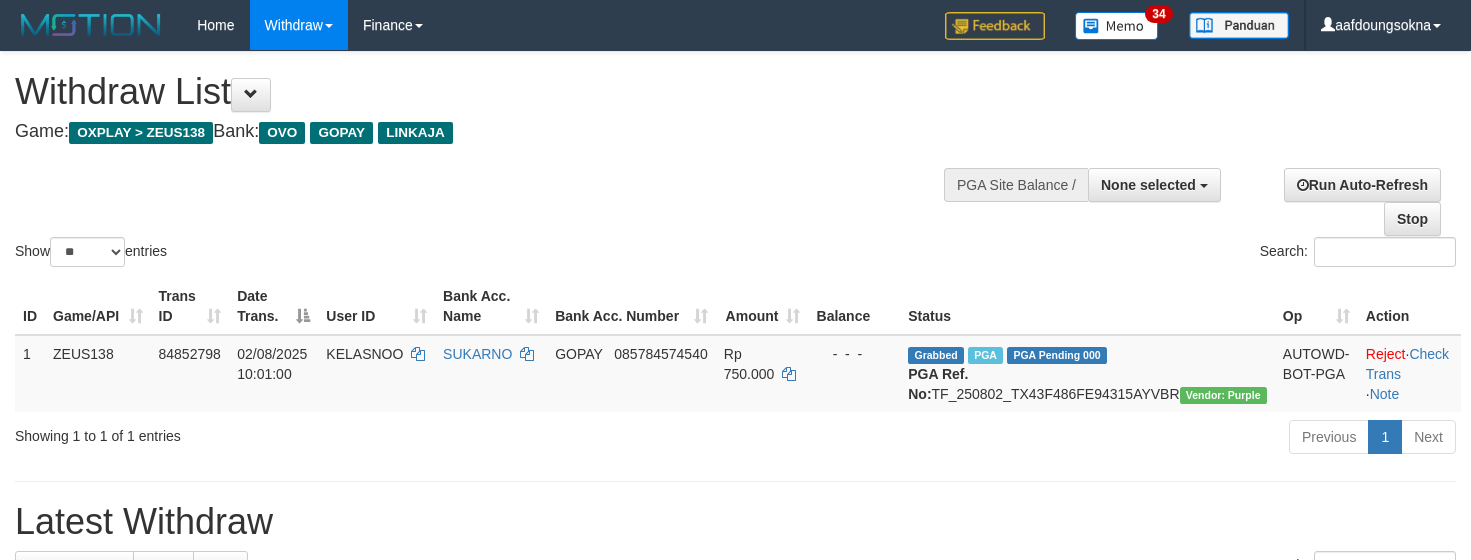 select 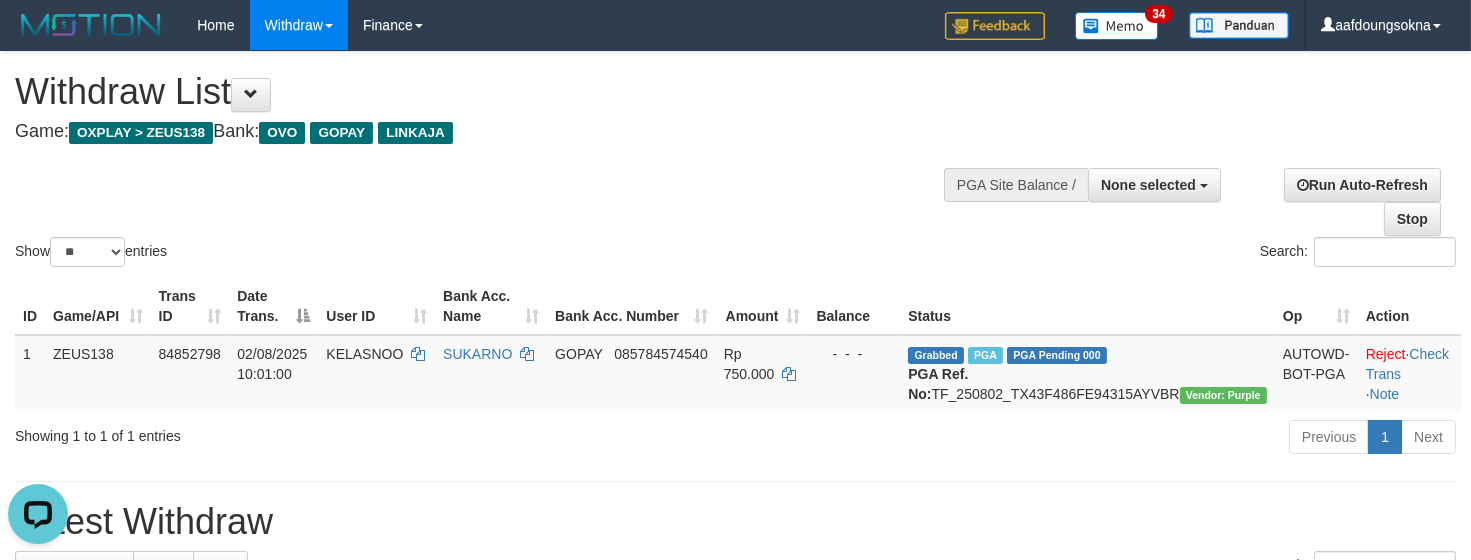 scroll, scrollTop: 0, scrollLeft: 0, axis: both 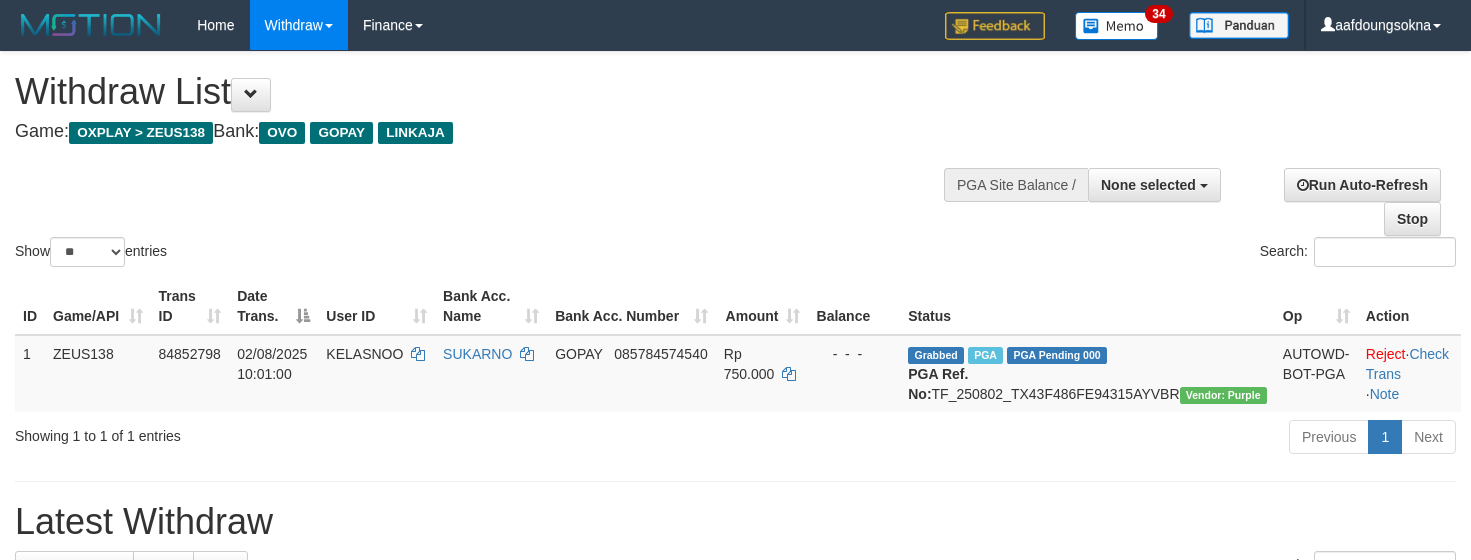 select 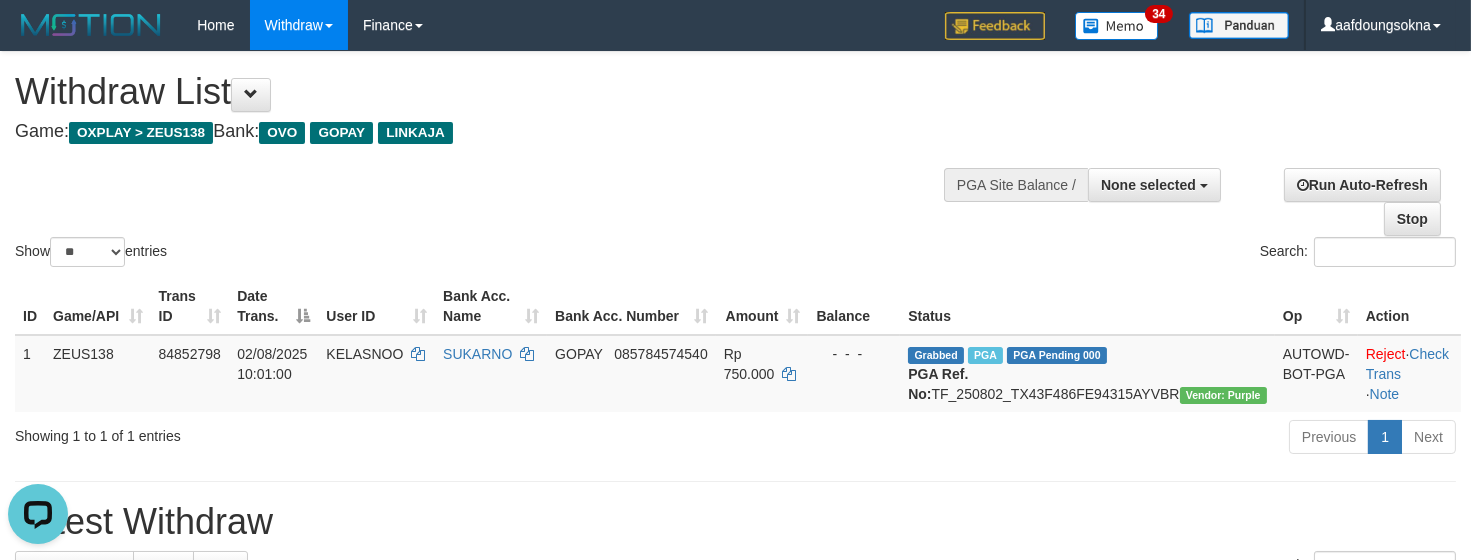 scroll, scrollTop: 0, scrollLeft: 0, axis: both 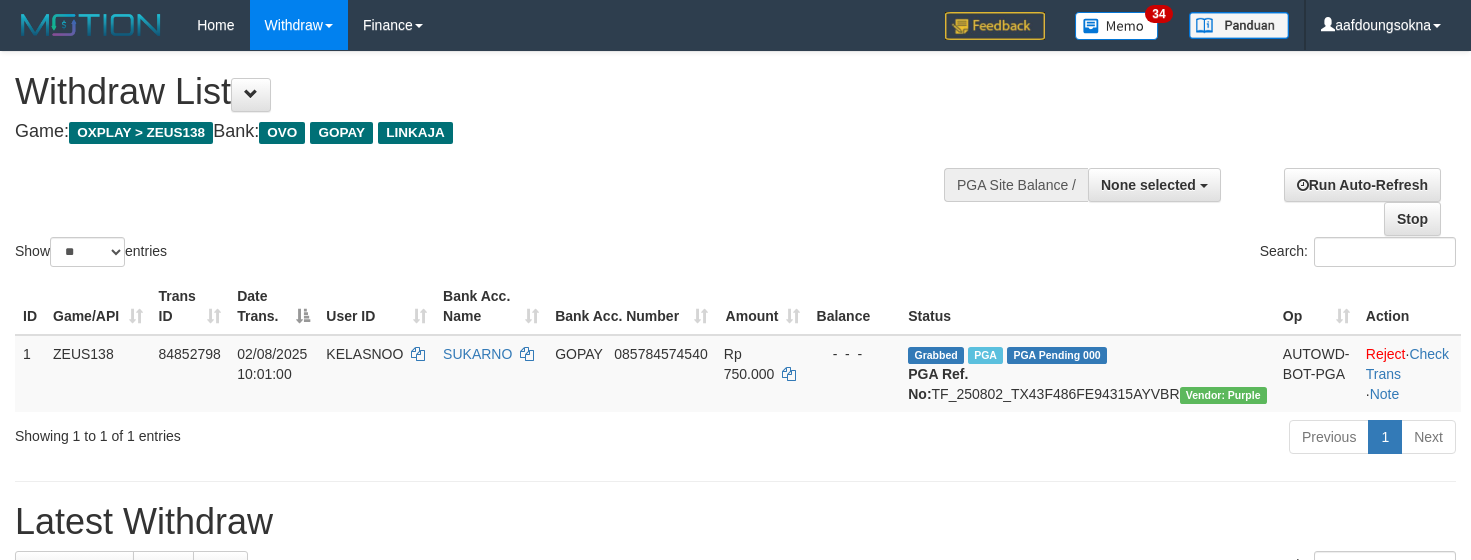 select 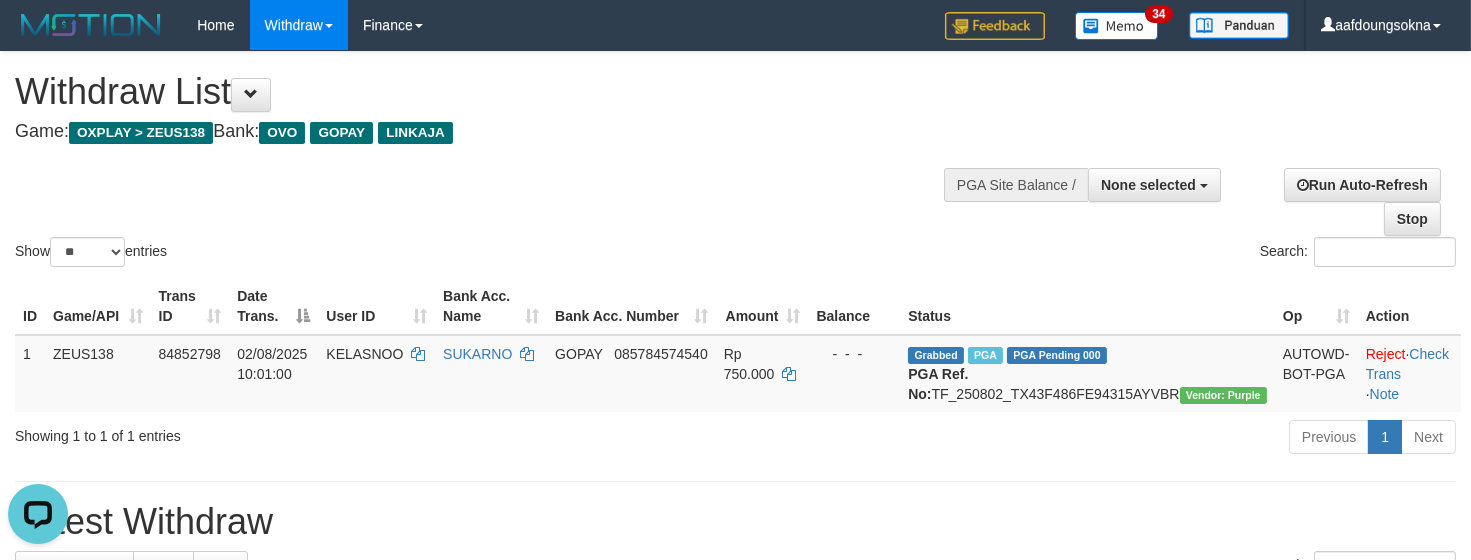 scroll, scrollTop: 0, scrollLeft: 0, axis: both 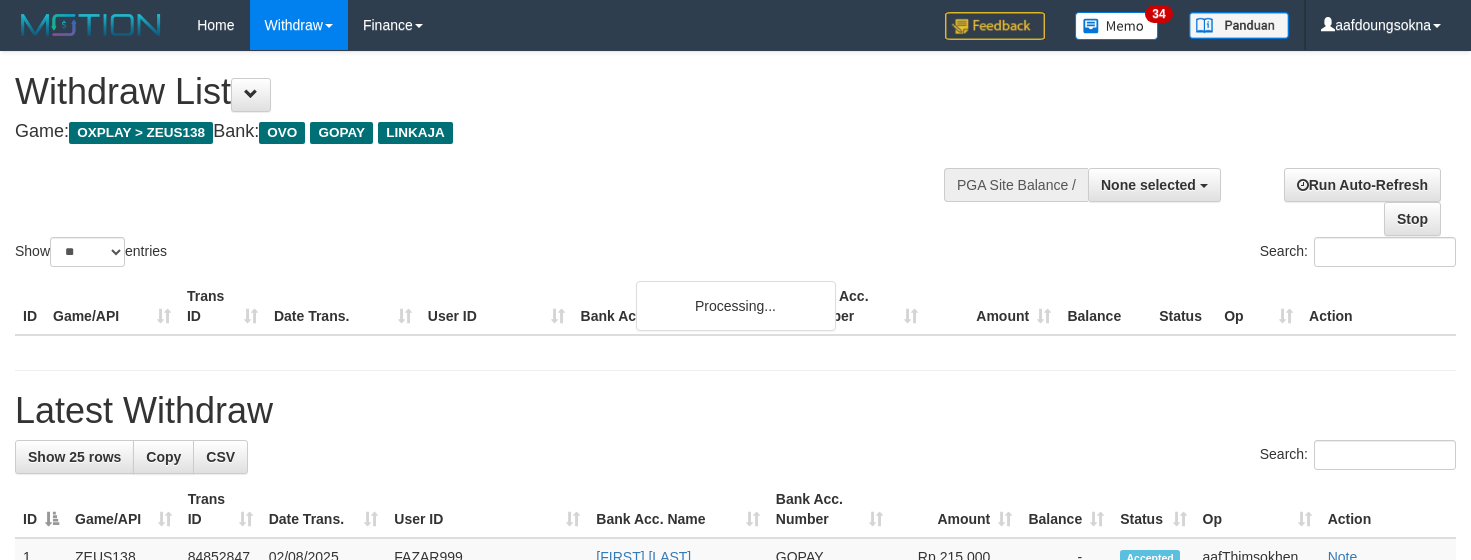 select 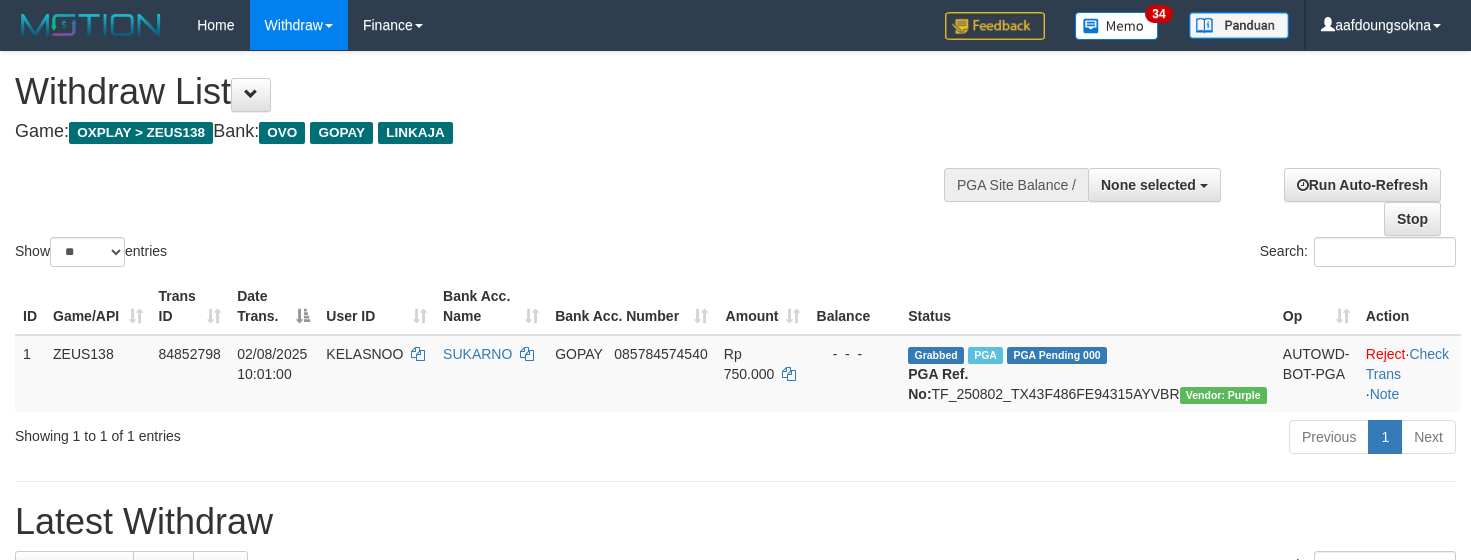 select 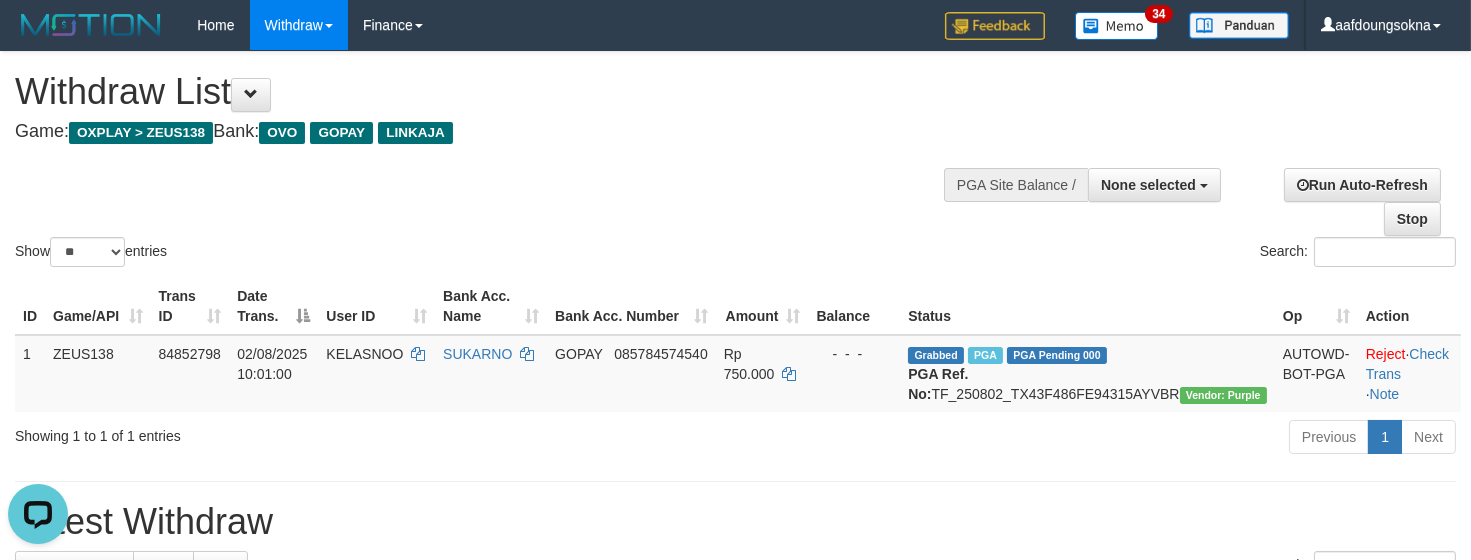scroll, scrollTop: 0, scrollLeft: 0, axis: both 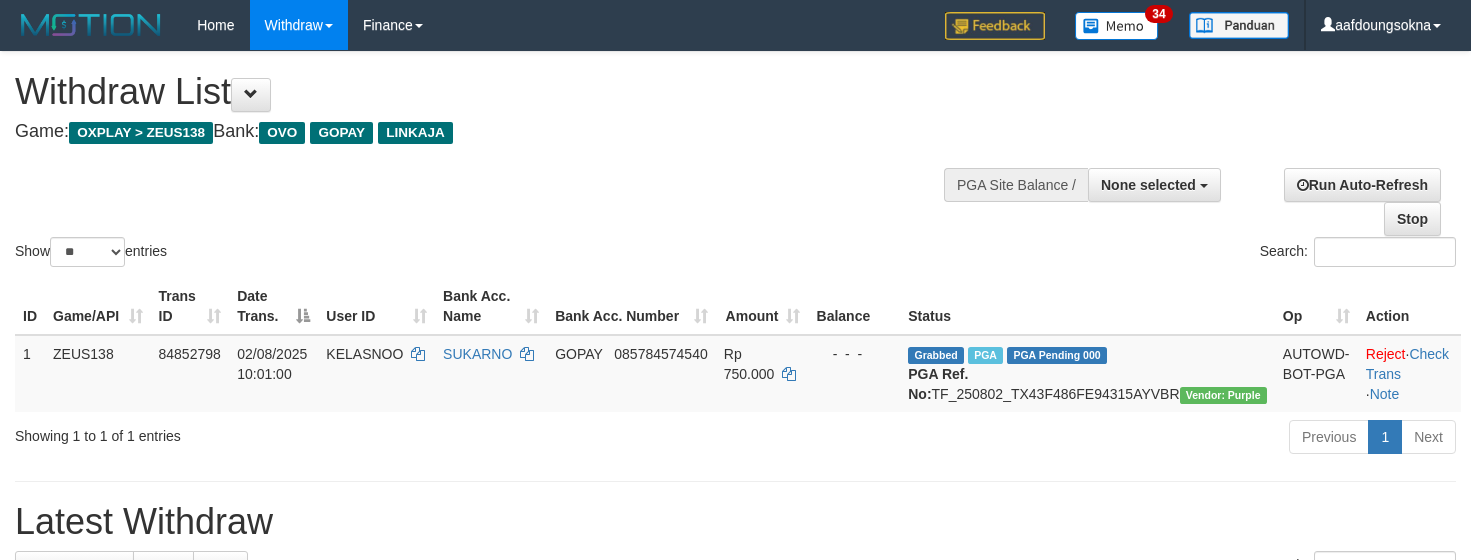 select 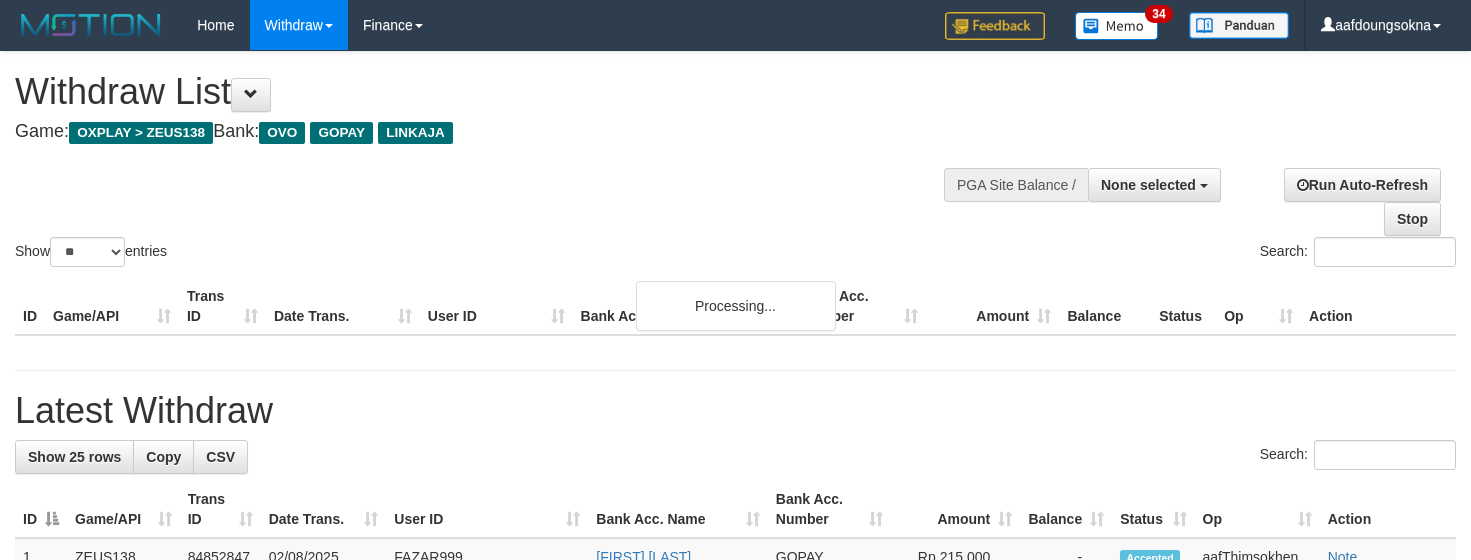 select 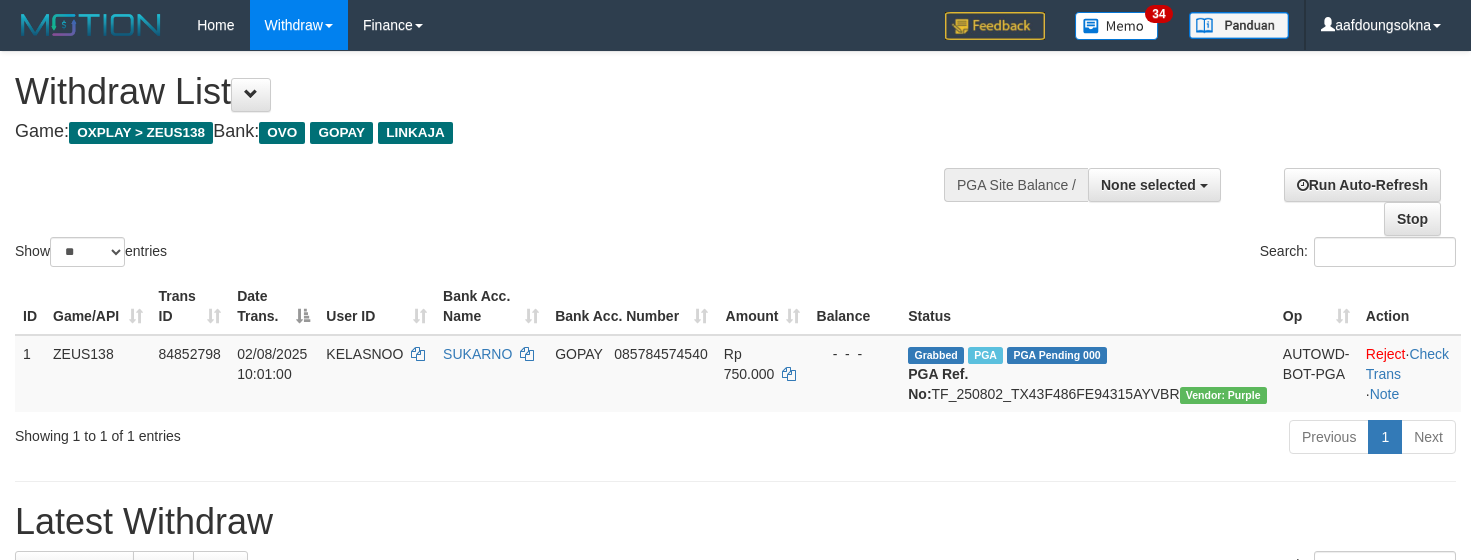 select 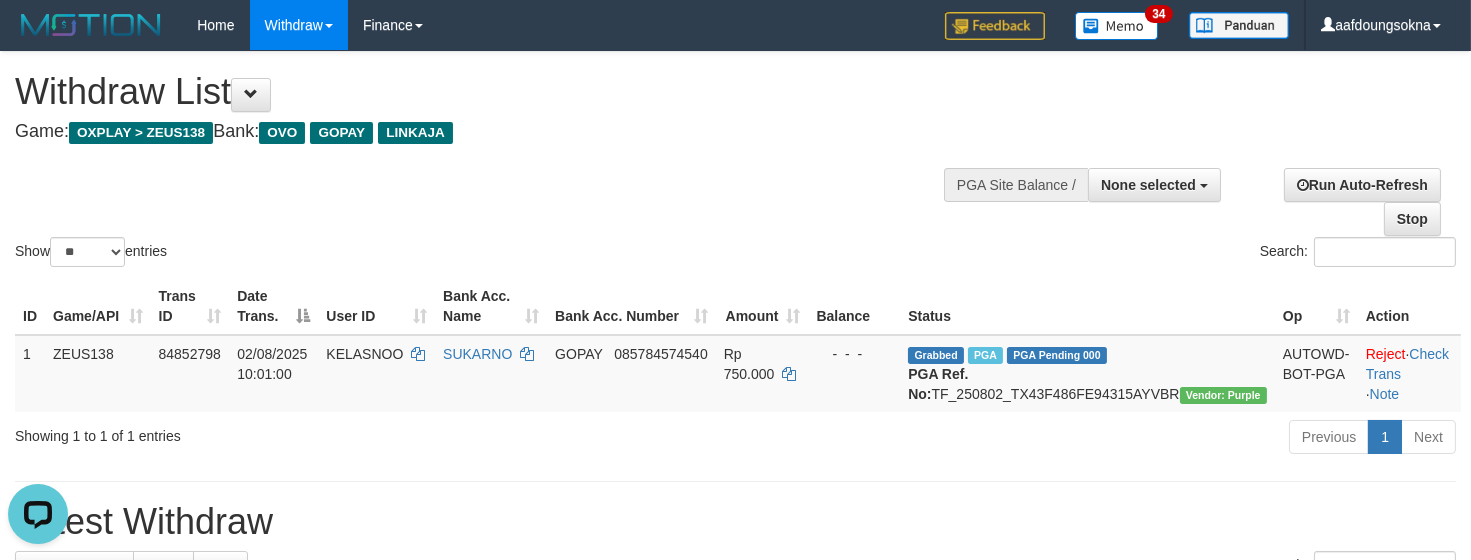 scroll, scrollTop: 0, scrollLeft: 0, axis: both 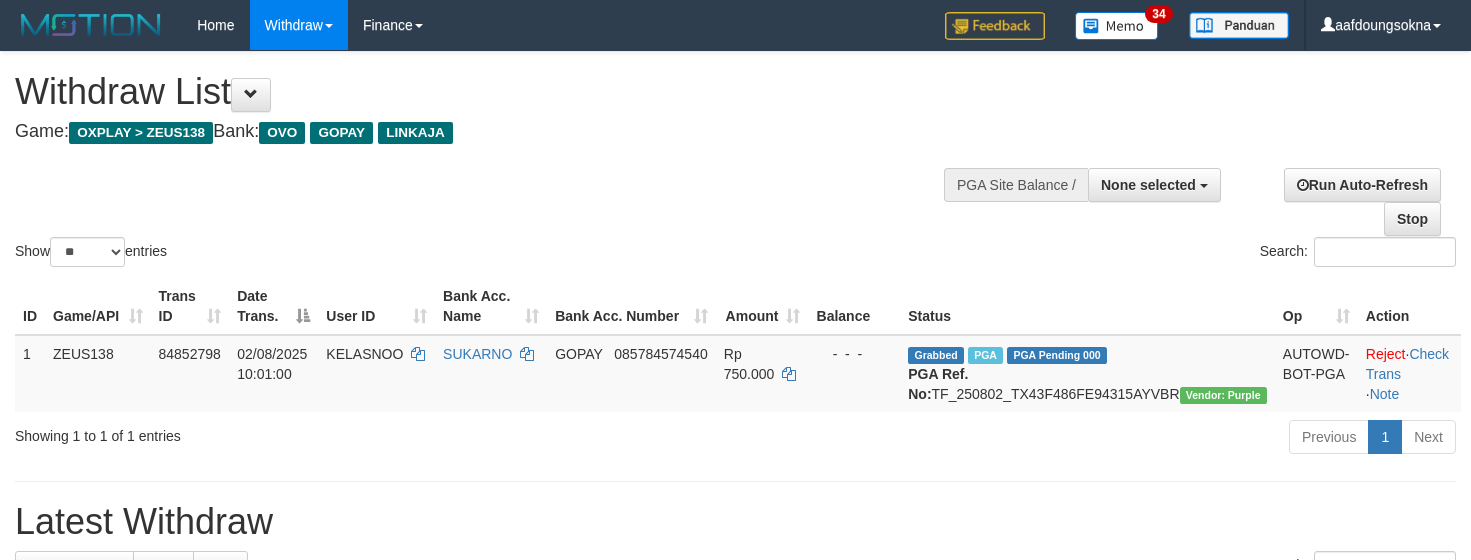 select 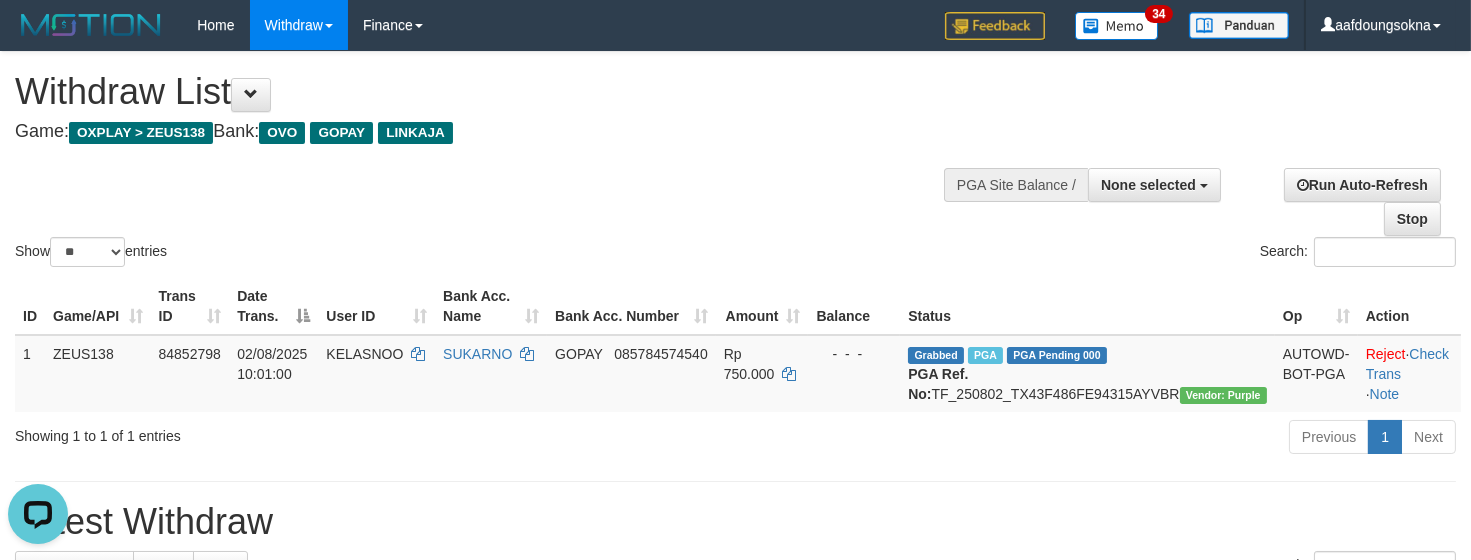 scroll, scrollTop: 0, scrollLeft: 0, axis: both 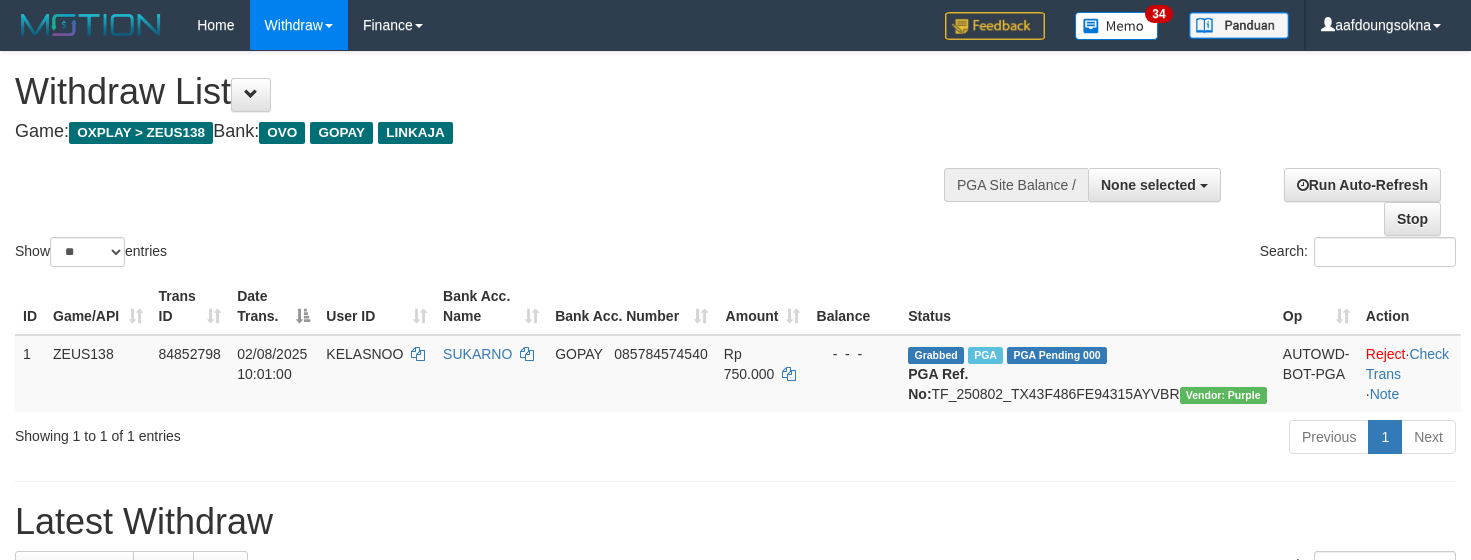 select 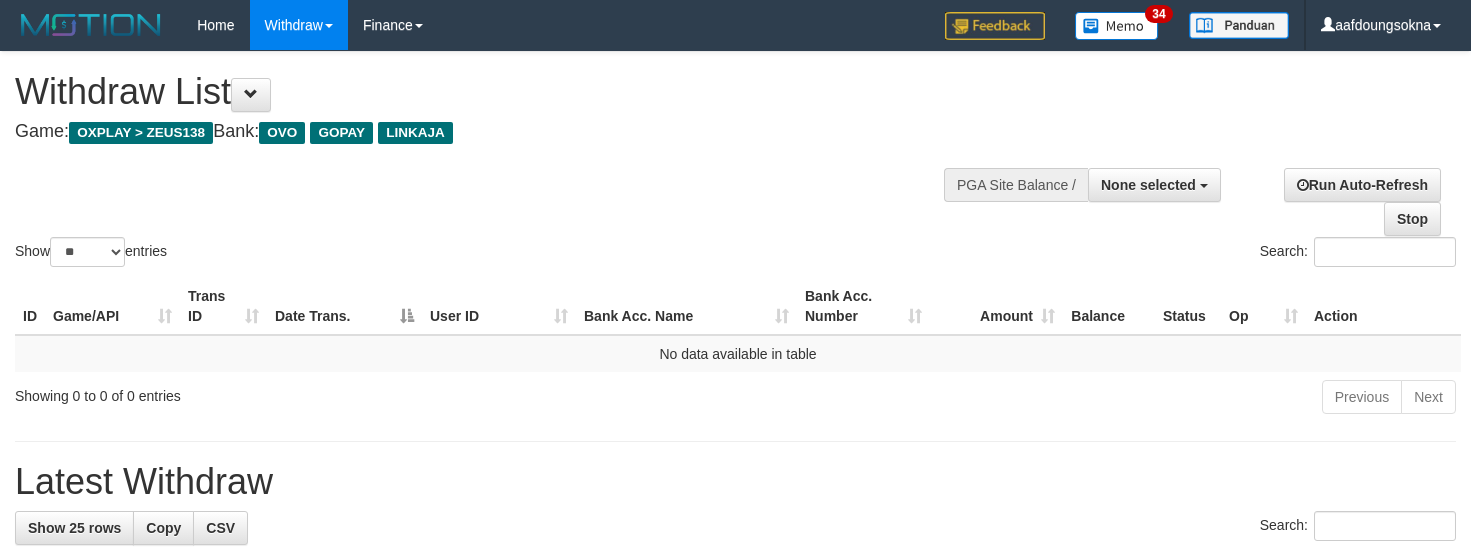 select 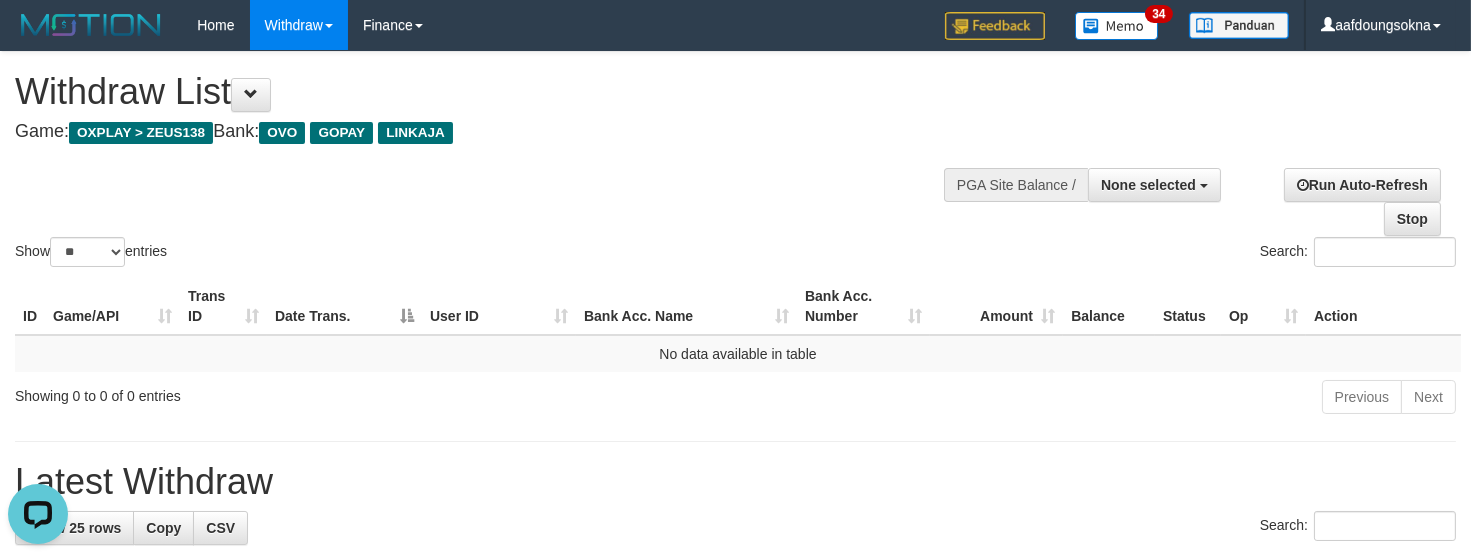 scroll, scrollTop: 0, scrollLeft: 0, axis: both 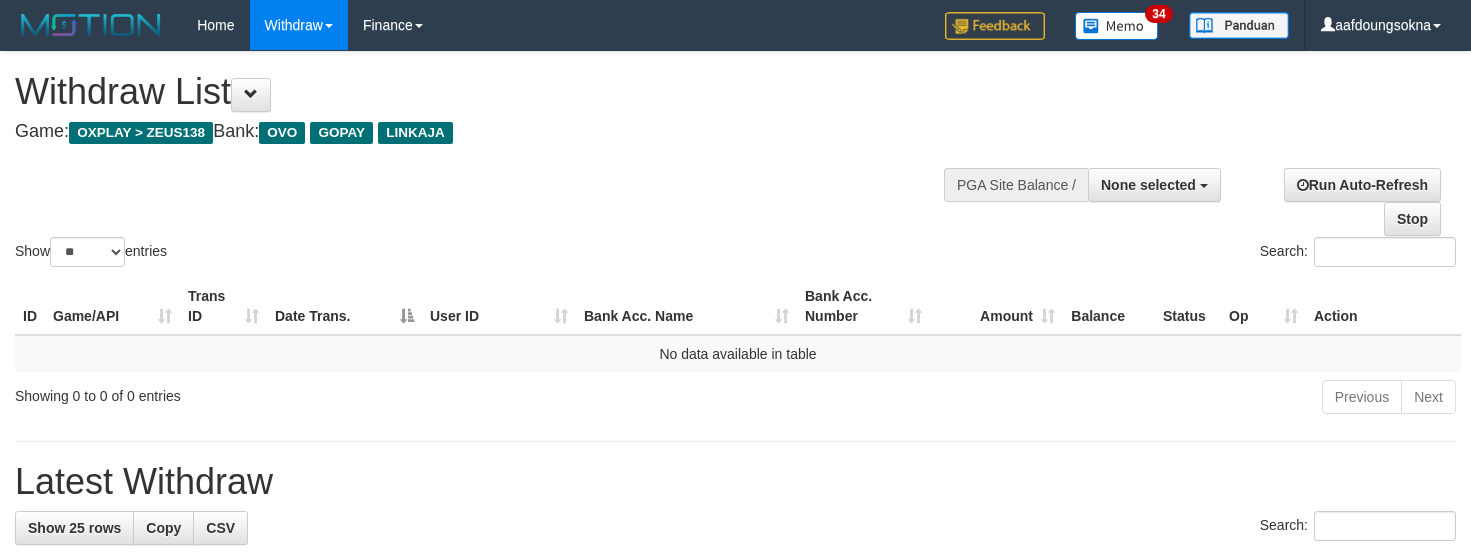 select 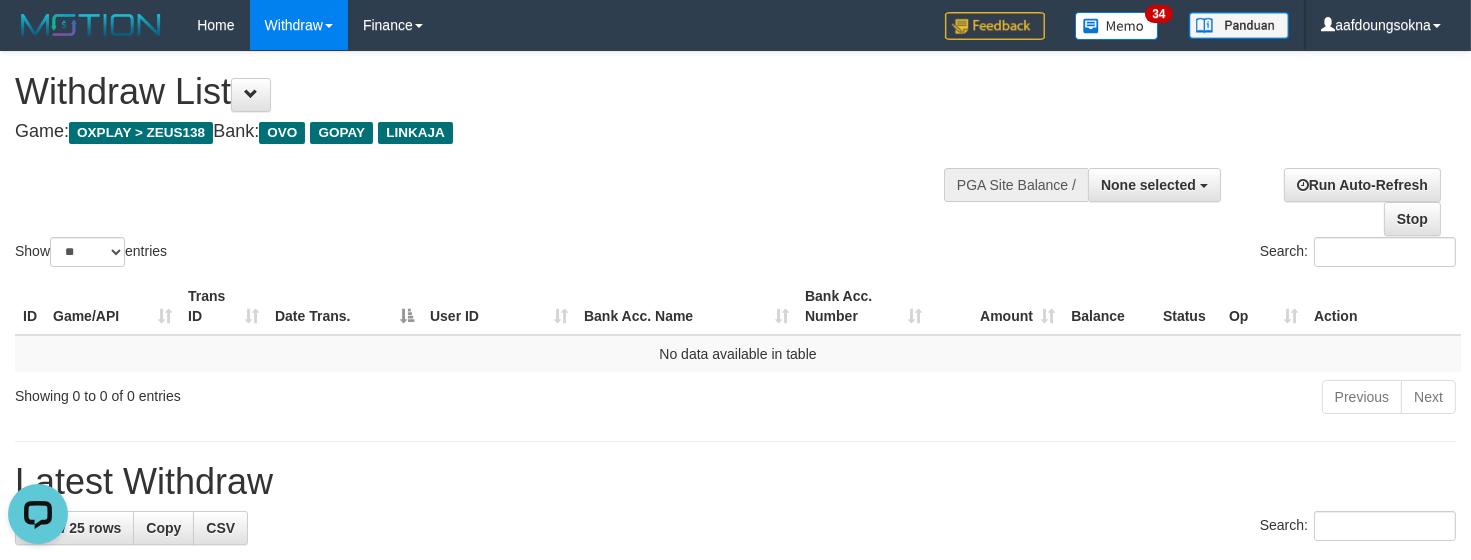 scroll, scrollTop: 0, scrollLeft: 0, axis: both 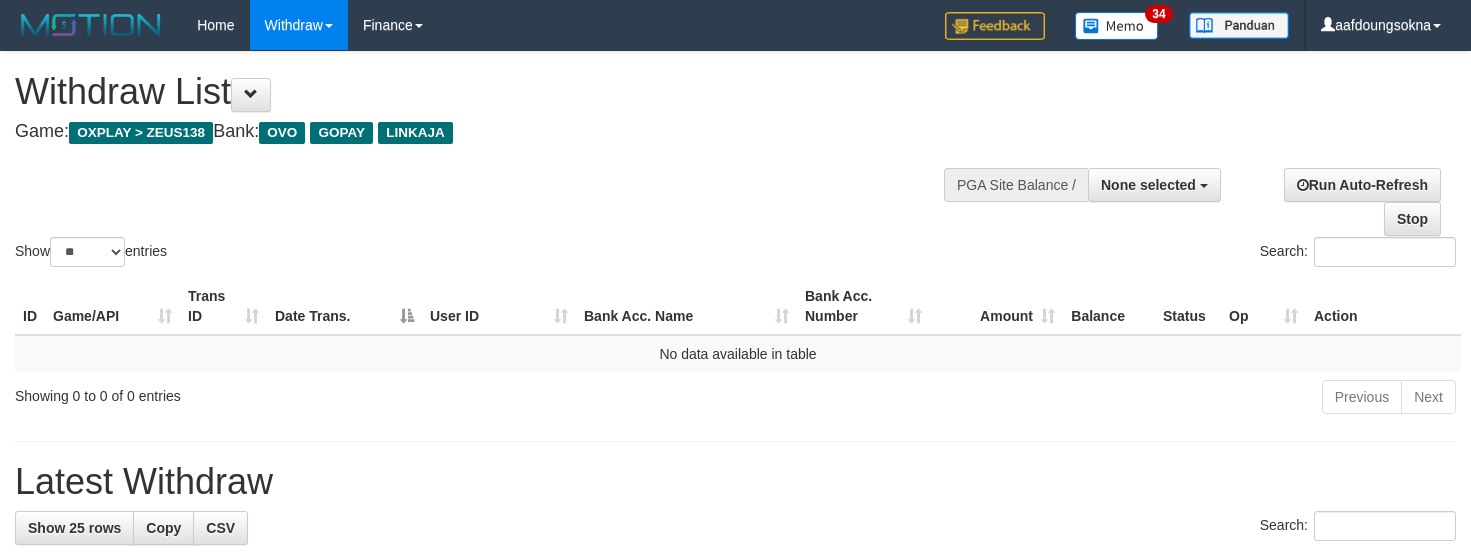 select 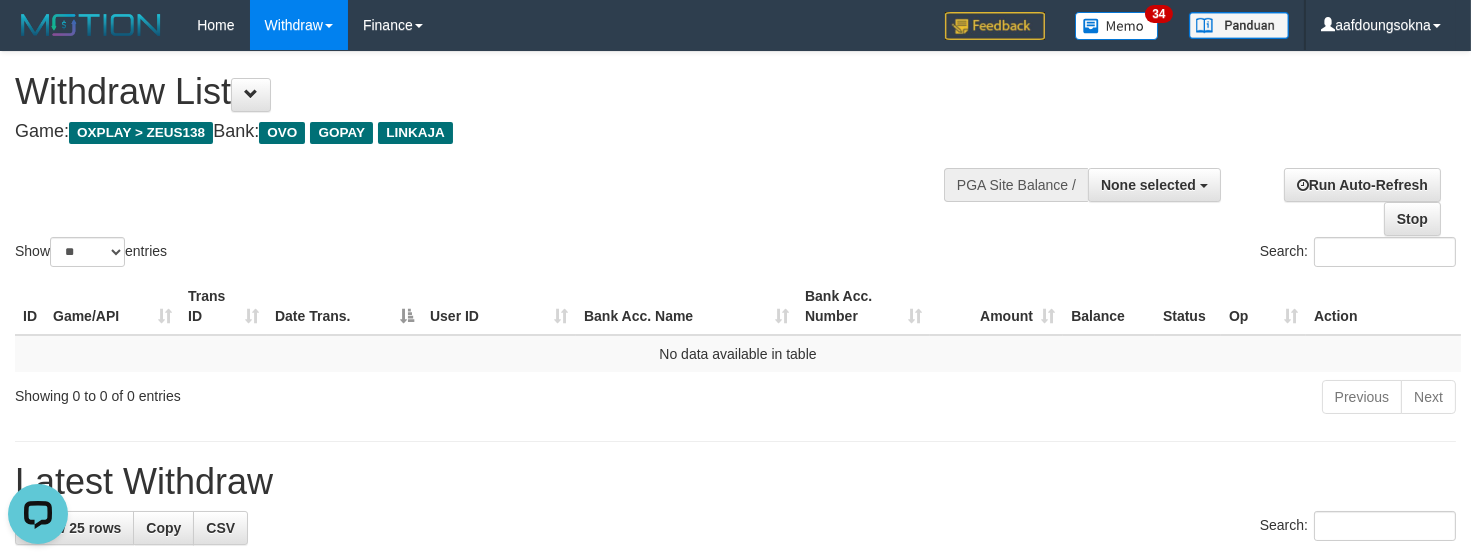 scroll, scrollTop: 0, scrollLeft: 0, axis: both 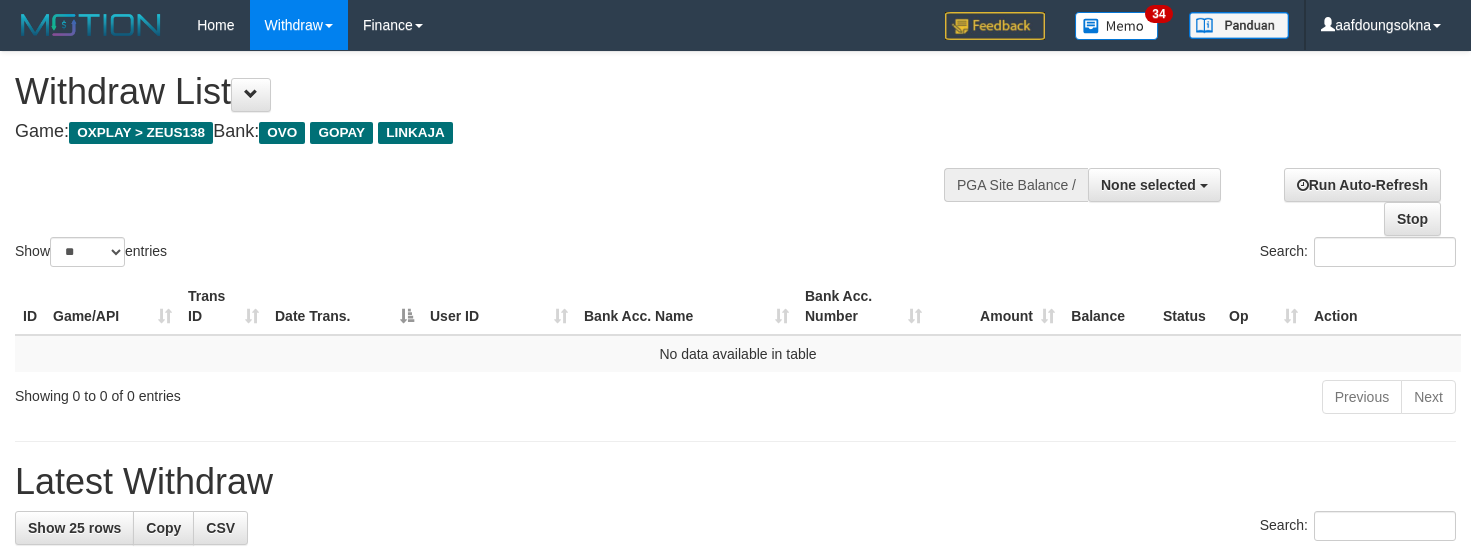select 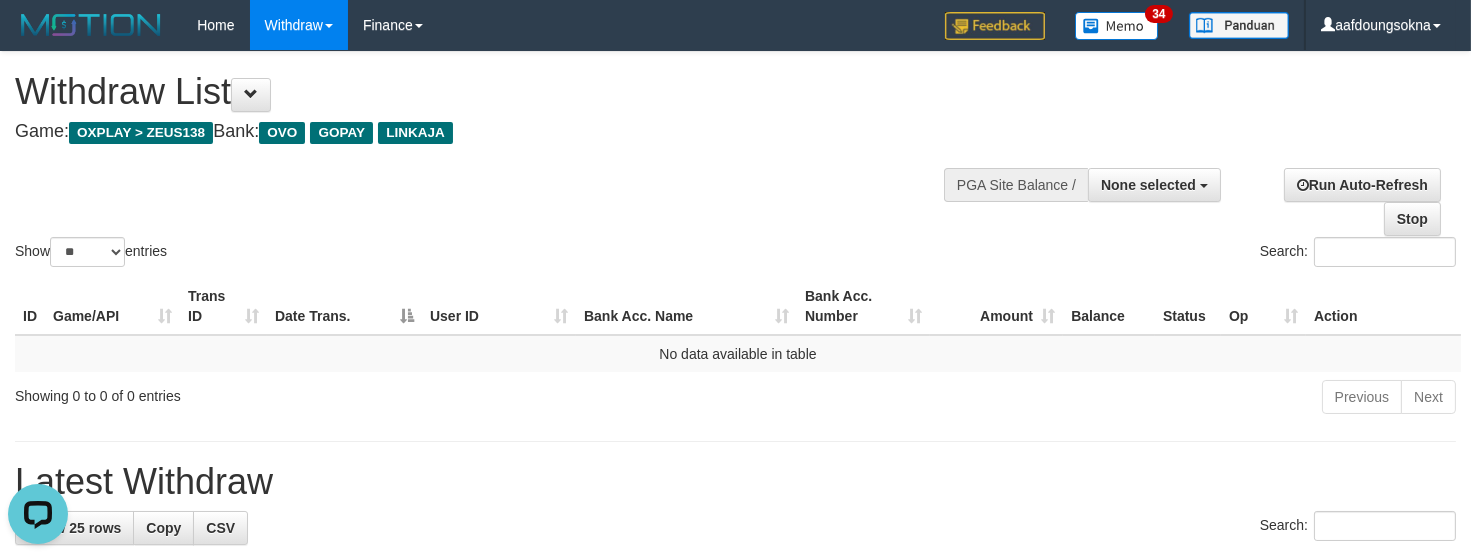 scroll, scrollTop: 0, scrollLeft: 0, axis: both 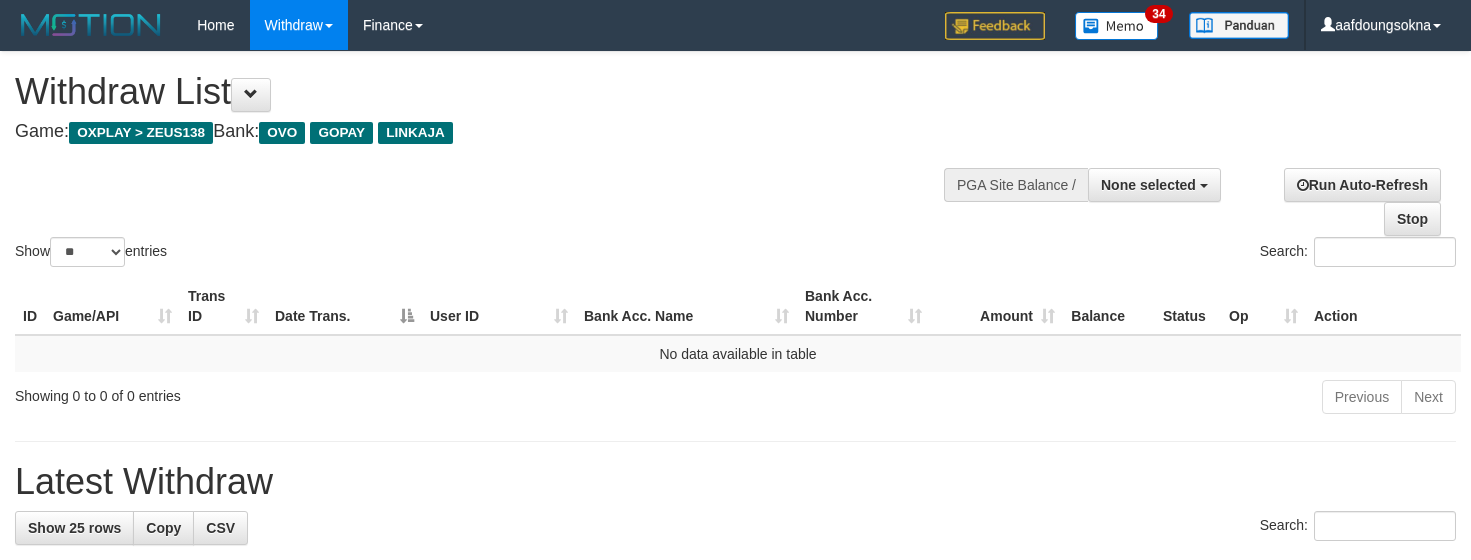 select 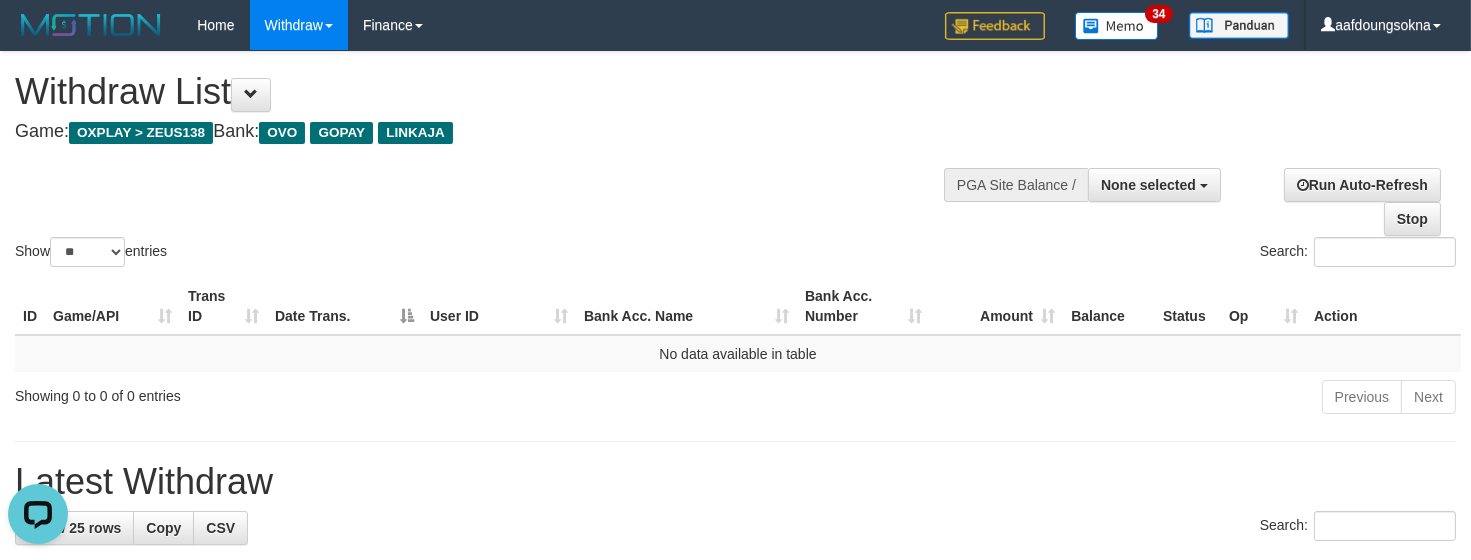 scroll, scrollTop: 0, scrollLeft: 0, axis: both 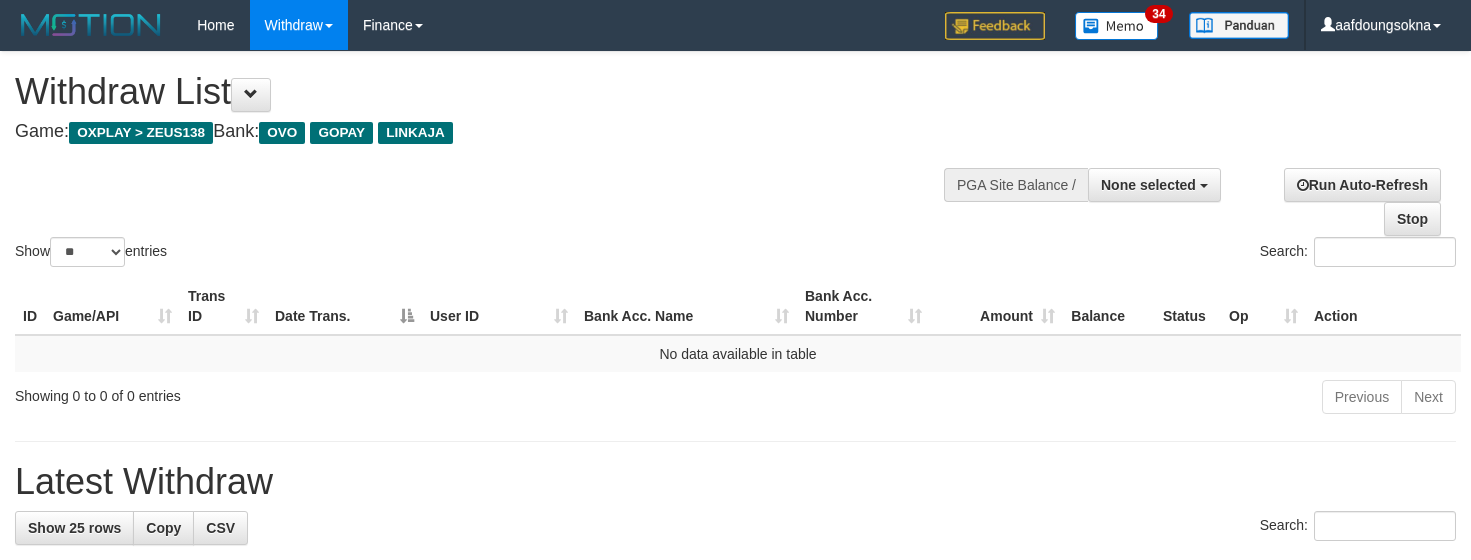 select 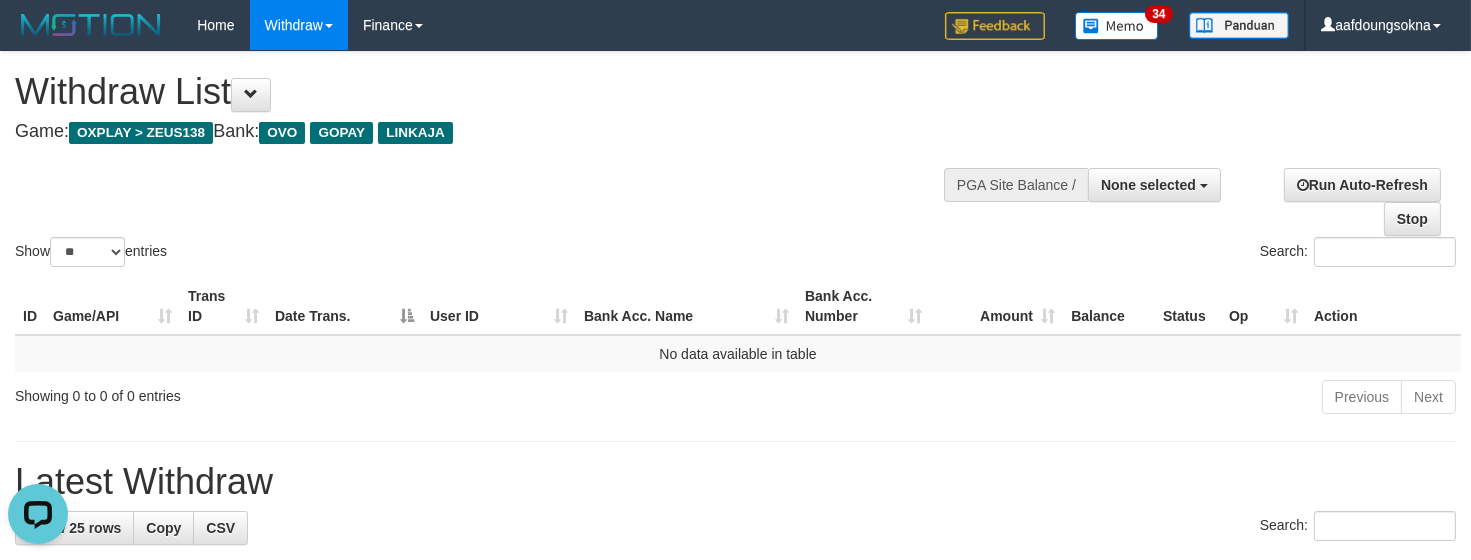 scroll, scrollTop: 0, scrollLeft: 0, axis: both 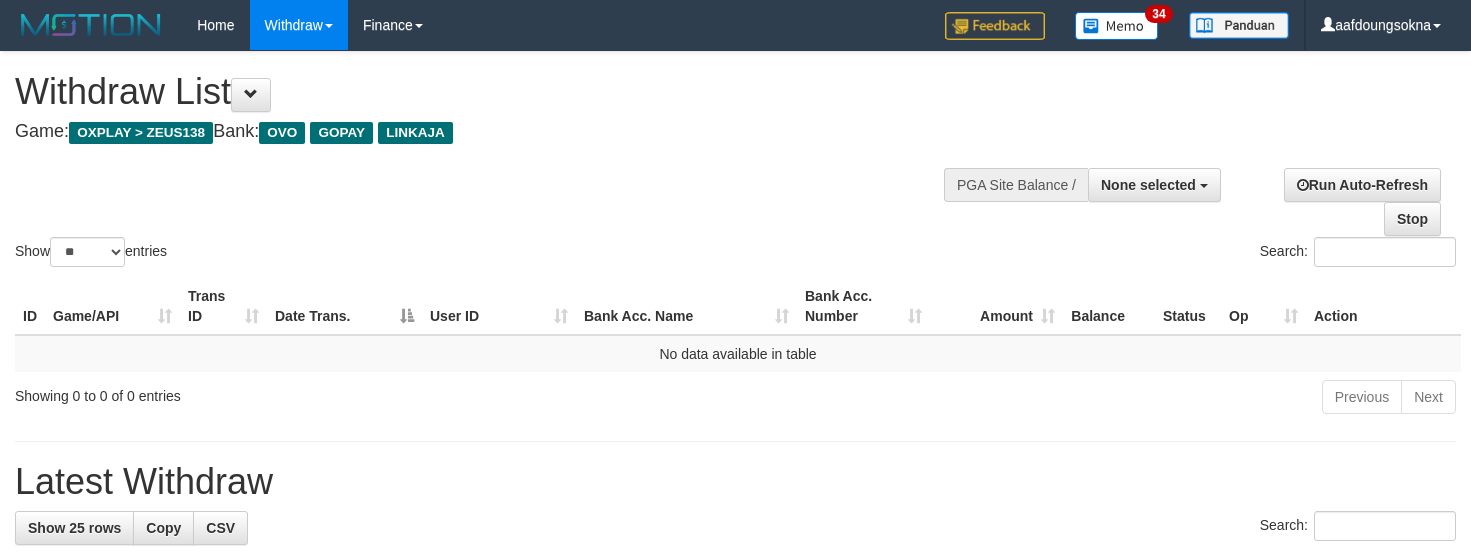 select 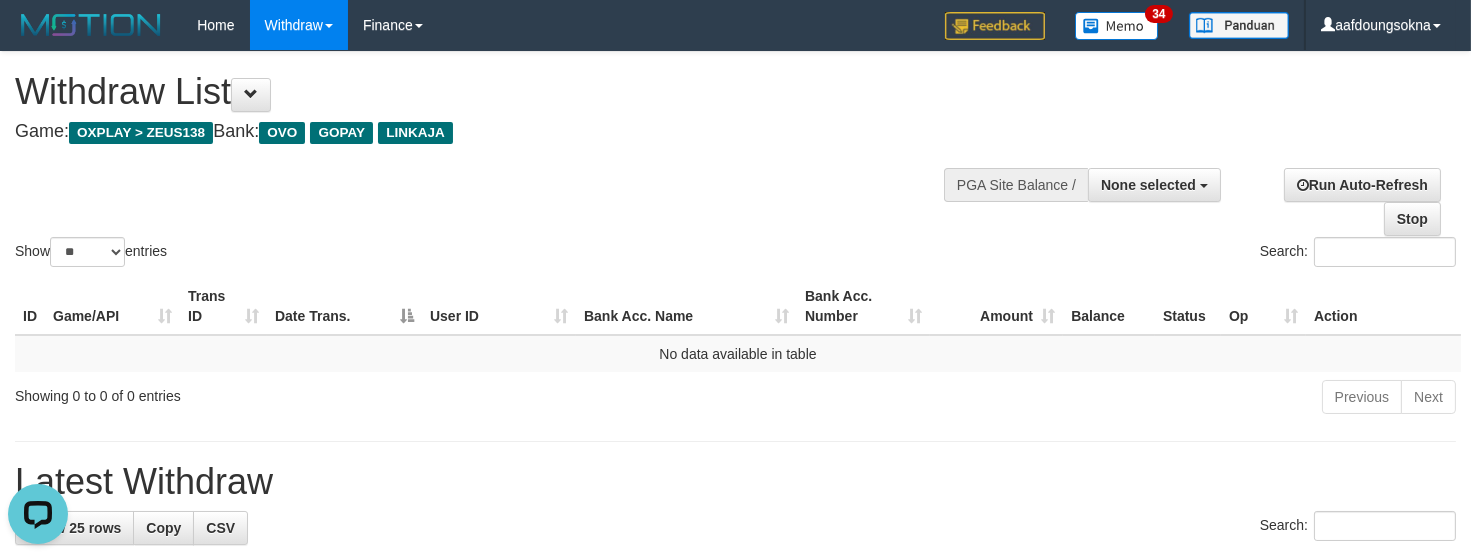 scroll, scrollTop: 0, scrollLeft: 0, axis: both 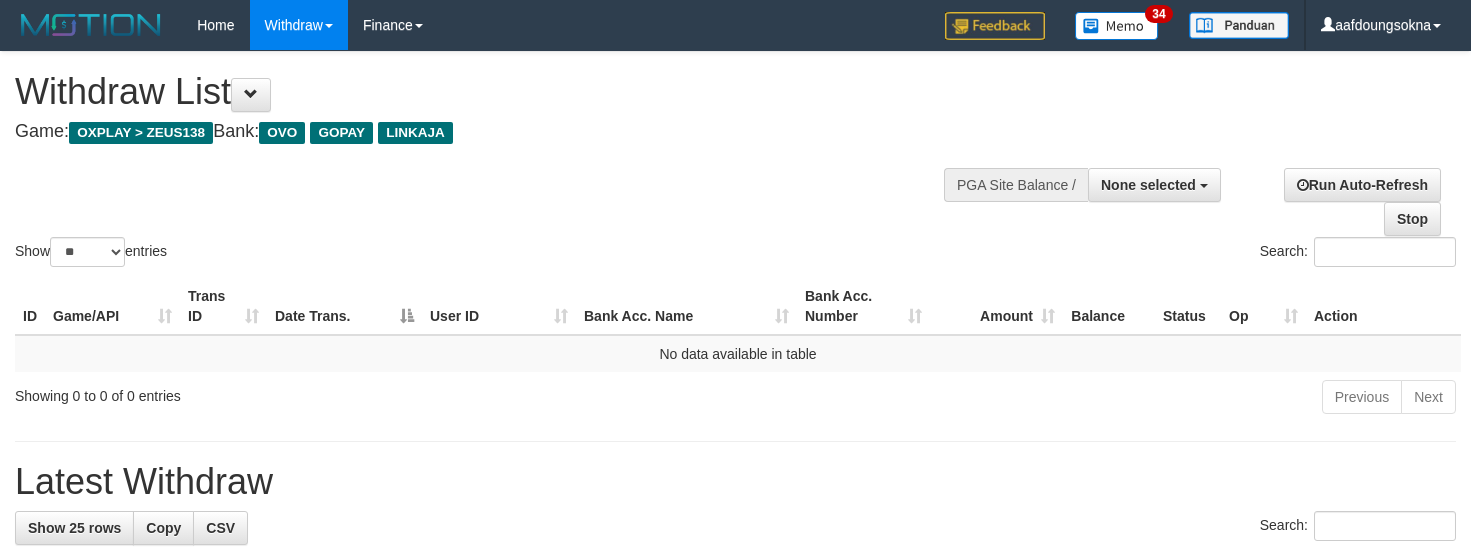 select 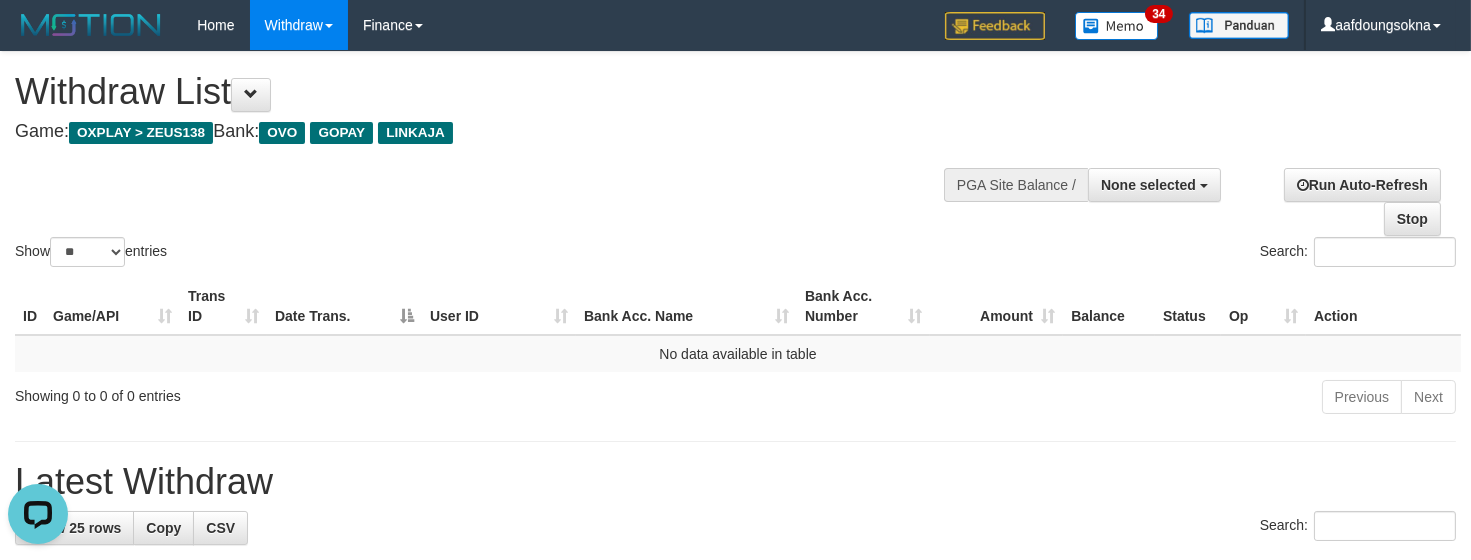 scroll, scrollTop: 0, scrollLeft: 0, axis: both 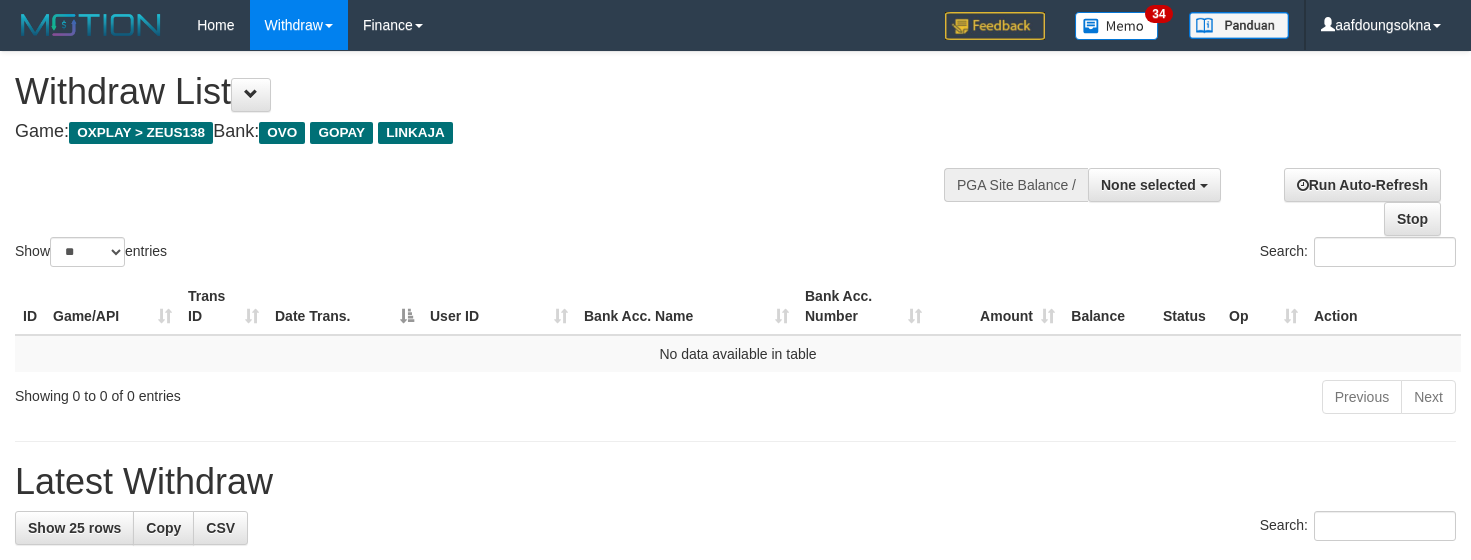 select 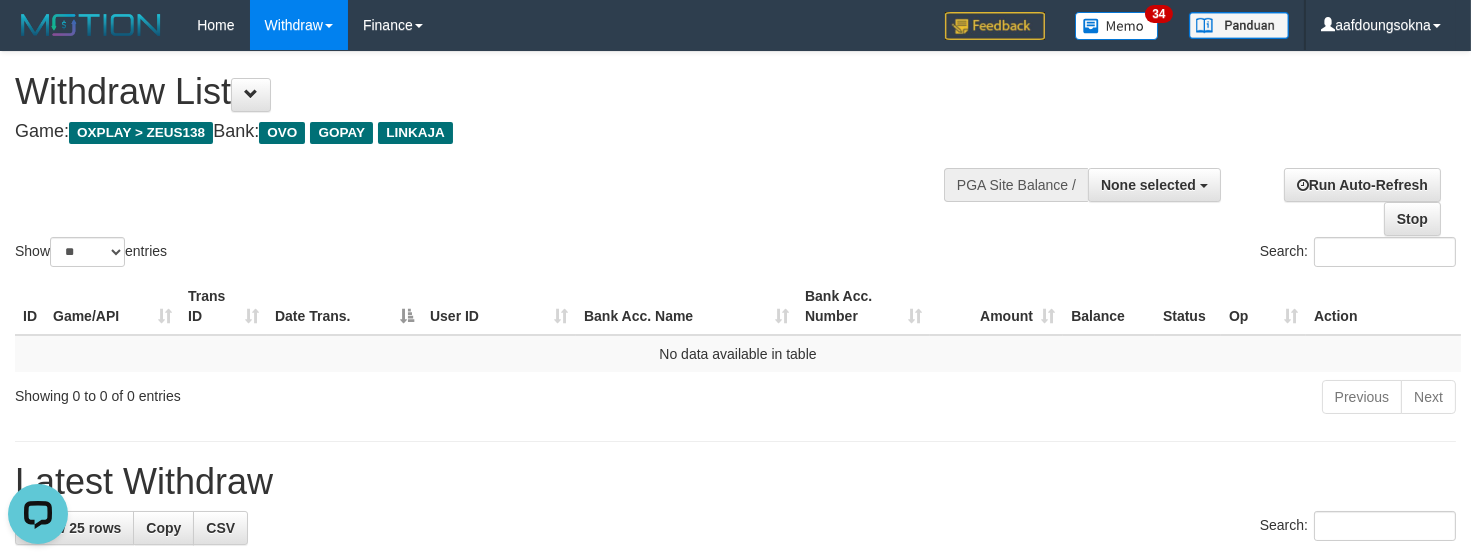 scroll, scrollTop: 0, scrollLeft: 0, axis: both 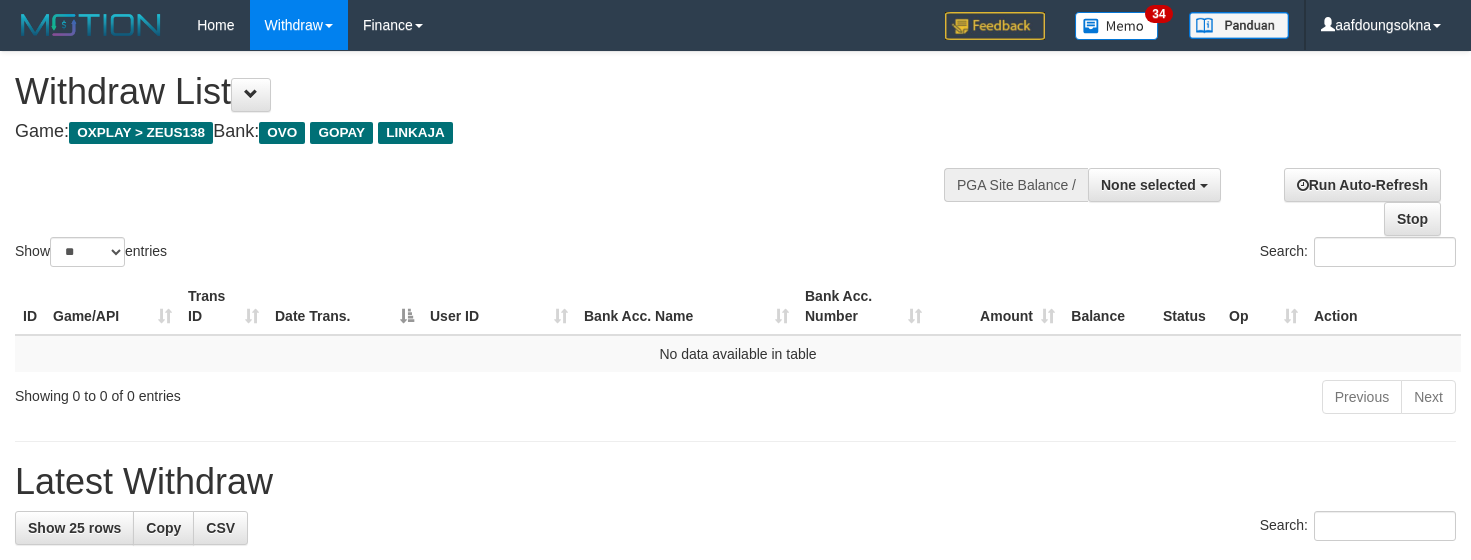 select 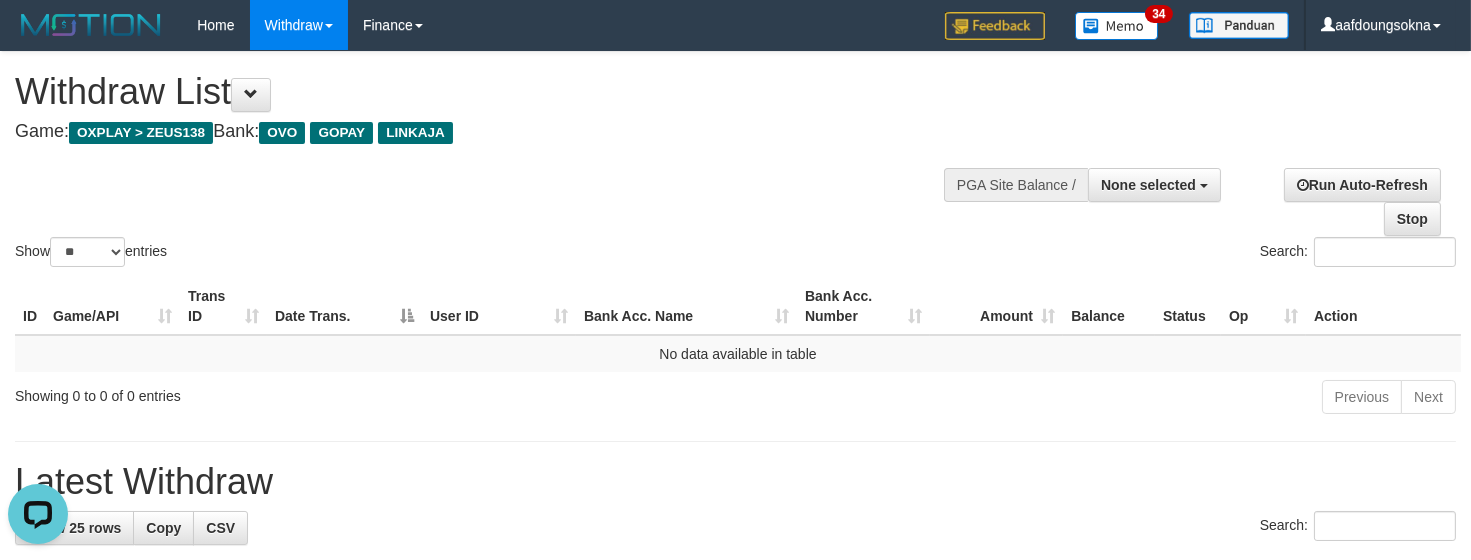 scroll, scrollTop: 0, scrollLeft: 0, axis: both 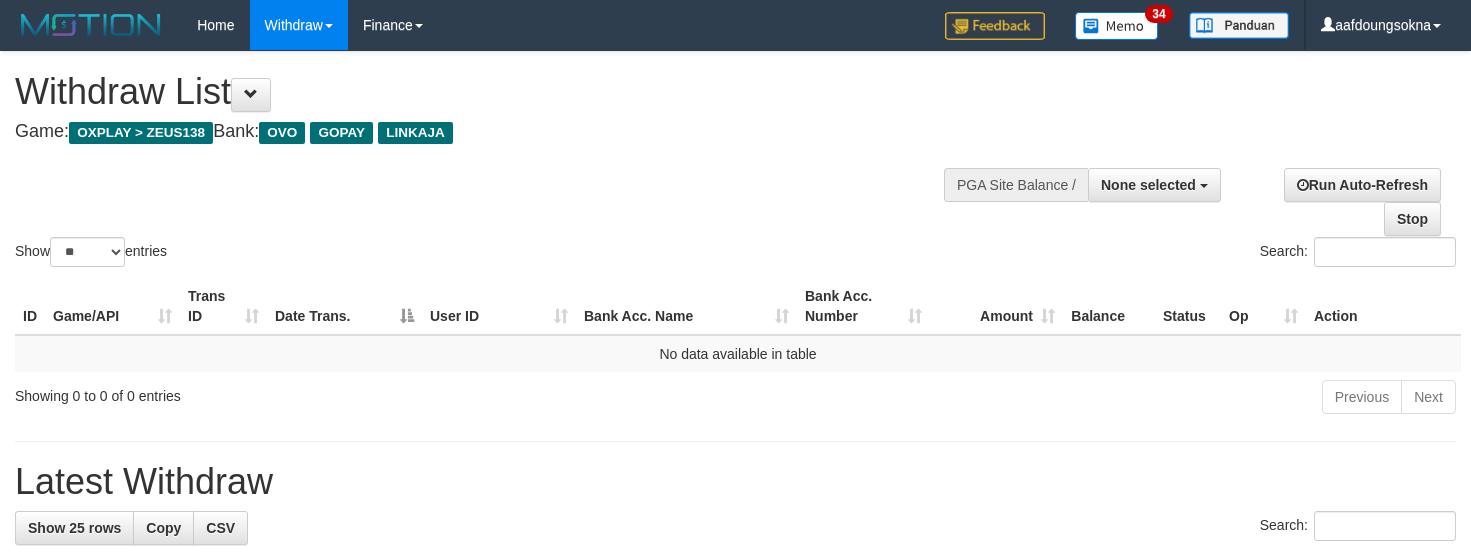 select 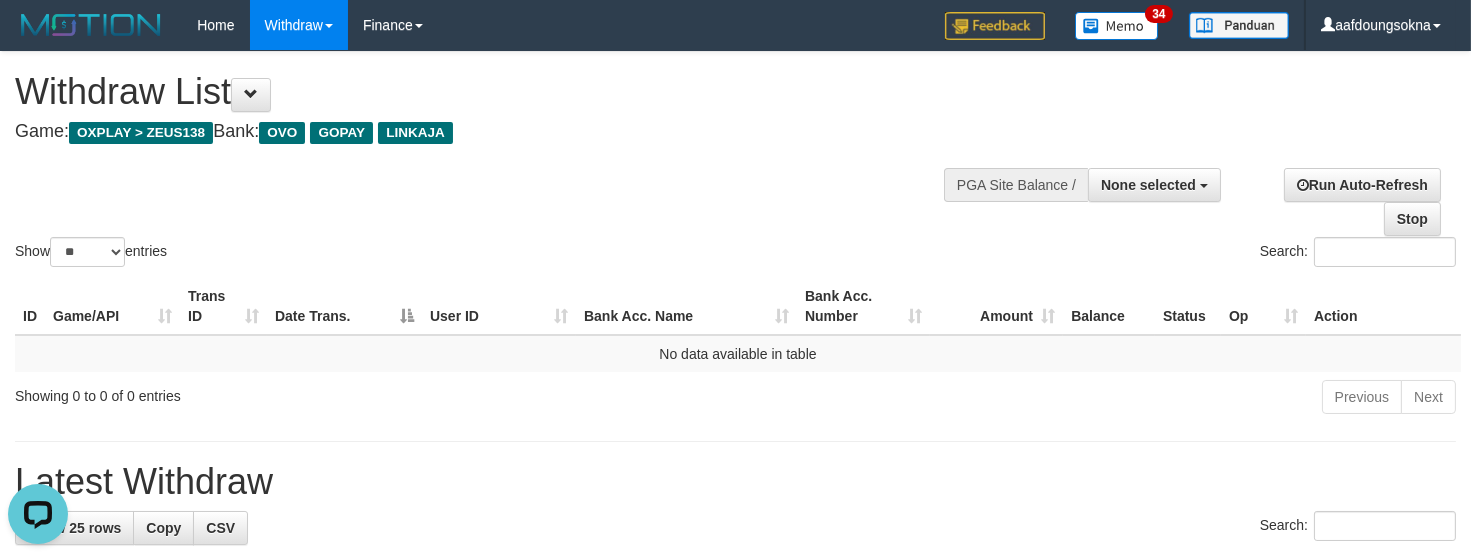 scroll, scrollTop: 0, scrollLeft: 0, axis: both 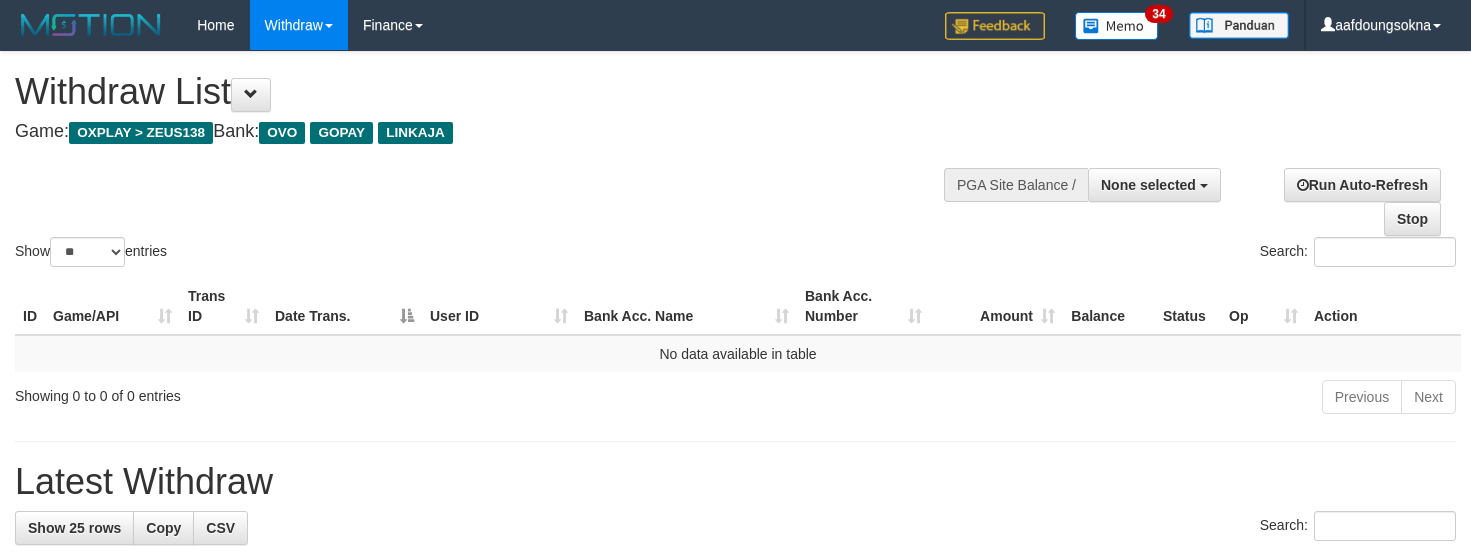select 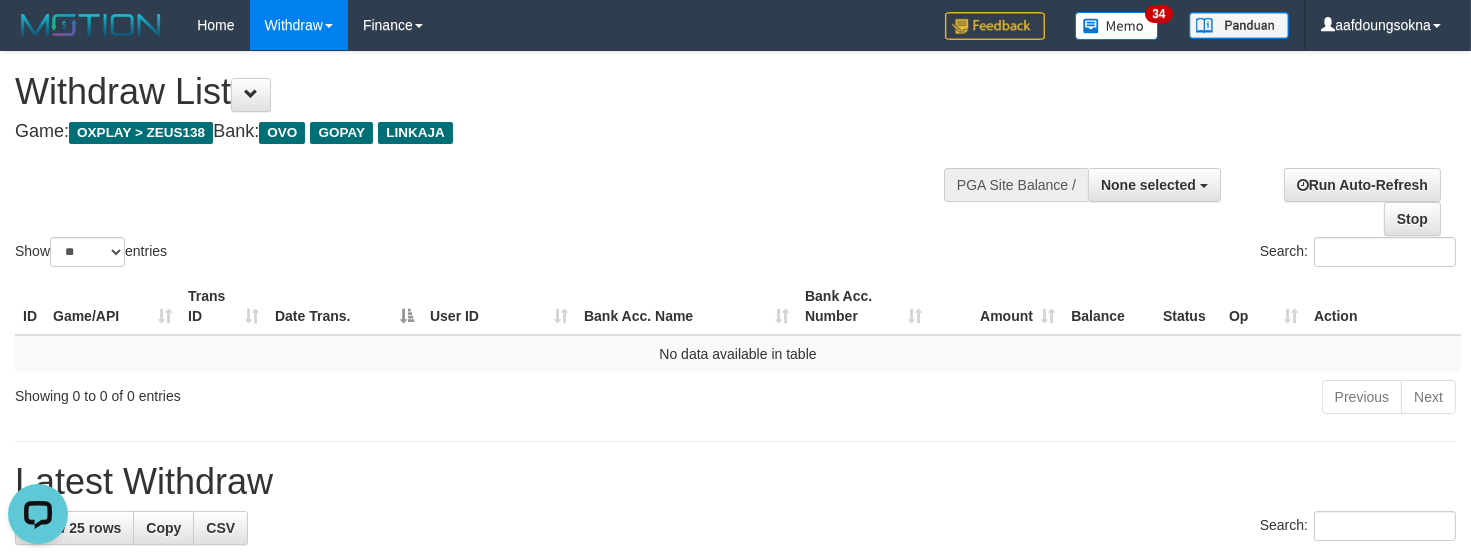 scroll, scrollTop: 0, scrollLeft: 0, axis: both 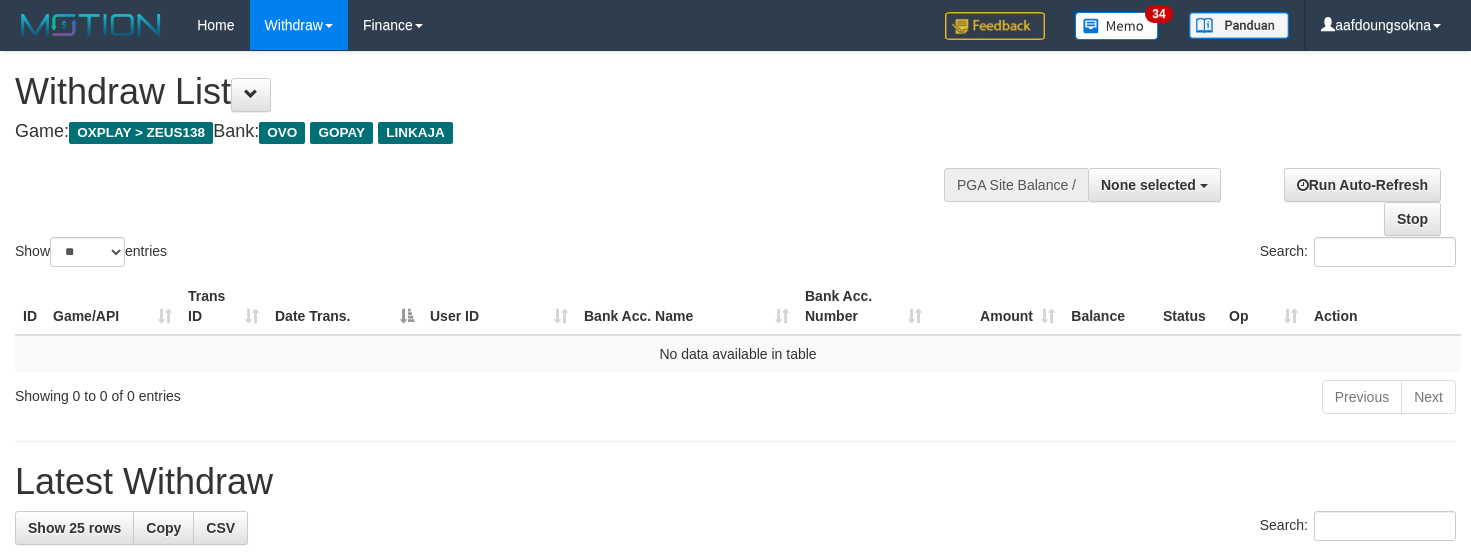 select 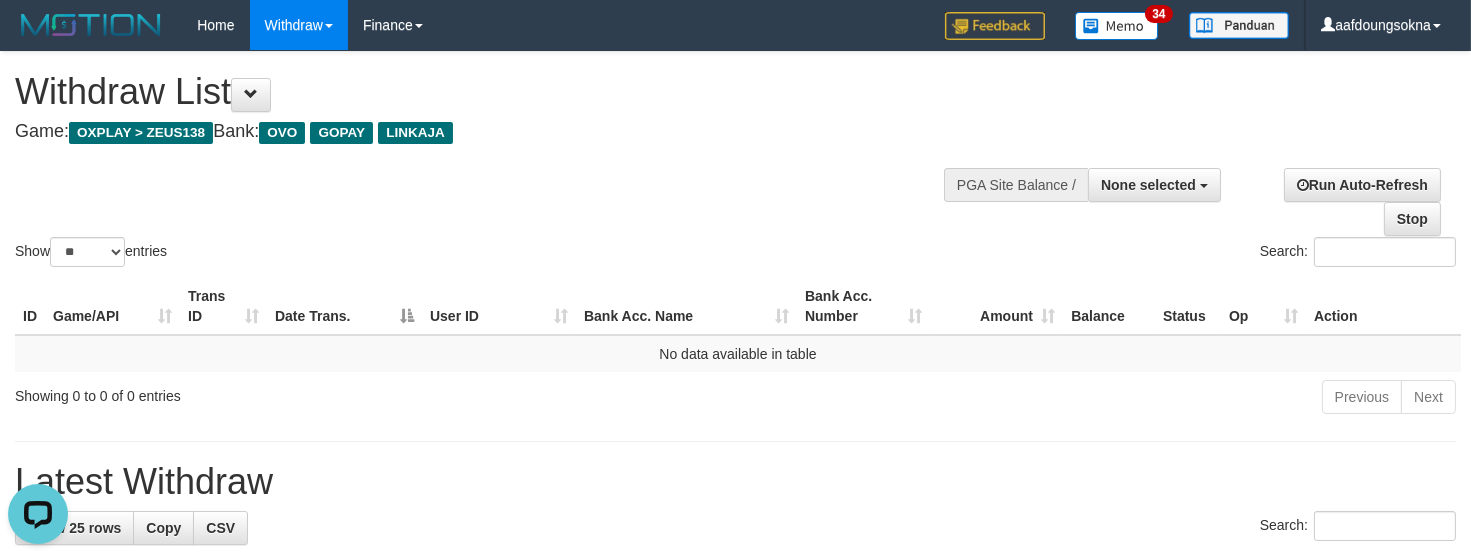 scroll, scrollTop: 0, scrollLeft: 0, axis: both 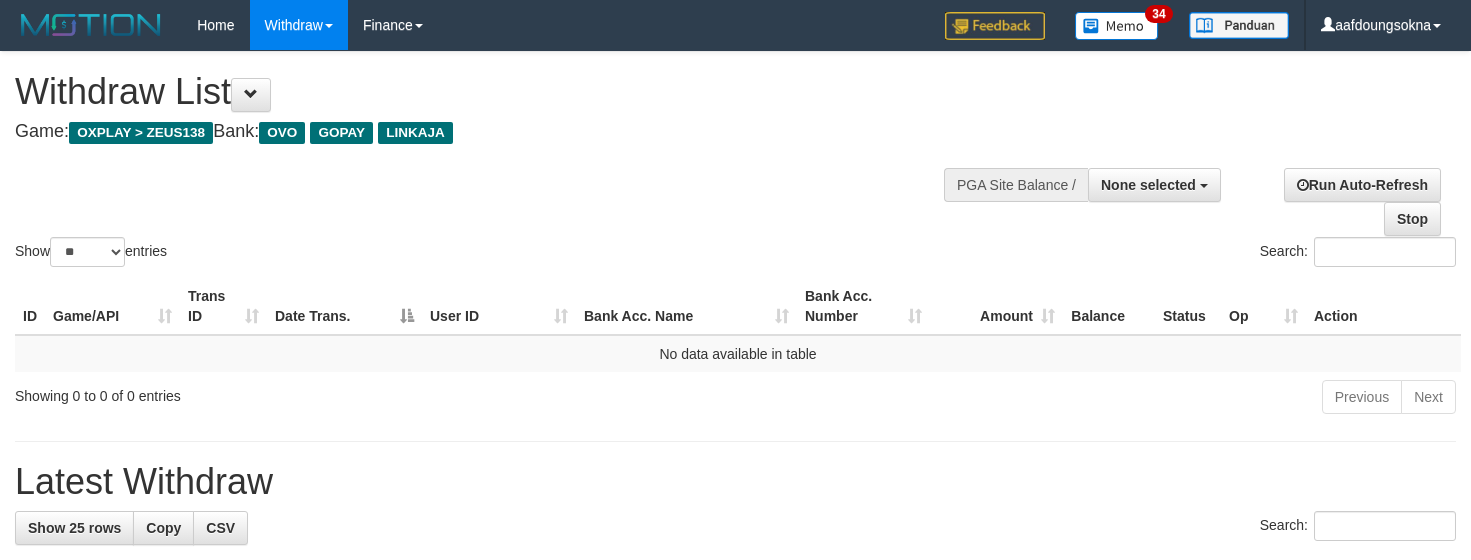 select 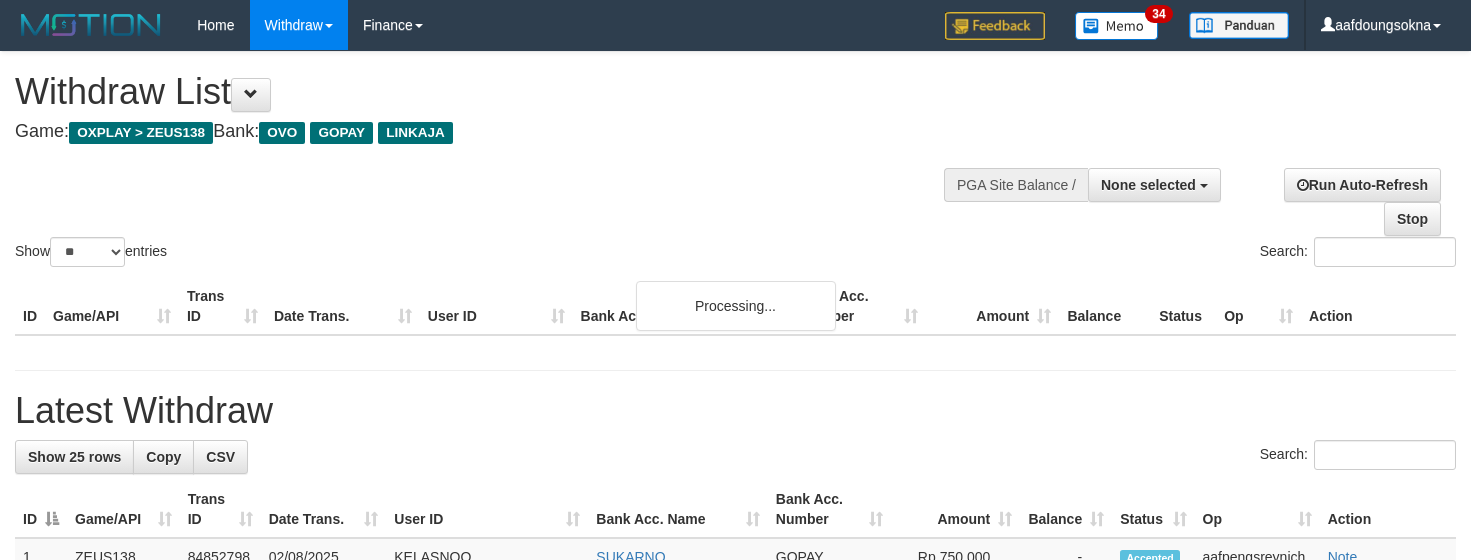 select 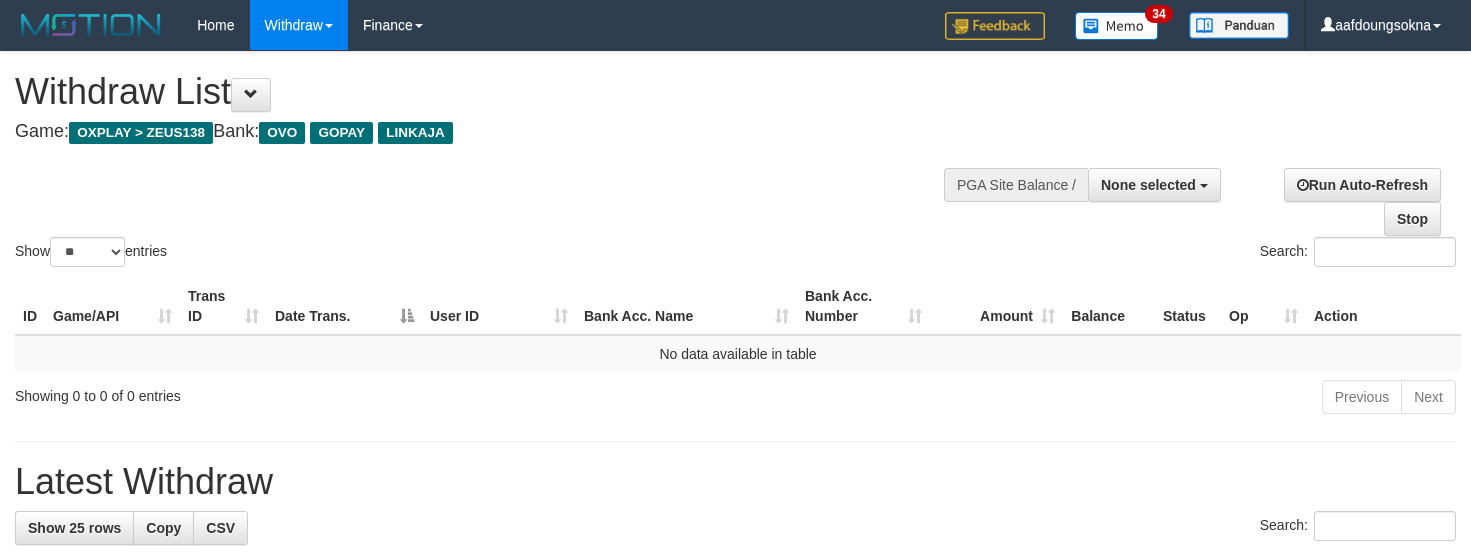select 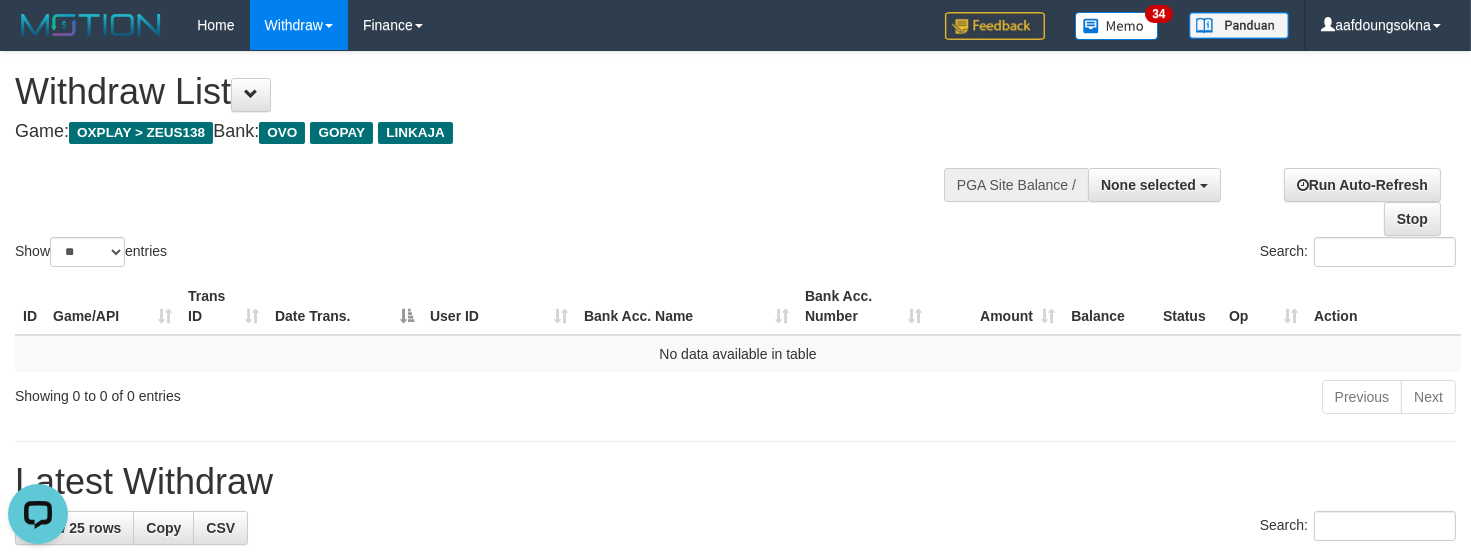 scroll, scrollTop: 0, scrollLeft: 0, axis: both 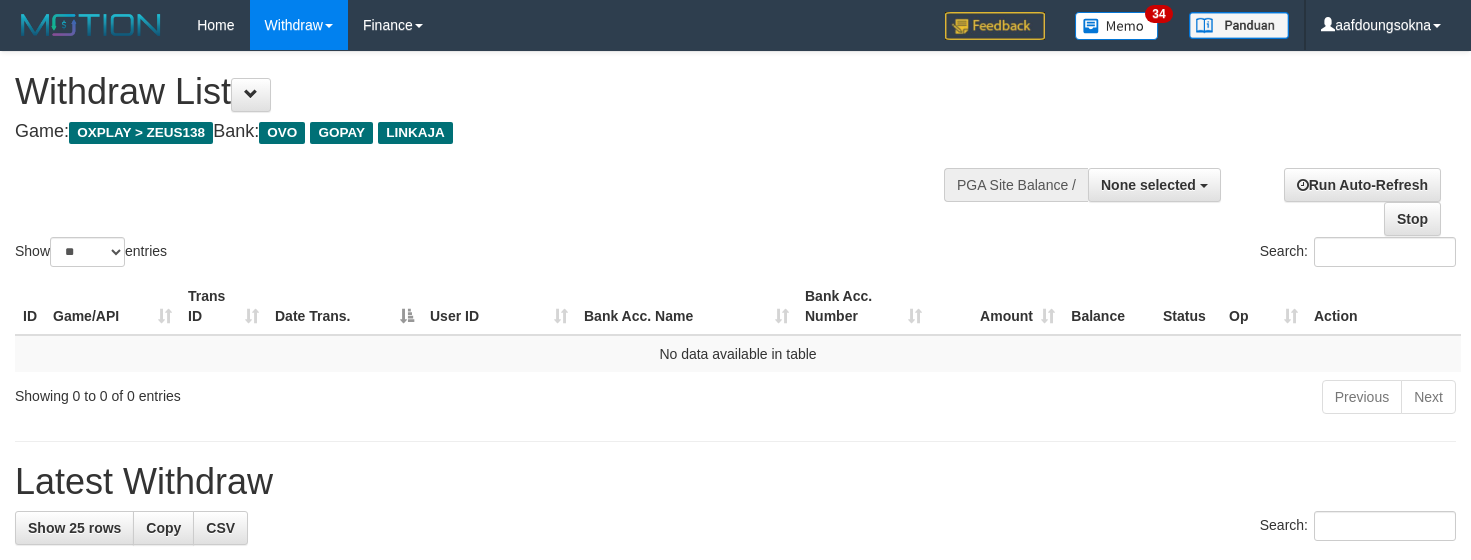select 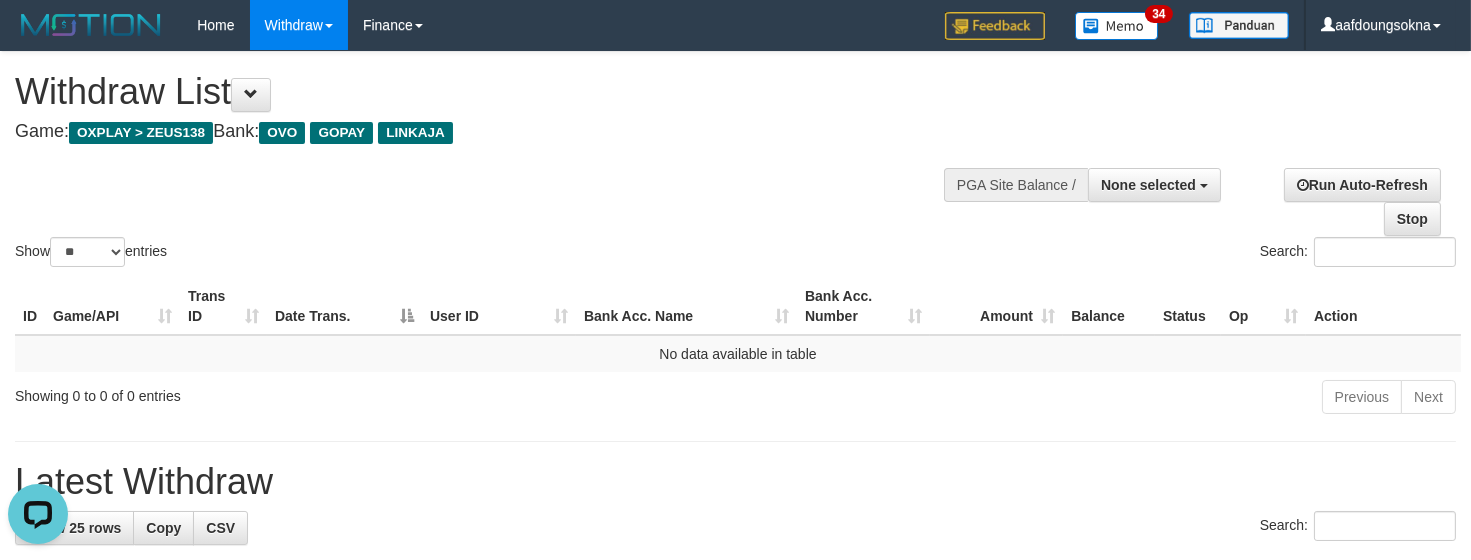 scroll, scrollTop: 0, scrollLeft: 0, axis: both 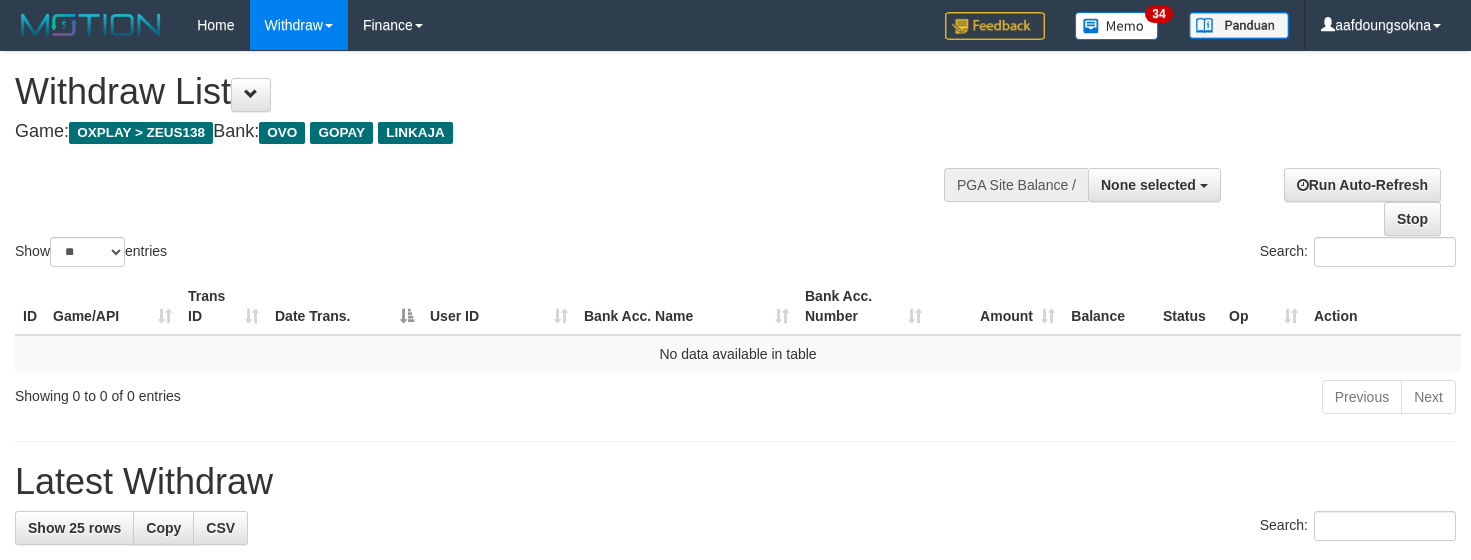 select 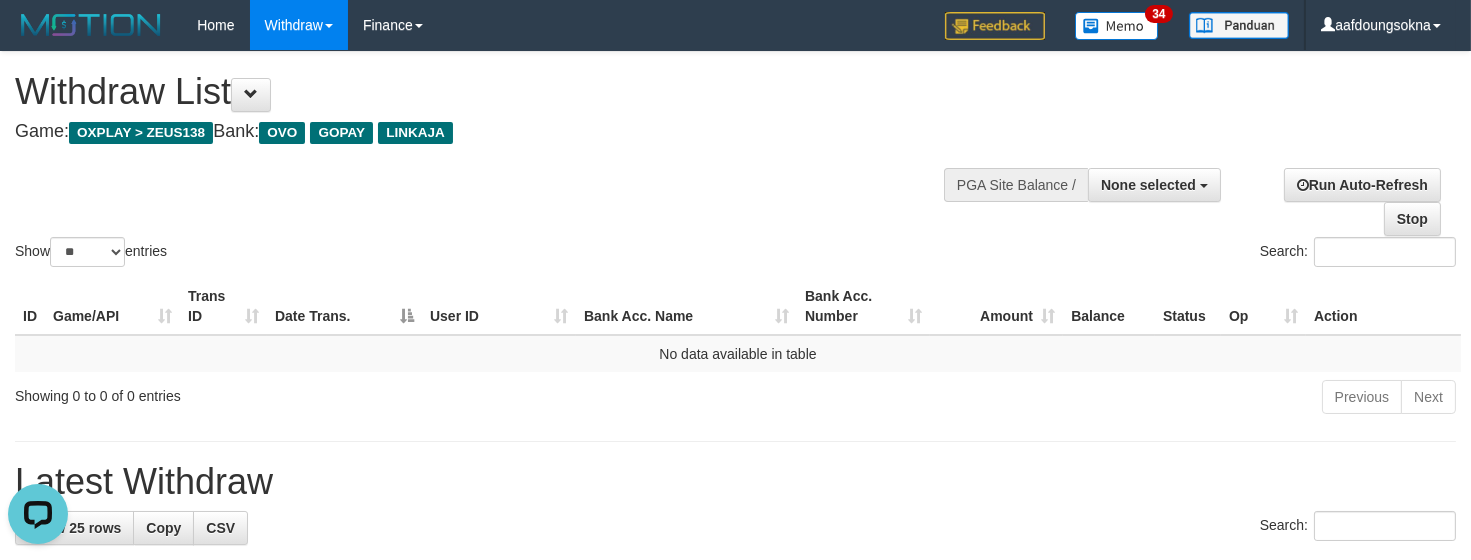 scroll, scrollTop: 0, scrollLeft: 0, axis: both 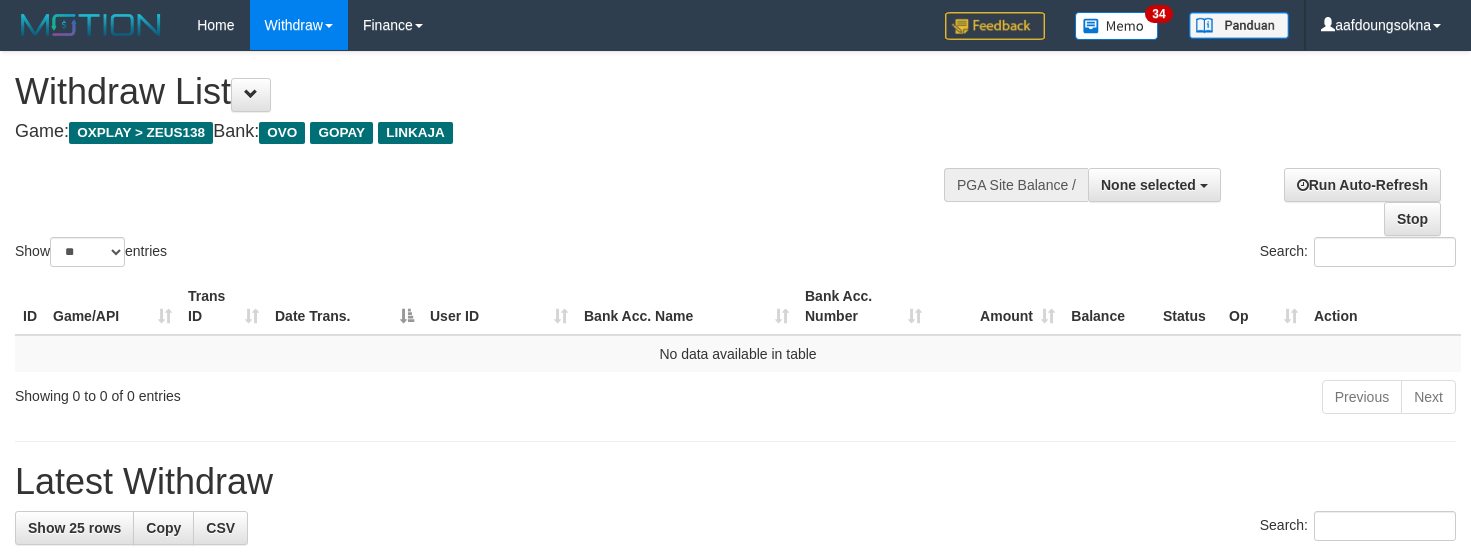 select 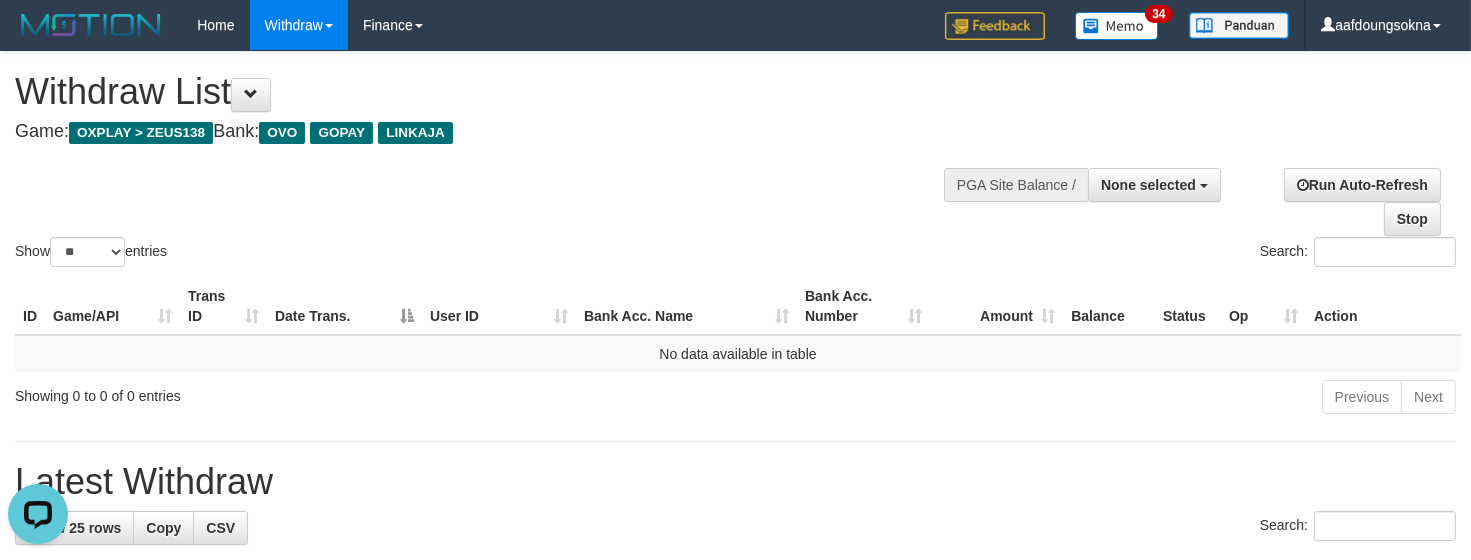 scroll, scrollTop: 0, scrollLeft: 0, axis: both 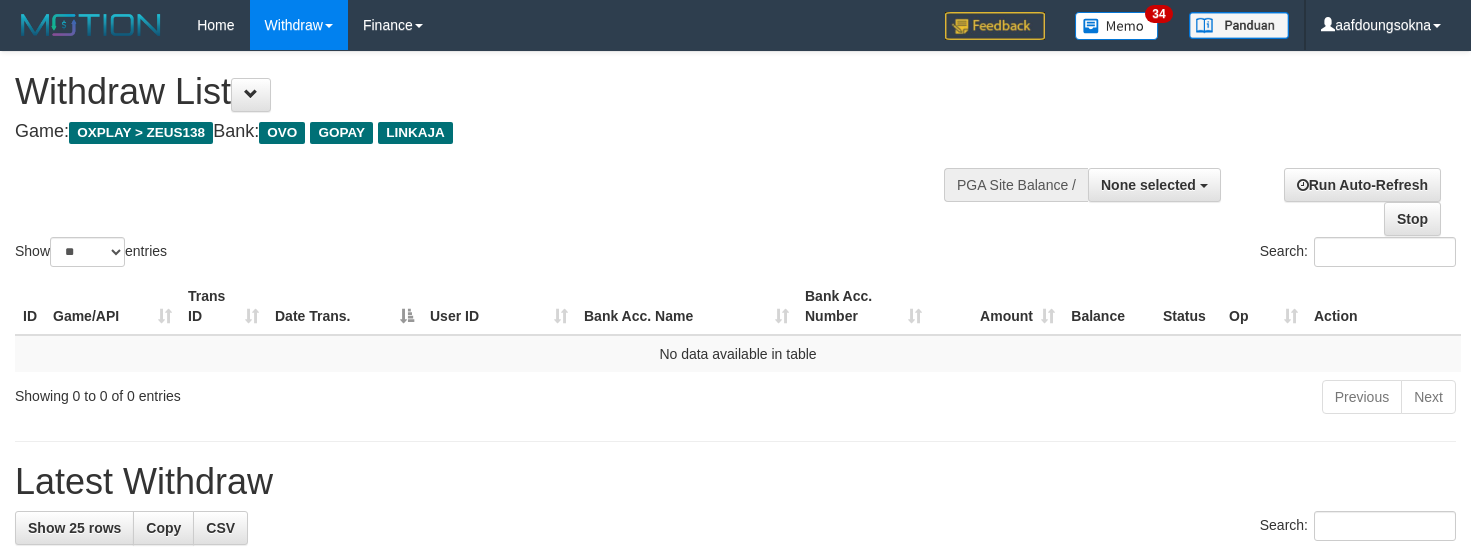 select 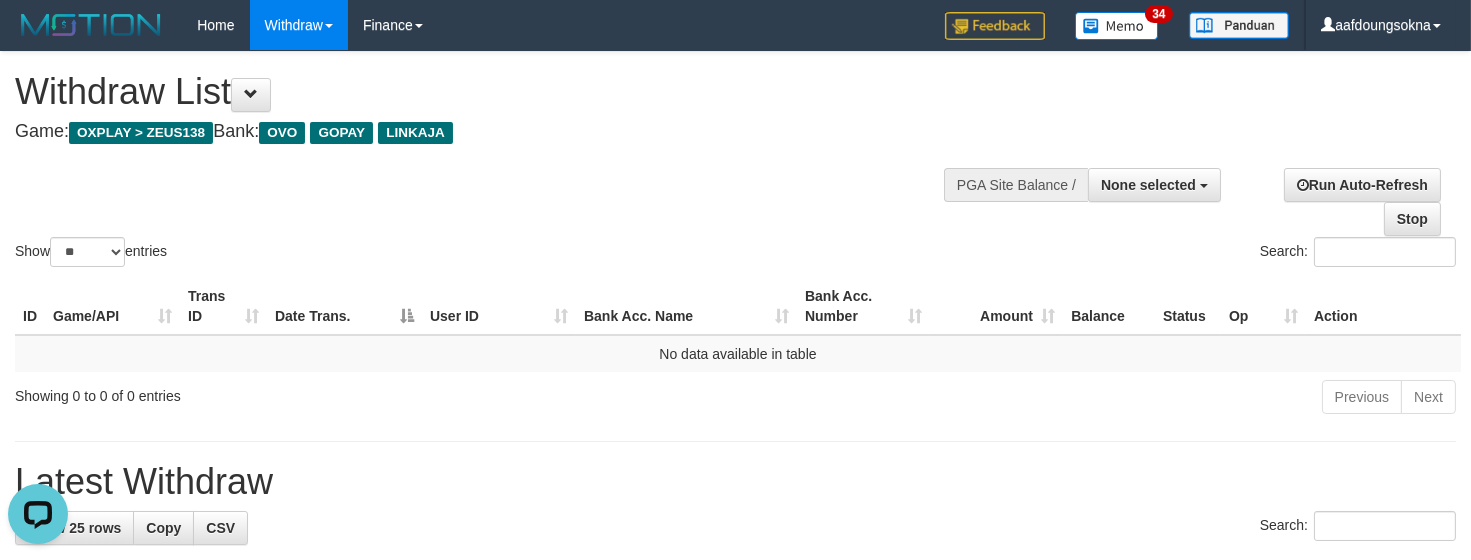 scroll, scrollTop: 0, scrollLeft: 0, axis: both 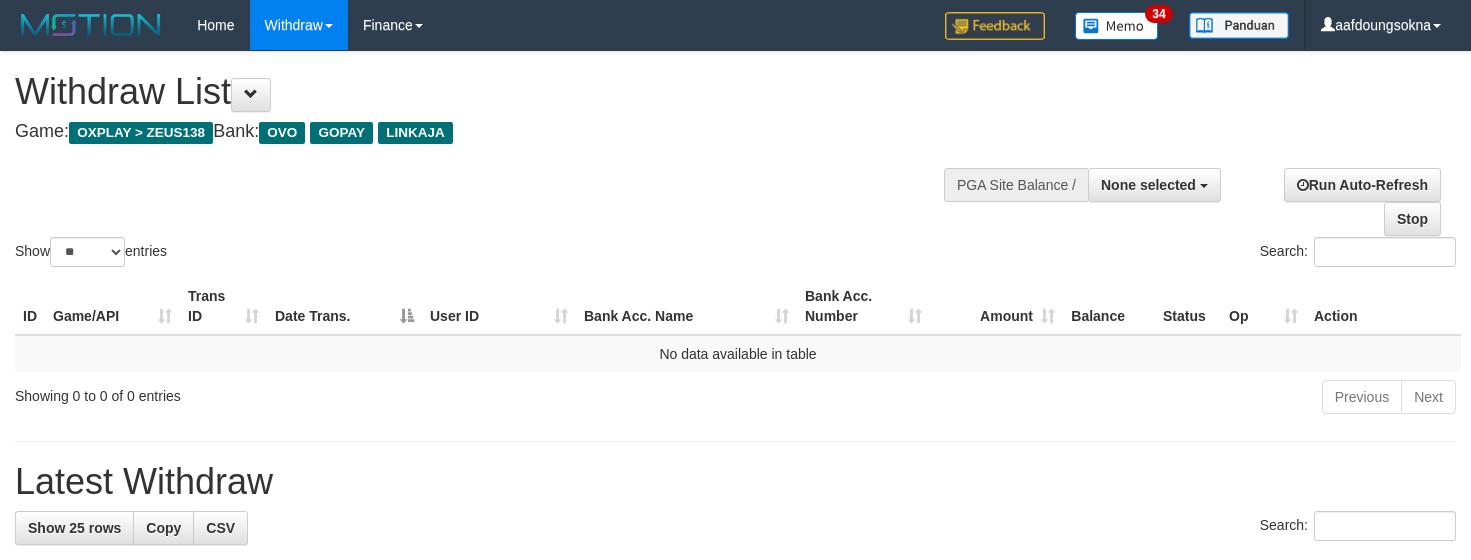 select 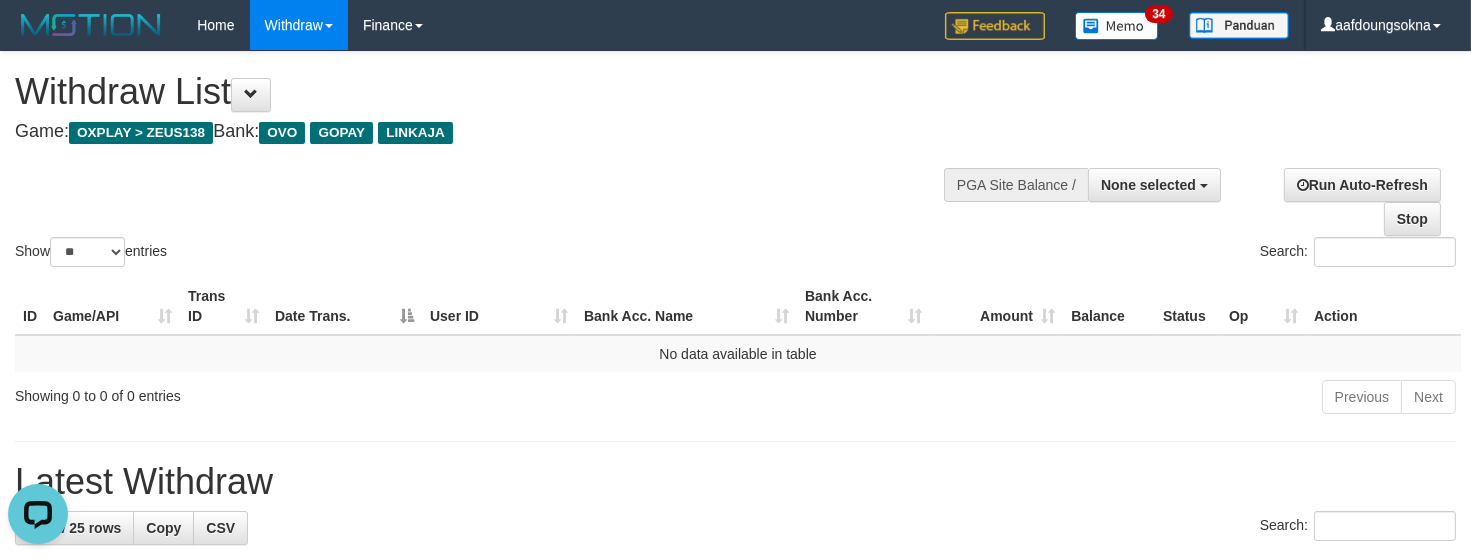 scroll, scrollTop: 0, scrollLeft: 0, axis: both 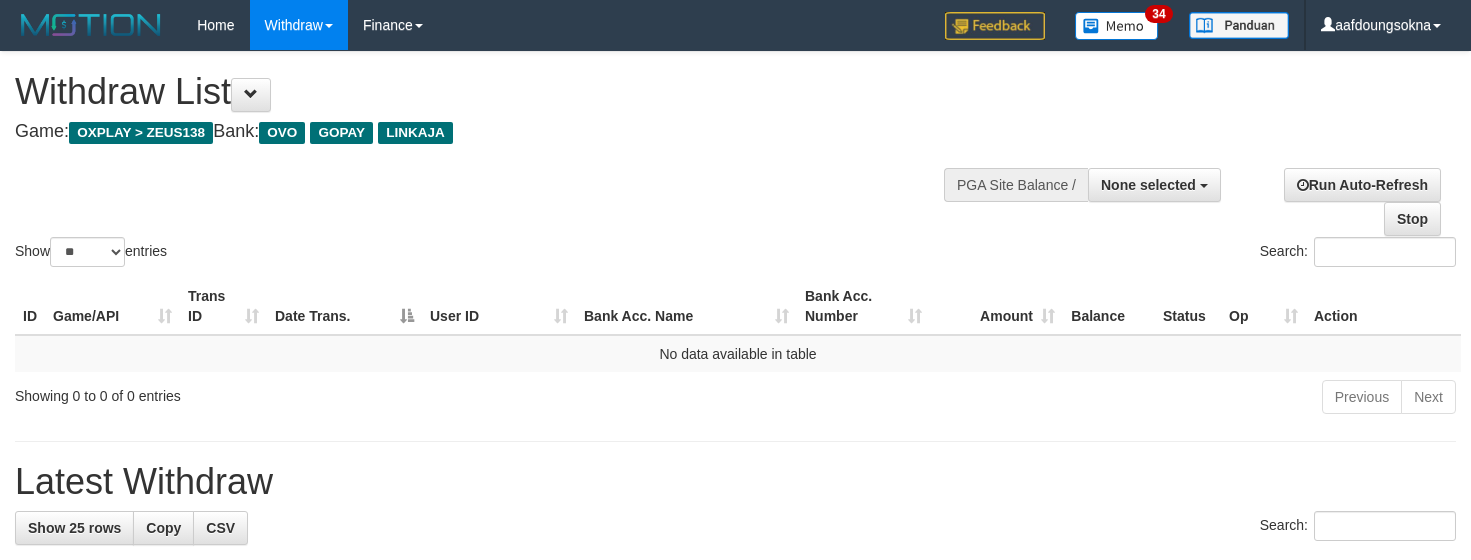 select 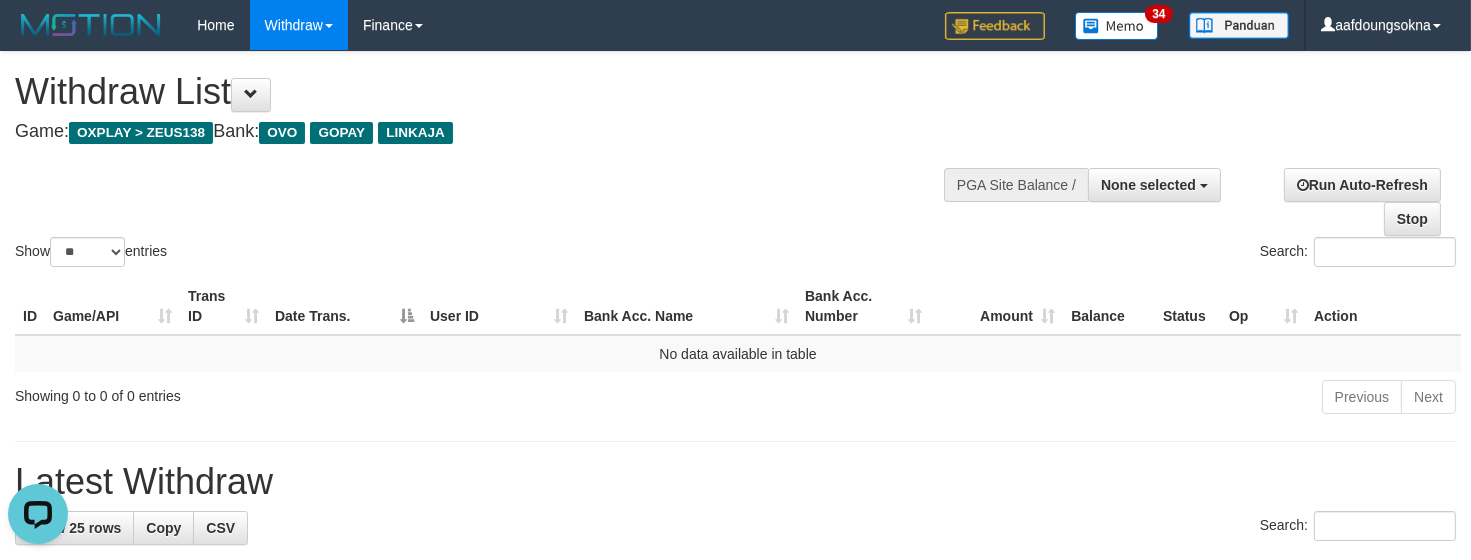 scroll, scrollTop: 0, scrollLeft: 0, axis: both 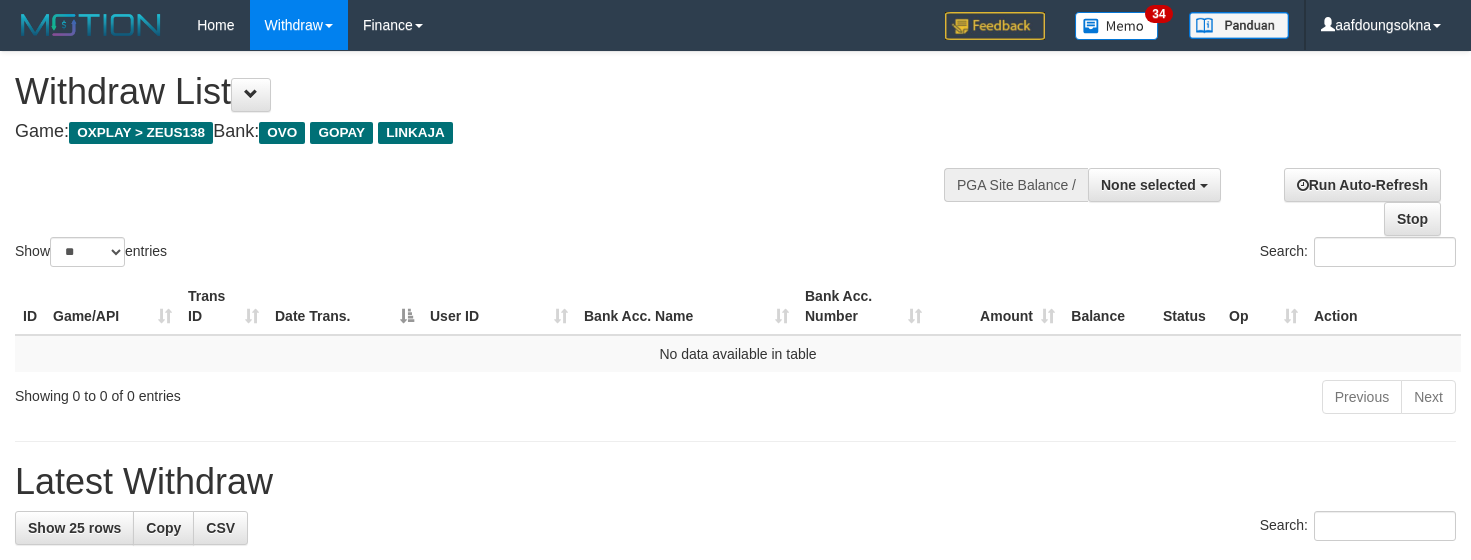 select 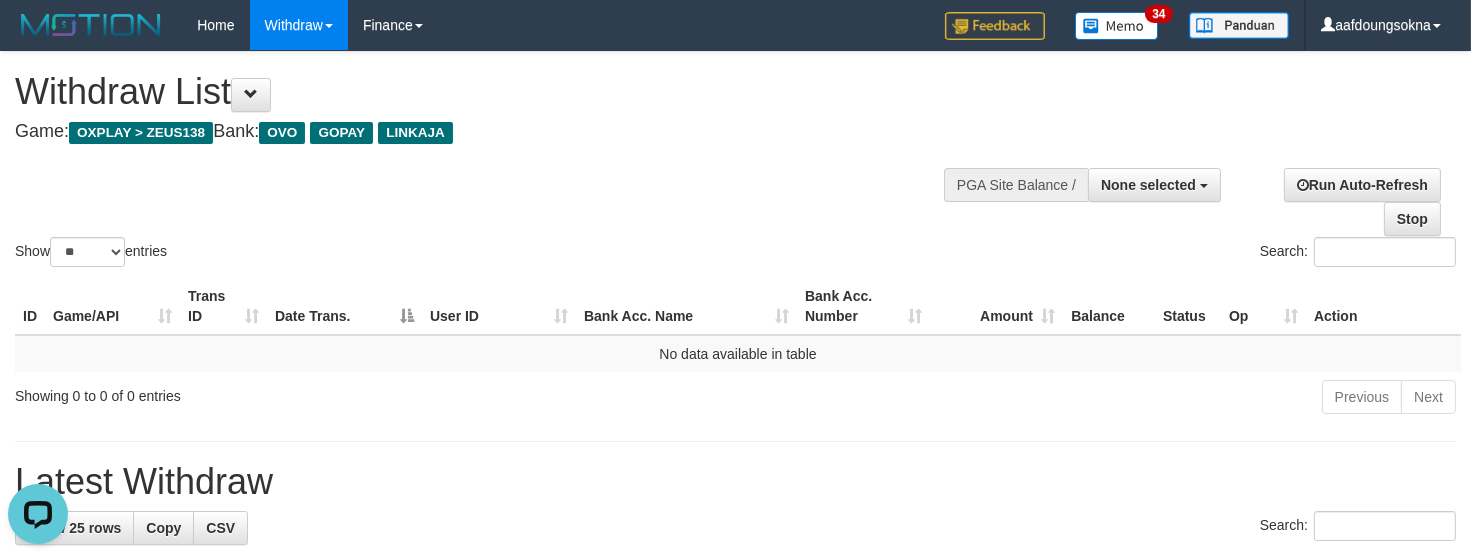 scroll, scrollTop: 0, scrollLeft: 0, axis: both 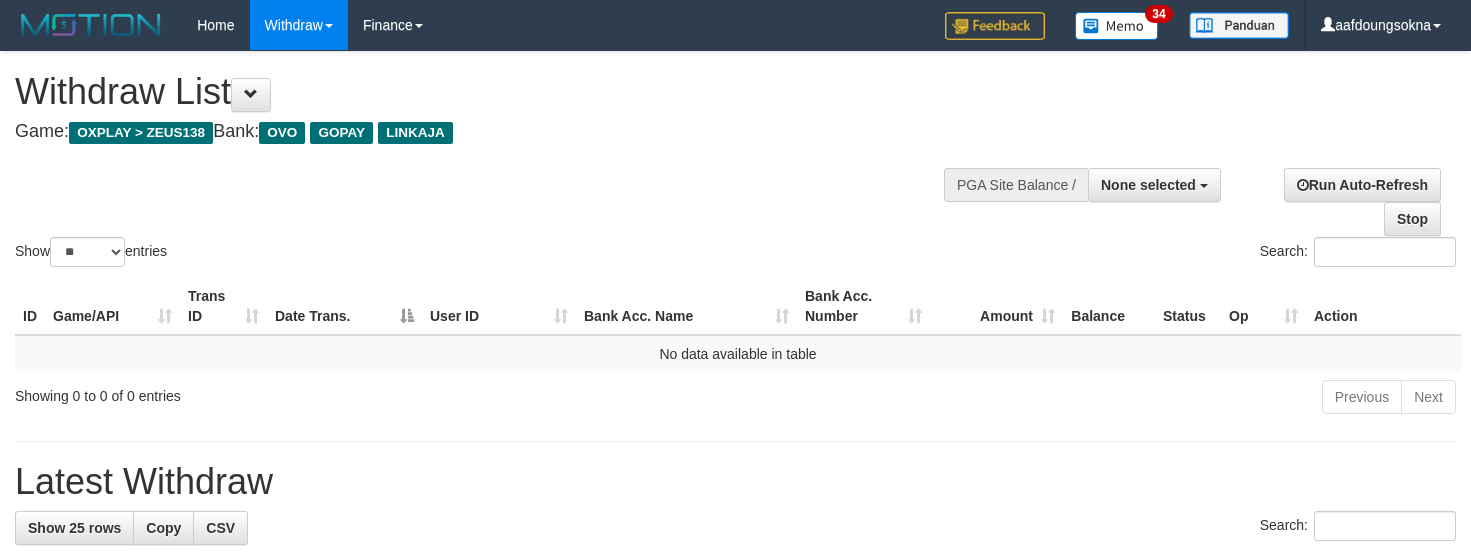 select 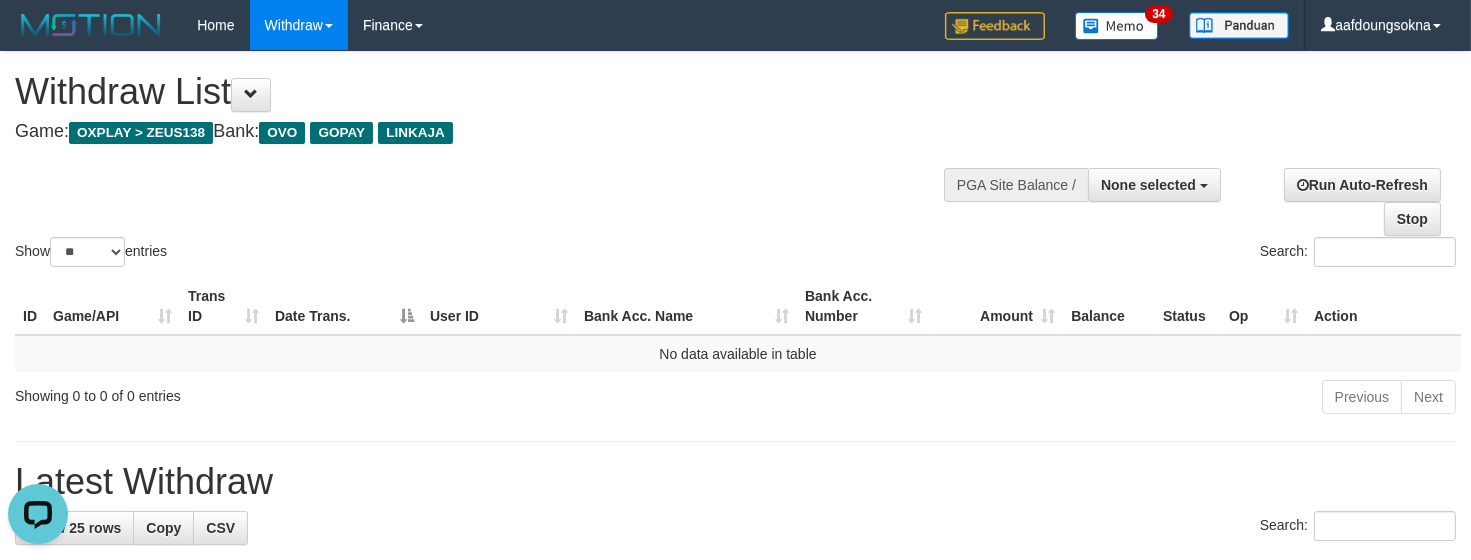 scroll, scrollTop: 0, scrollLeft: 0, axis: both 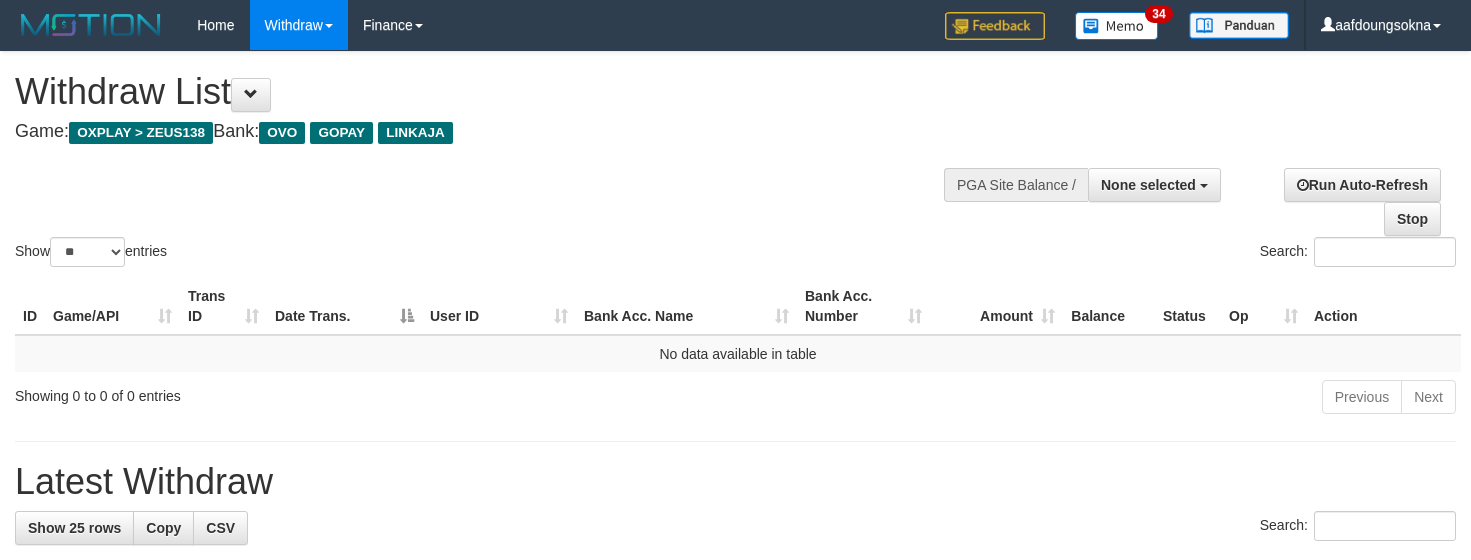 select 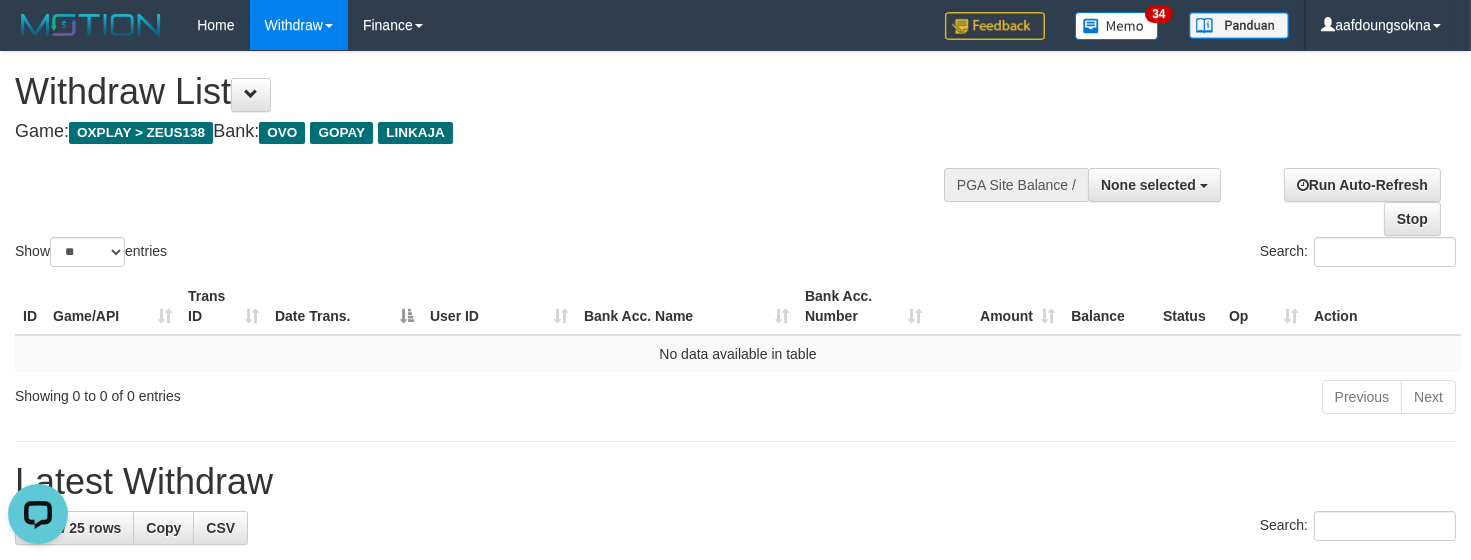 scroll, scrollTop: 0, scrollLeft: 0, axis: both 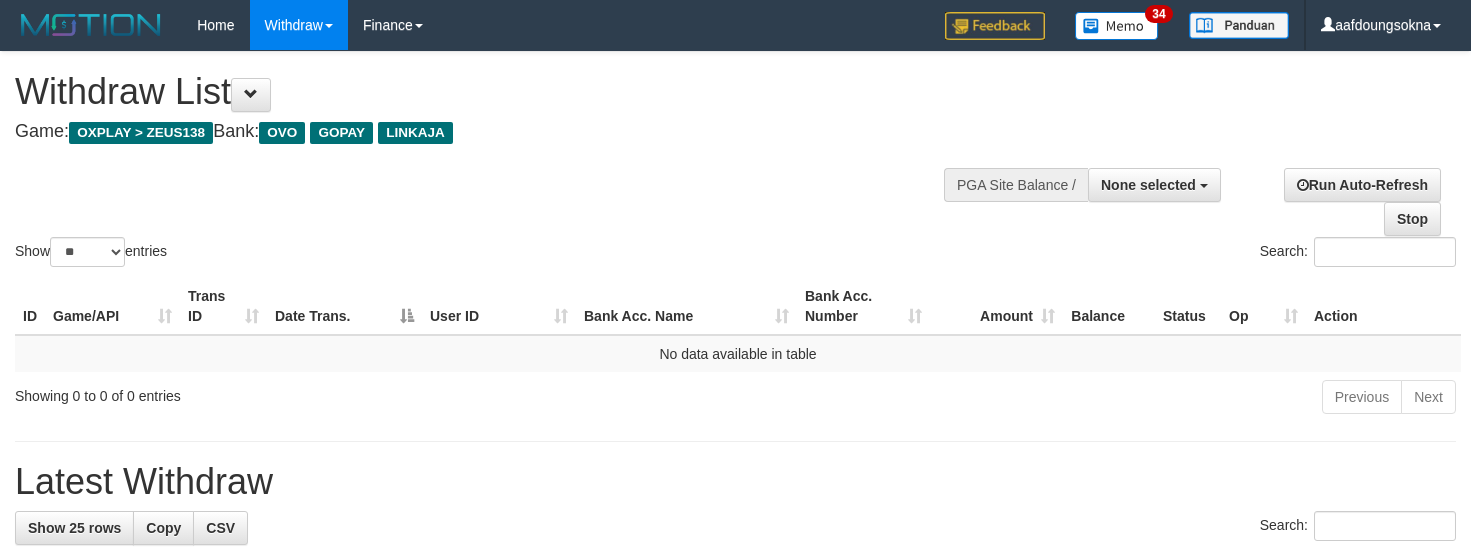 select 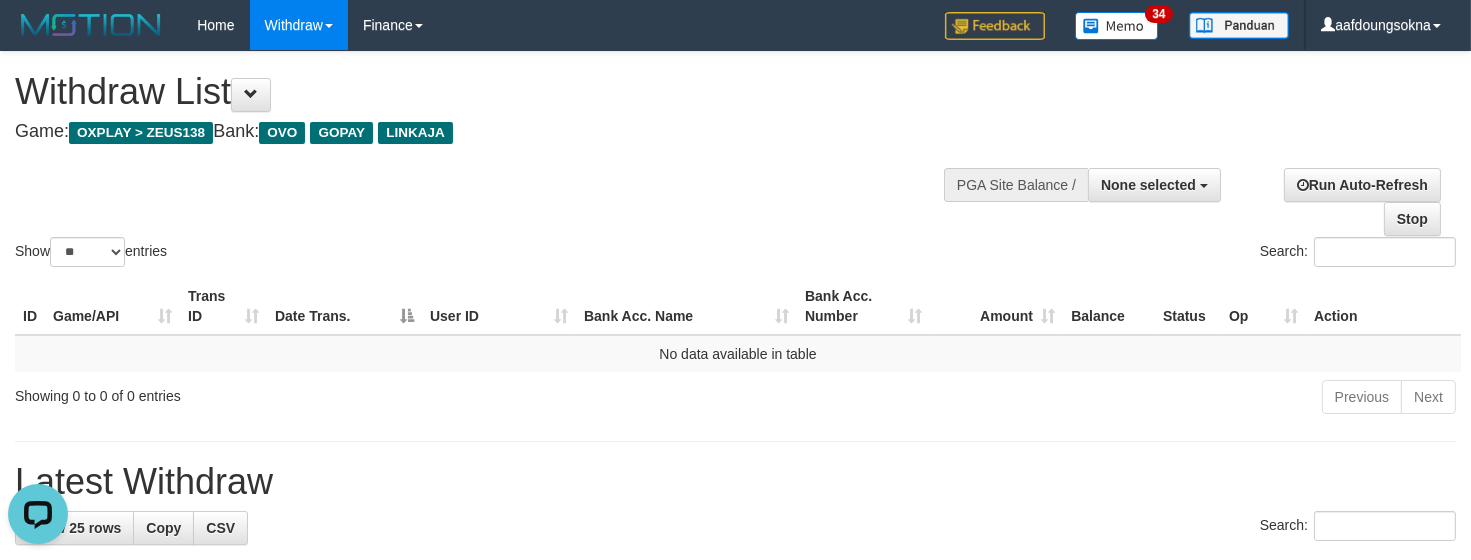 scroll, scrollTop: 0, scrollLeft: 0, axis: both 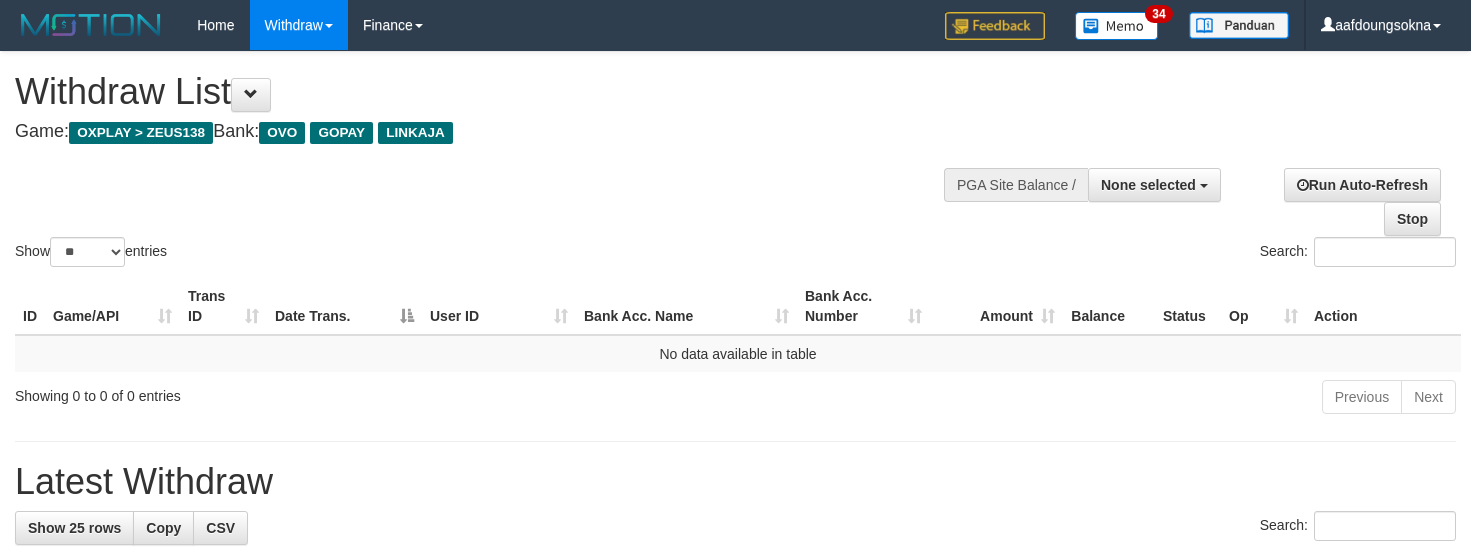 select 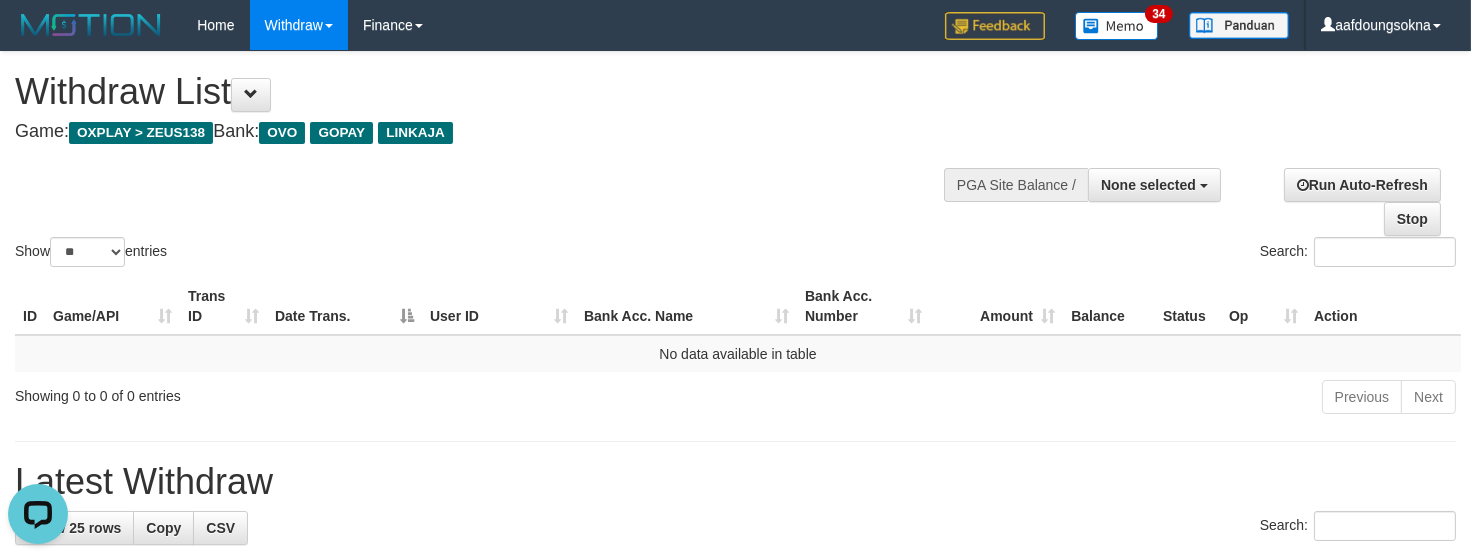 scroll, scrollTop: 0, scrollLeft: 0, axis: both 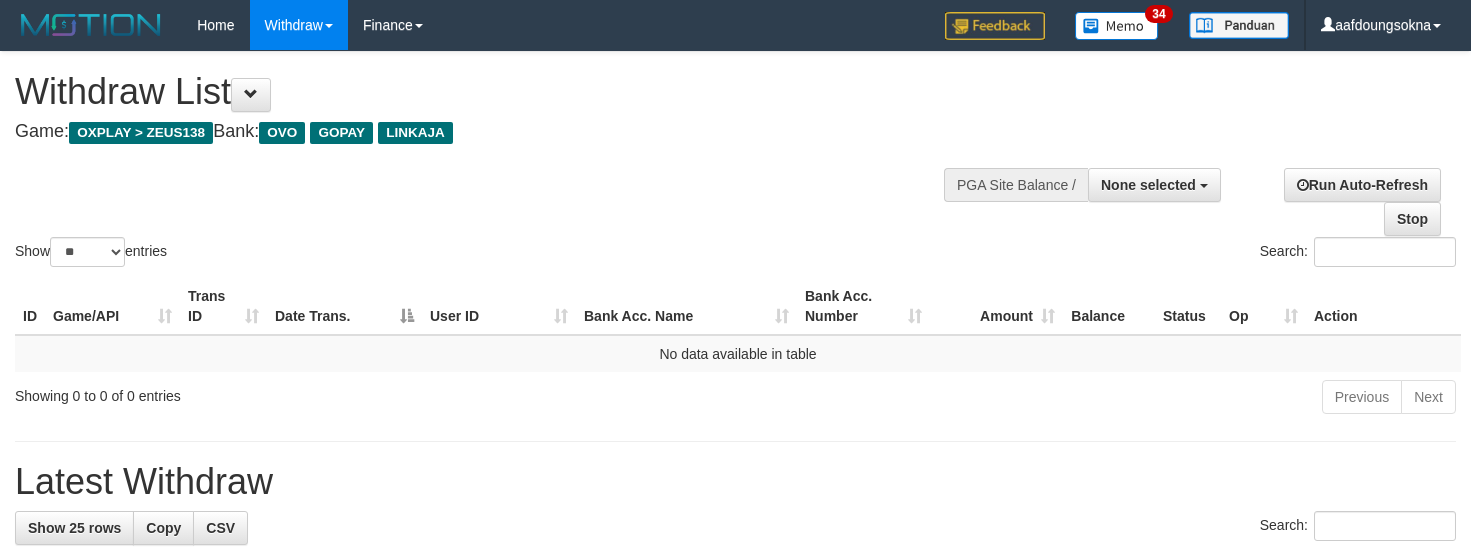 select 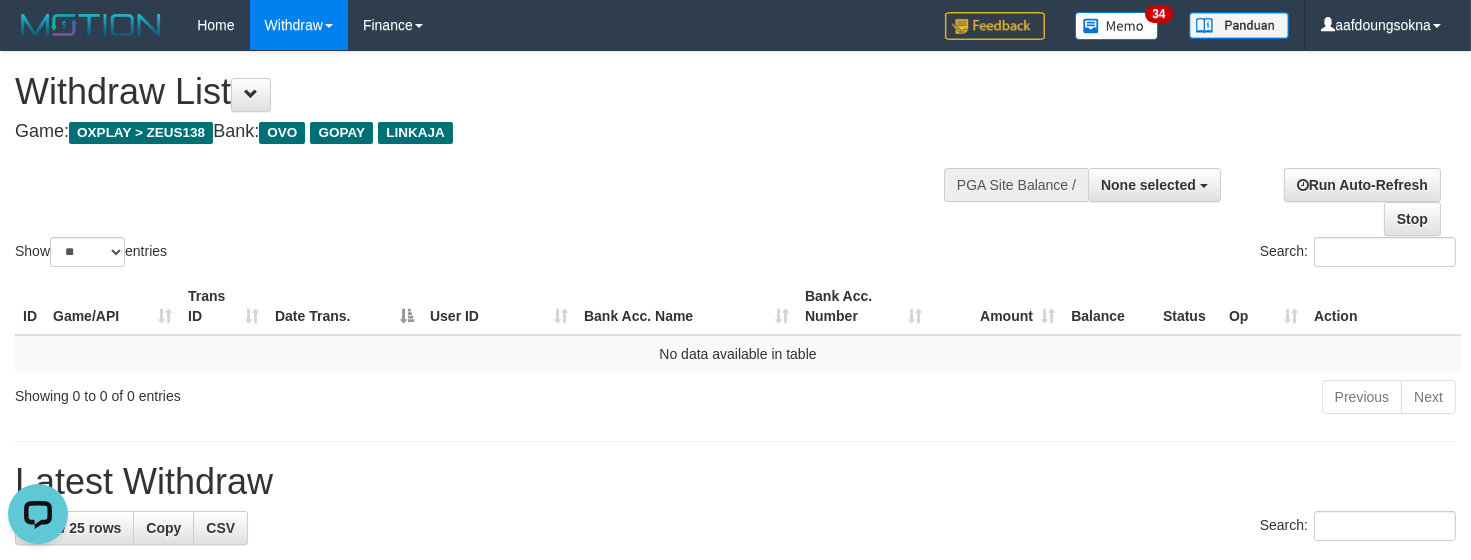scroll, scrollTop: 0, scrollLeft: 0, axis: both 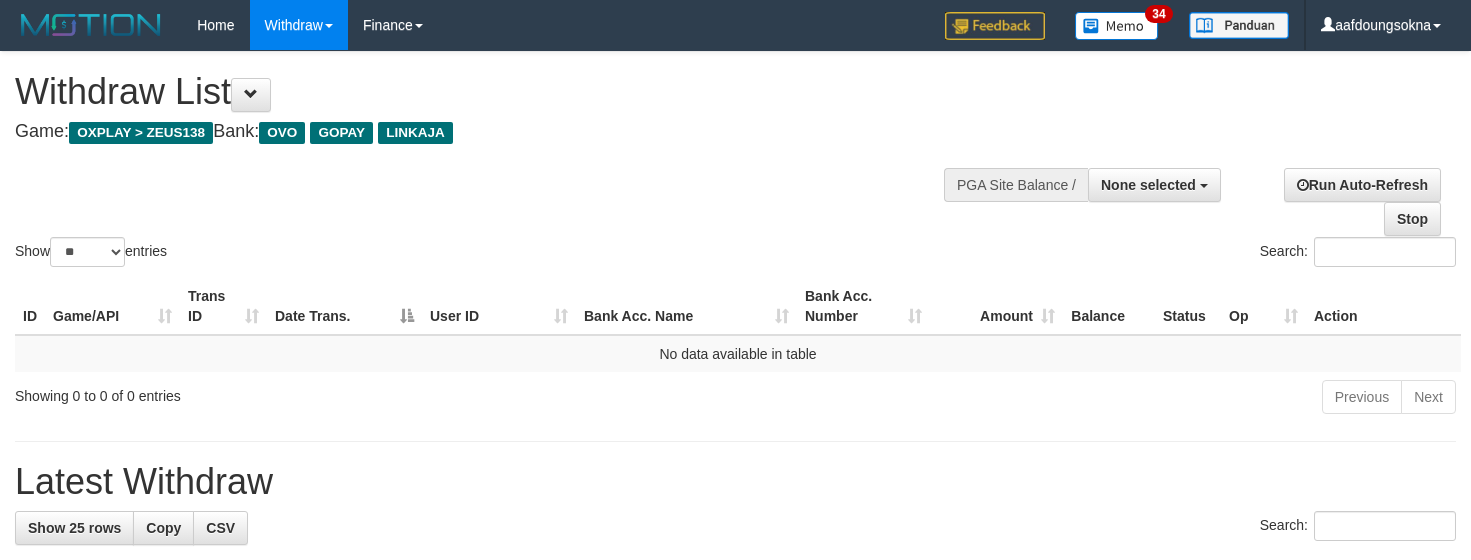 select 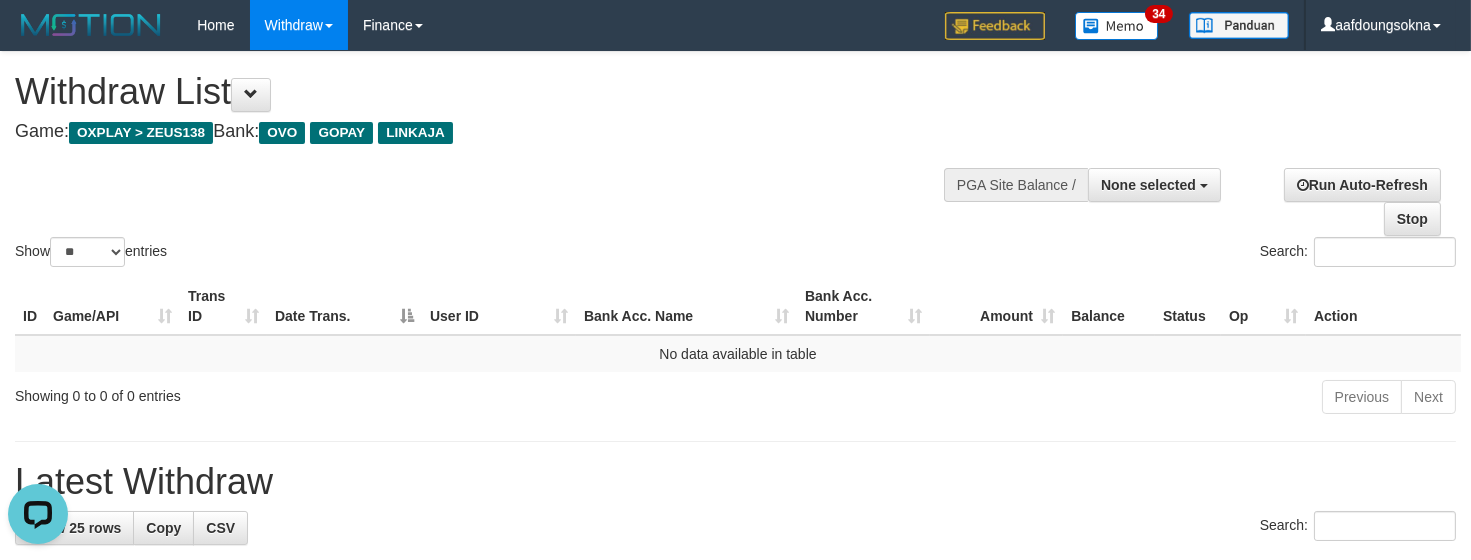 scroll, scrollTop: 0, scrollLeft: 0, axis: both 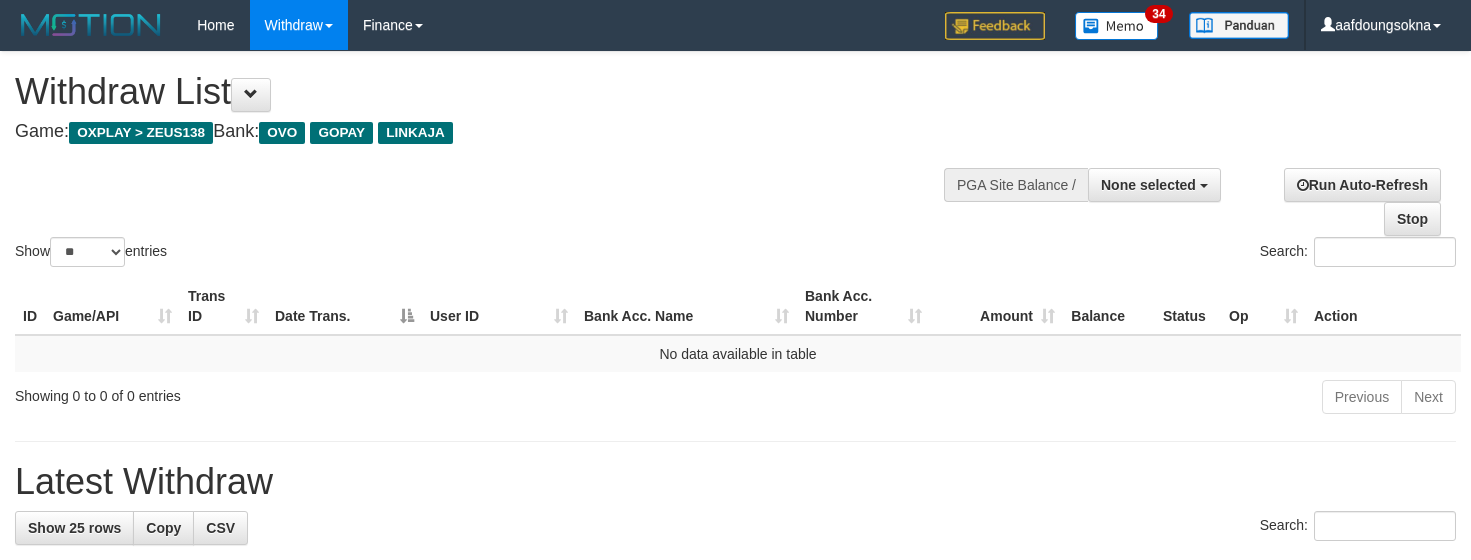 select 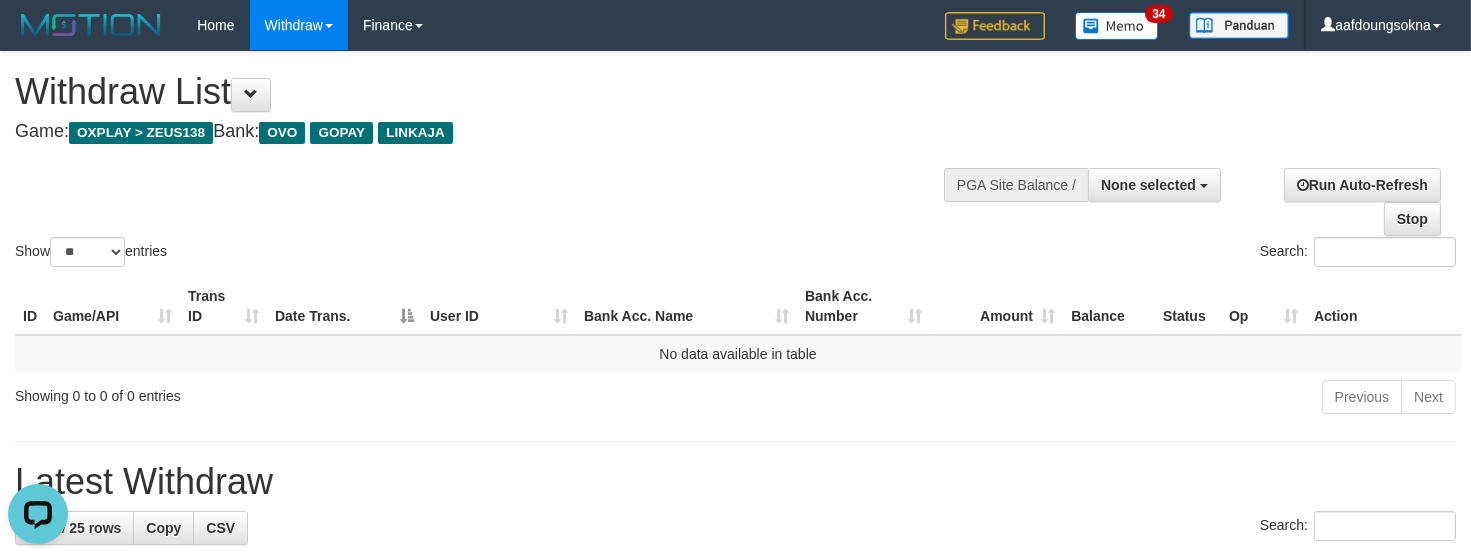 scroll, scrollTop: 0, scrollLeft: 0, axis: both 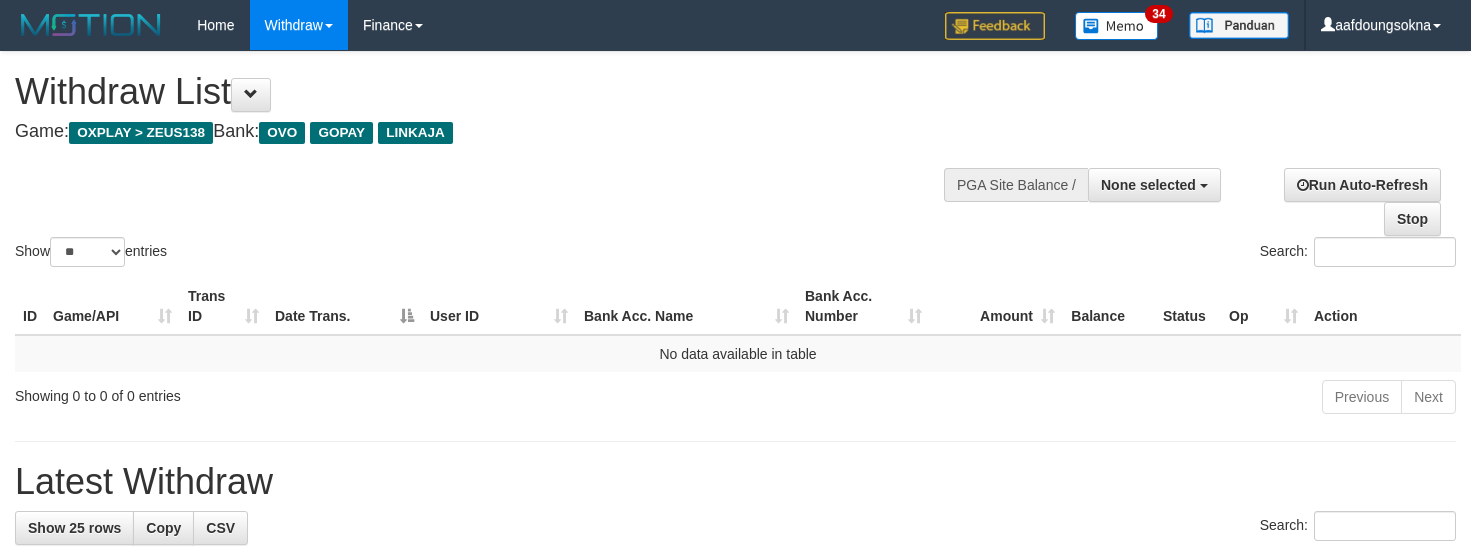 select 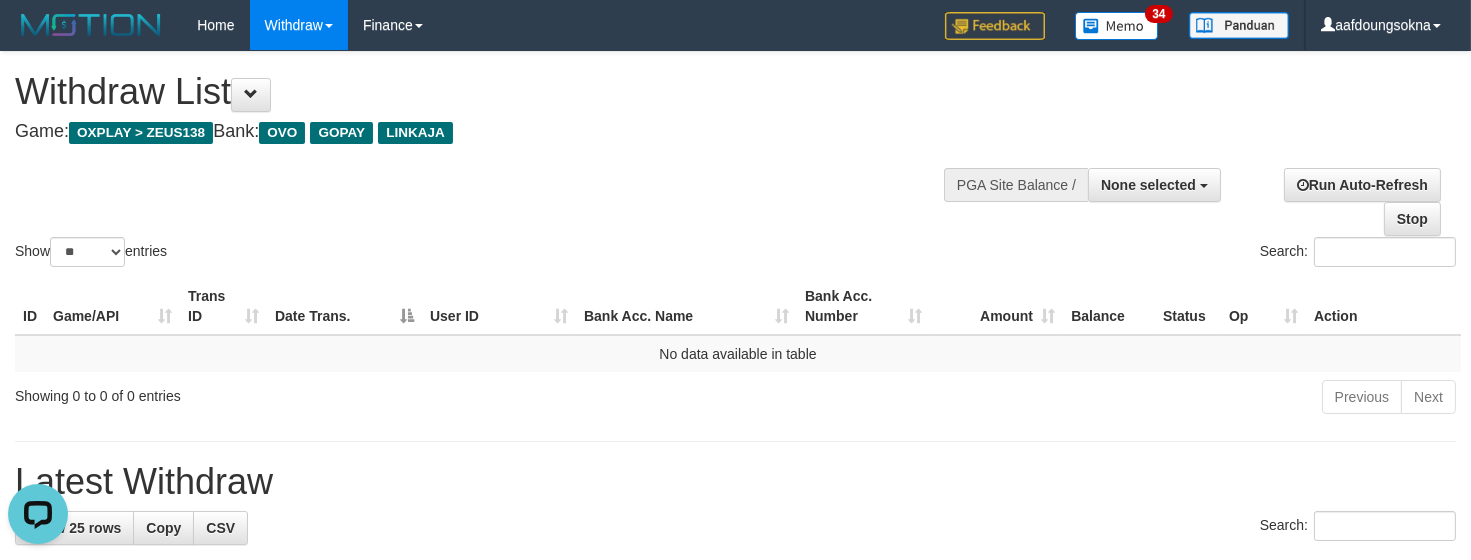 scroll, scrollTop: 0, scrollLeft: 0, axis: both 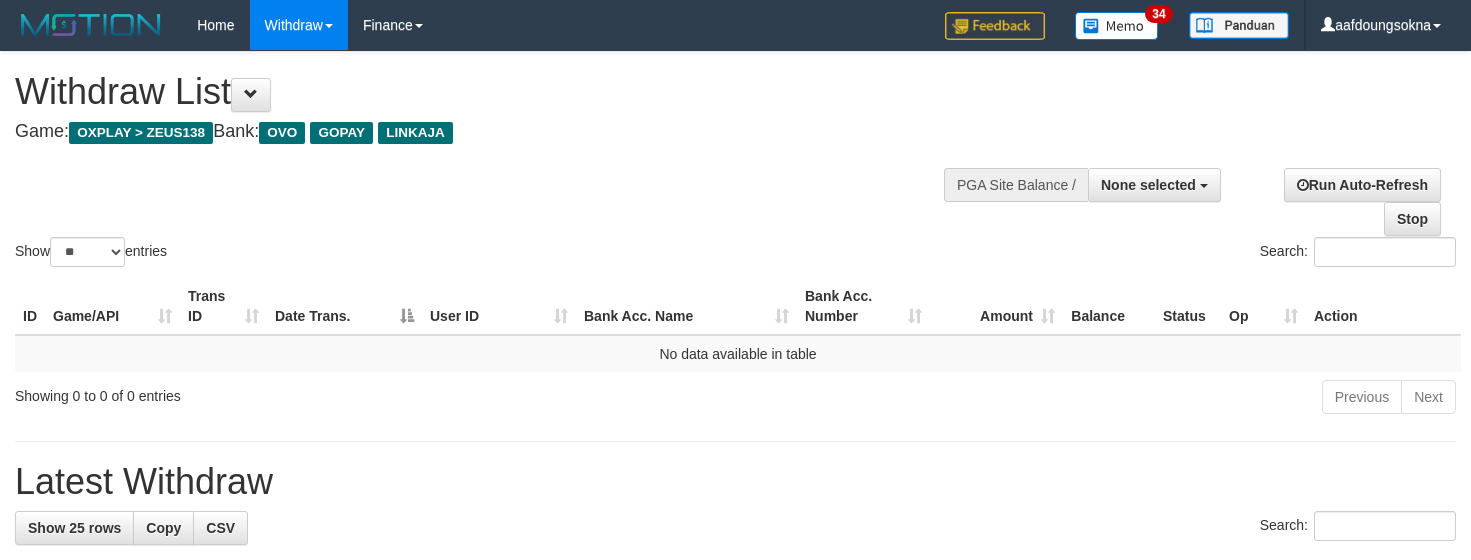 select 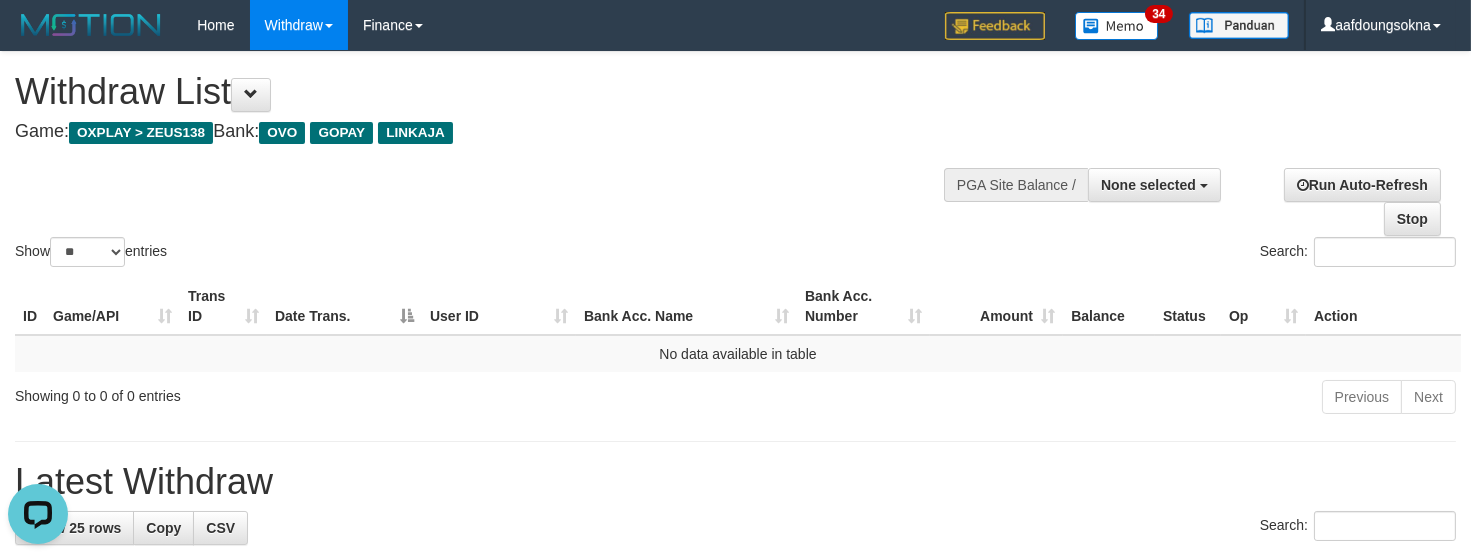 scroll, scrollTop: 0, scrollLeft: 0, axis: both 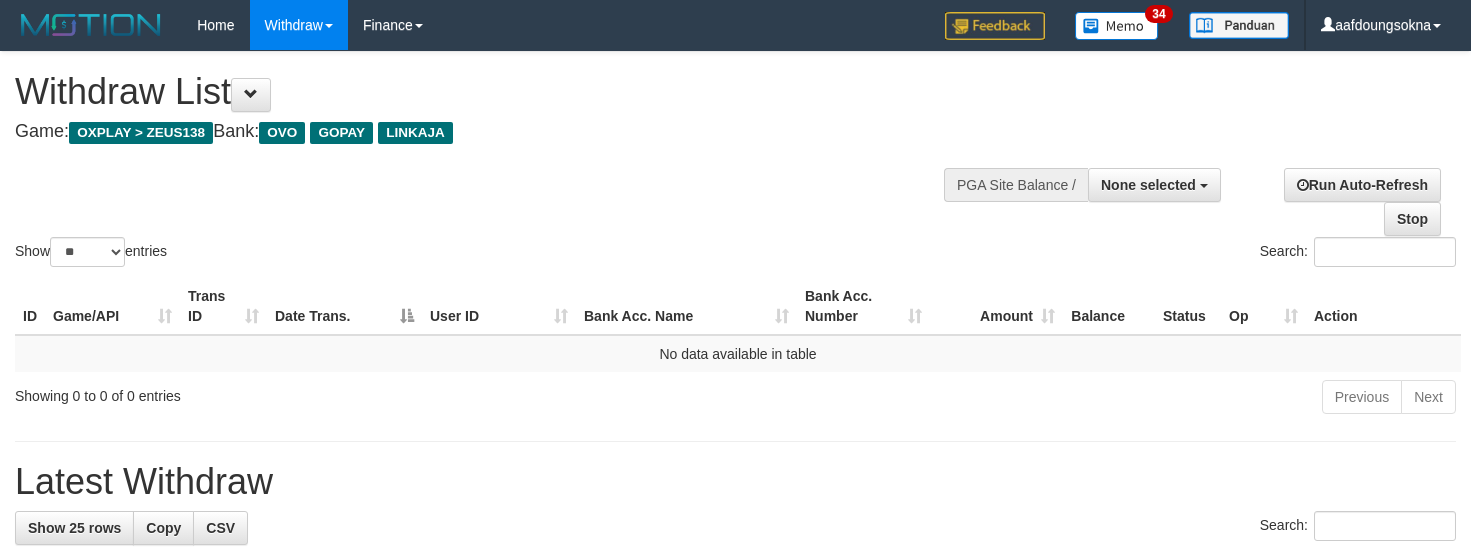 select 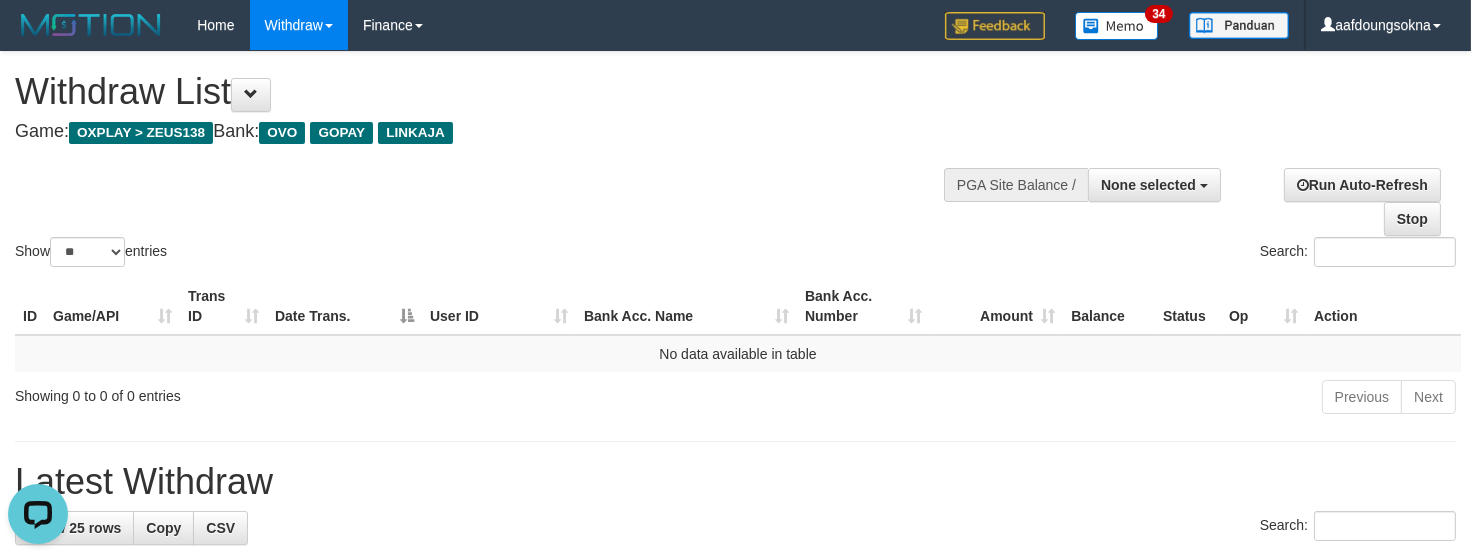 scroll, scrollTop: 0, scrollLeft: 0, axis: both 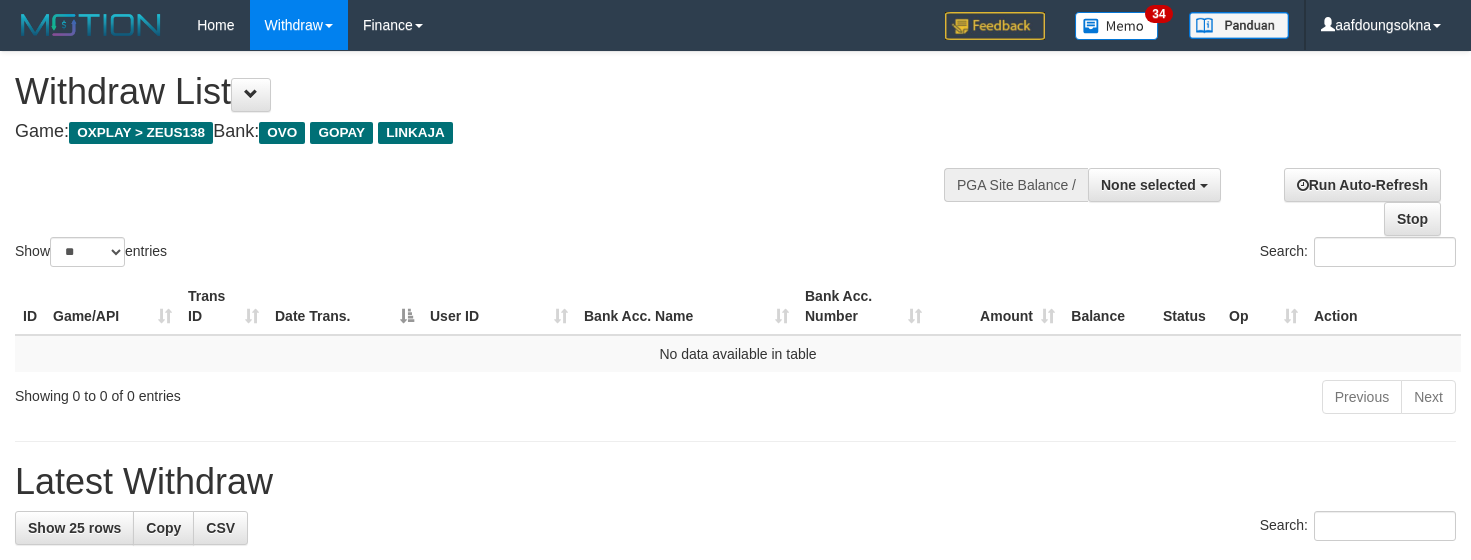 select 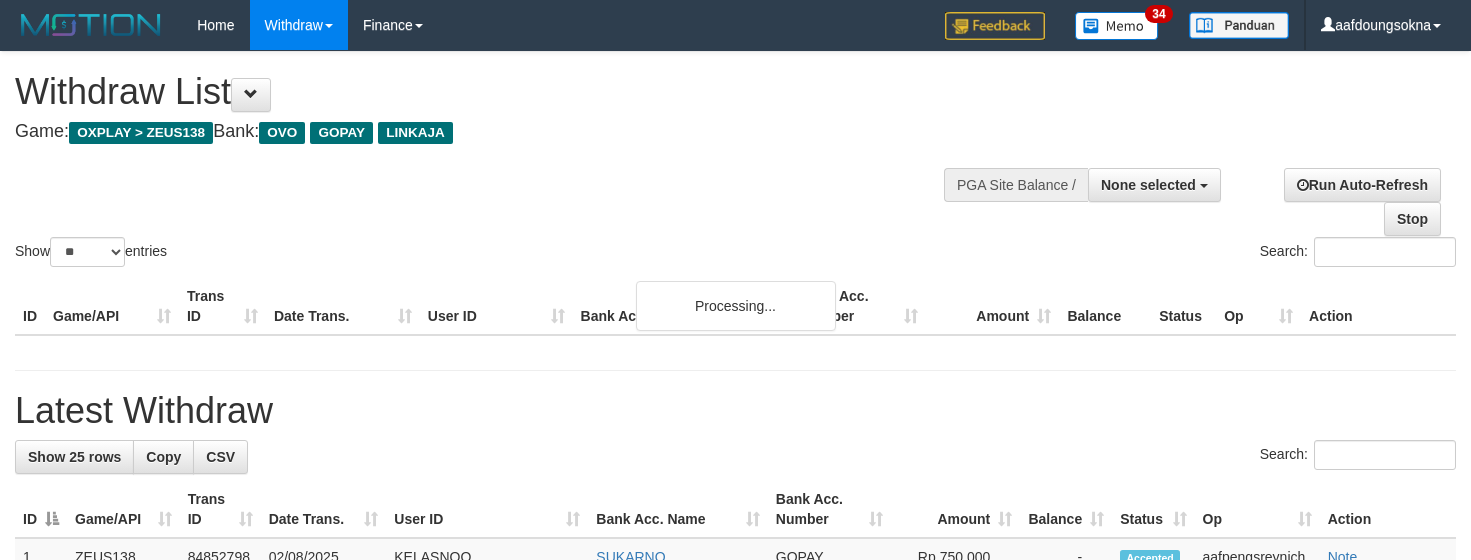 select 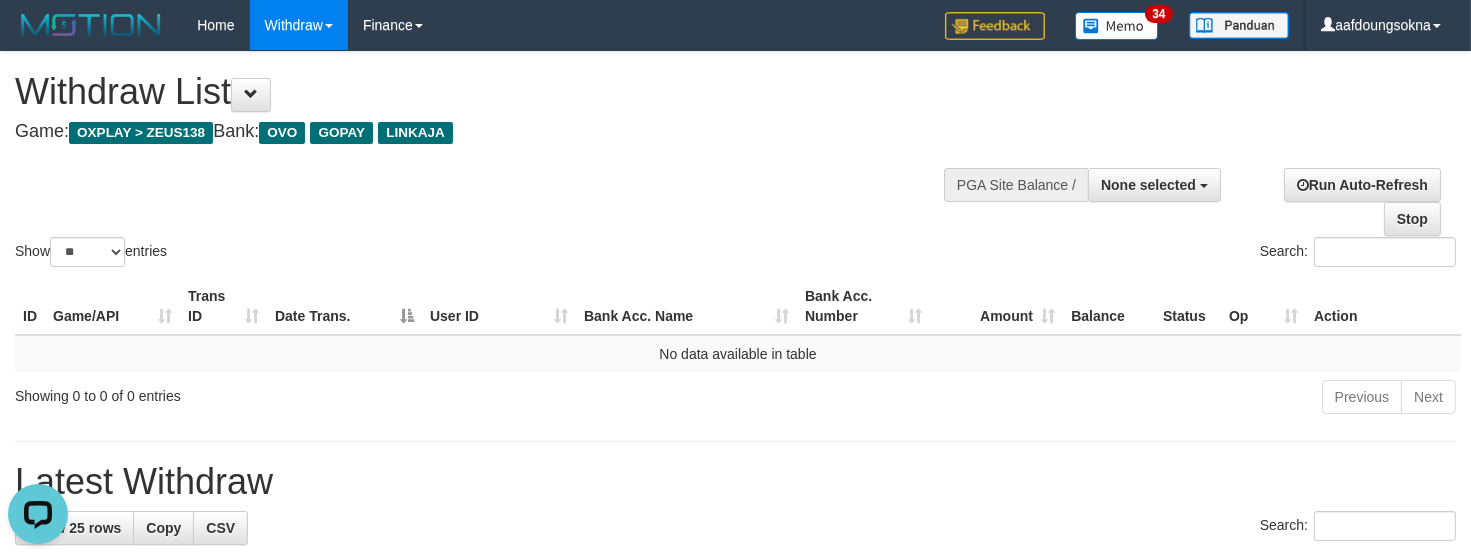 scroll, scrollTop: 0, scrollLeft: 0, axis: both 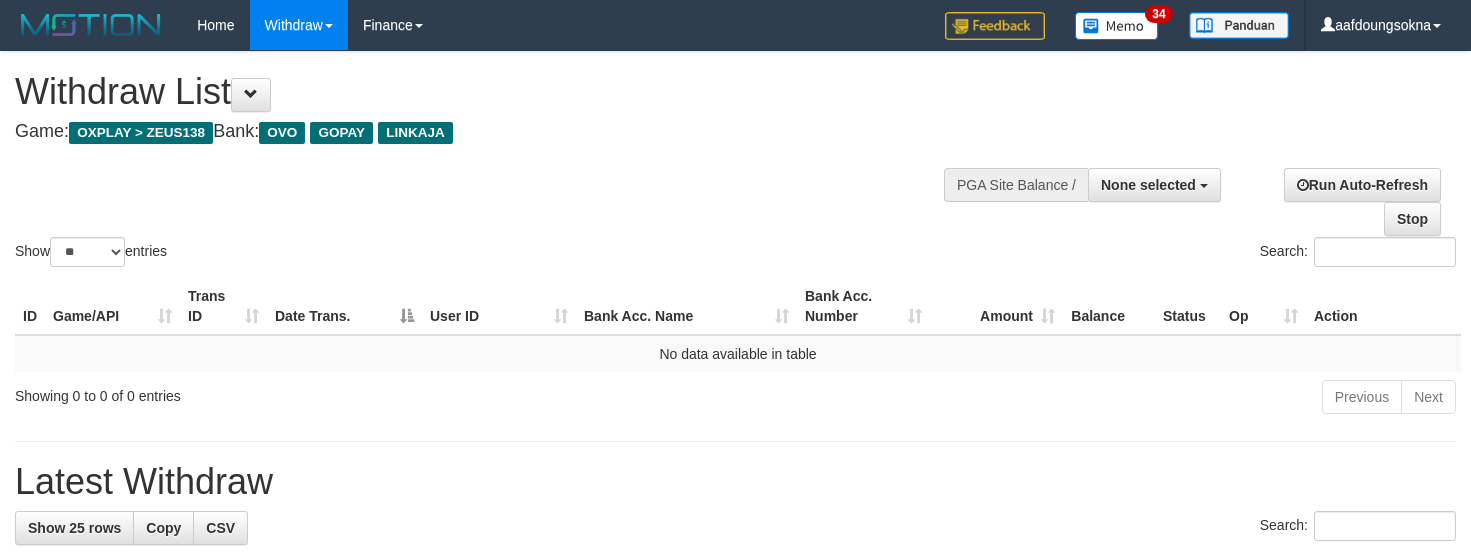 select 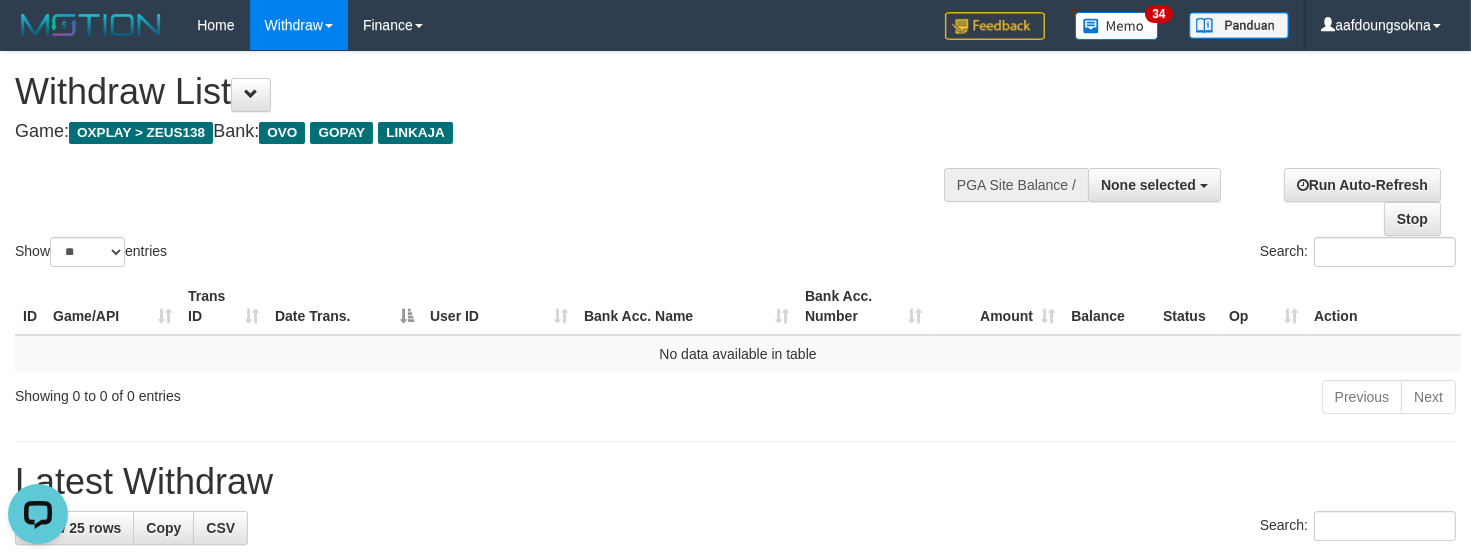 scroll, scrollTop: 0, scrollLeft: 0, axis: both 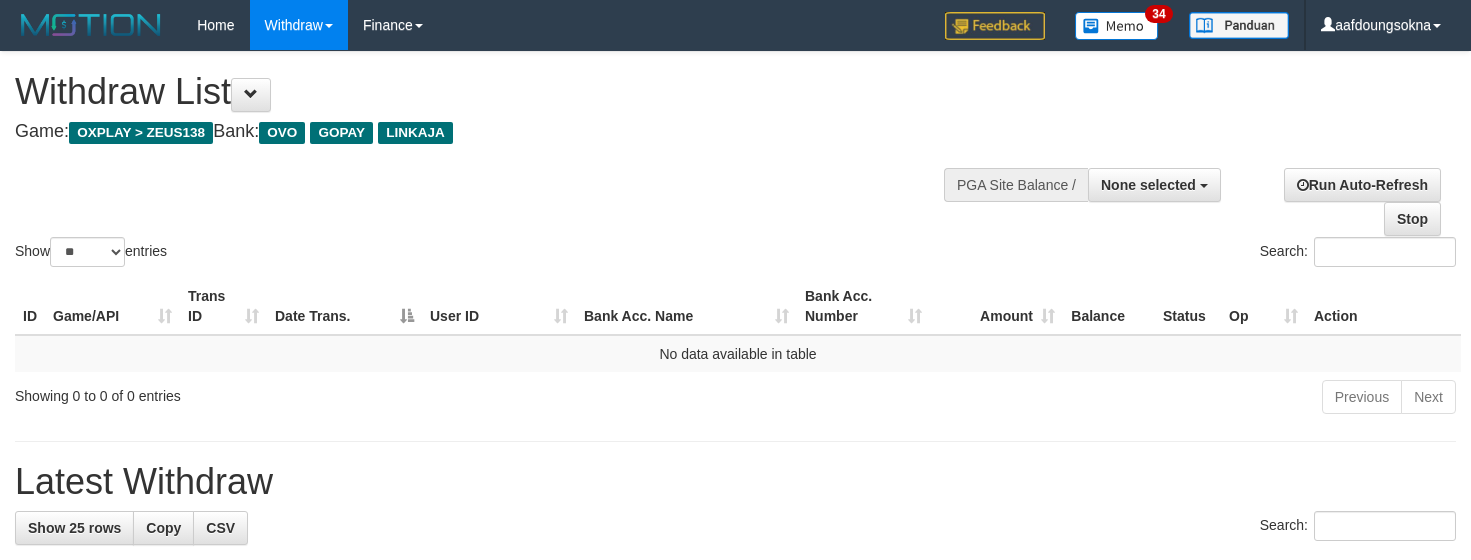 select 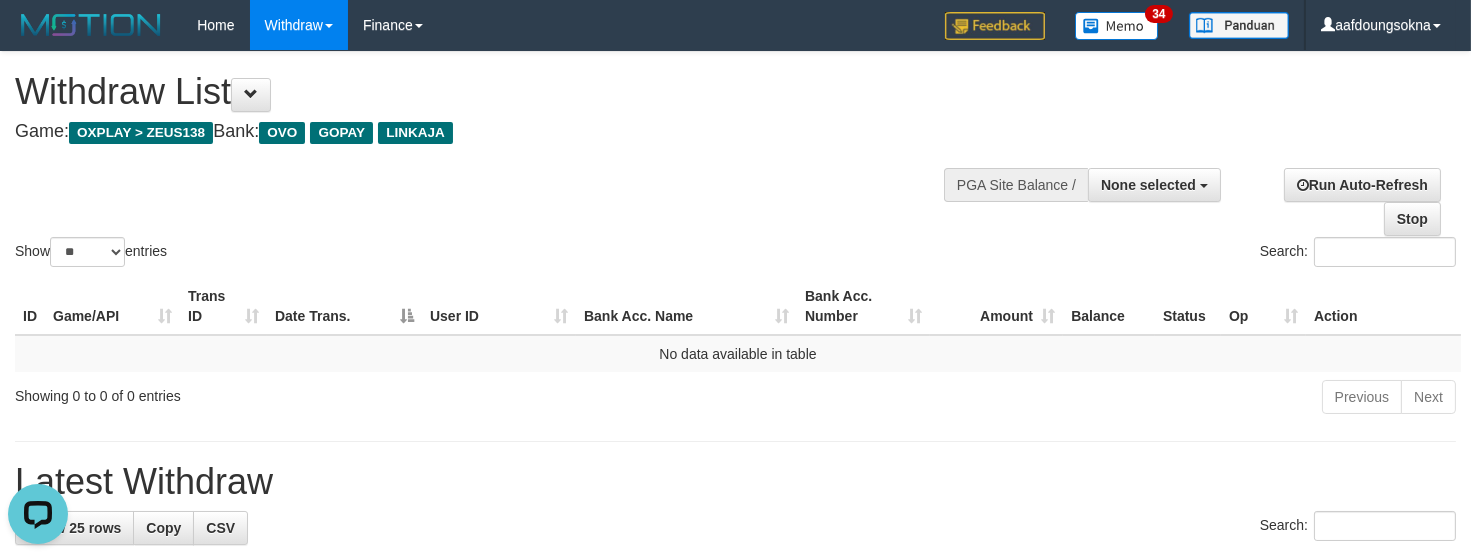 scroll, scrollTop: 0, scrollLeft: 0, axis: both 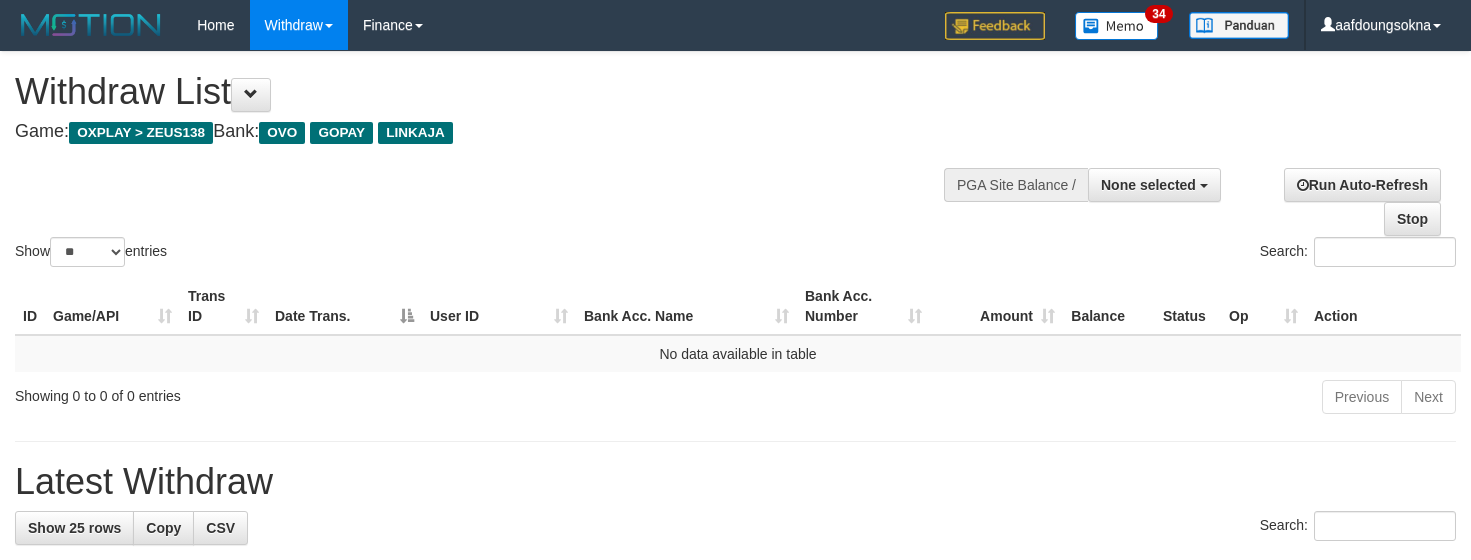 select 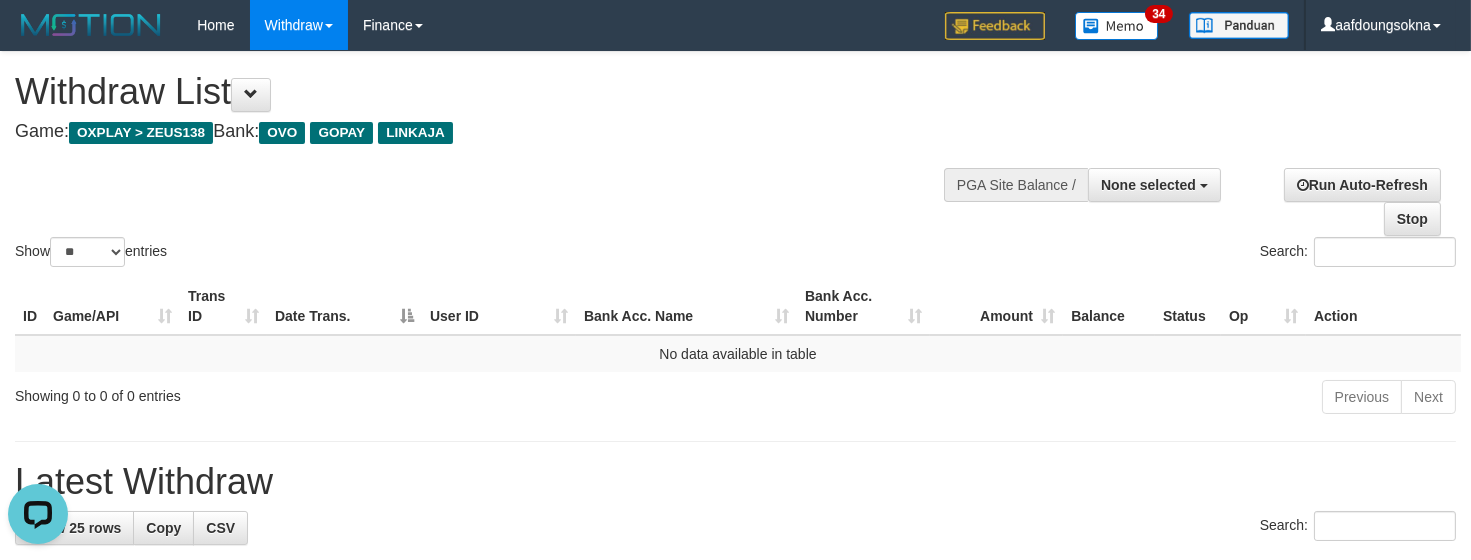 scroll, scrollTop: 0, scrollLeft: 0, axis: both 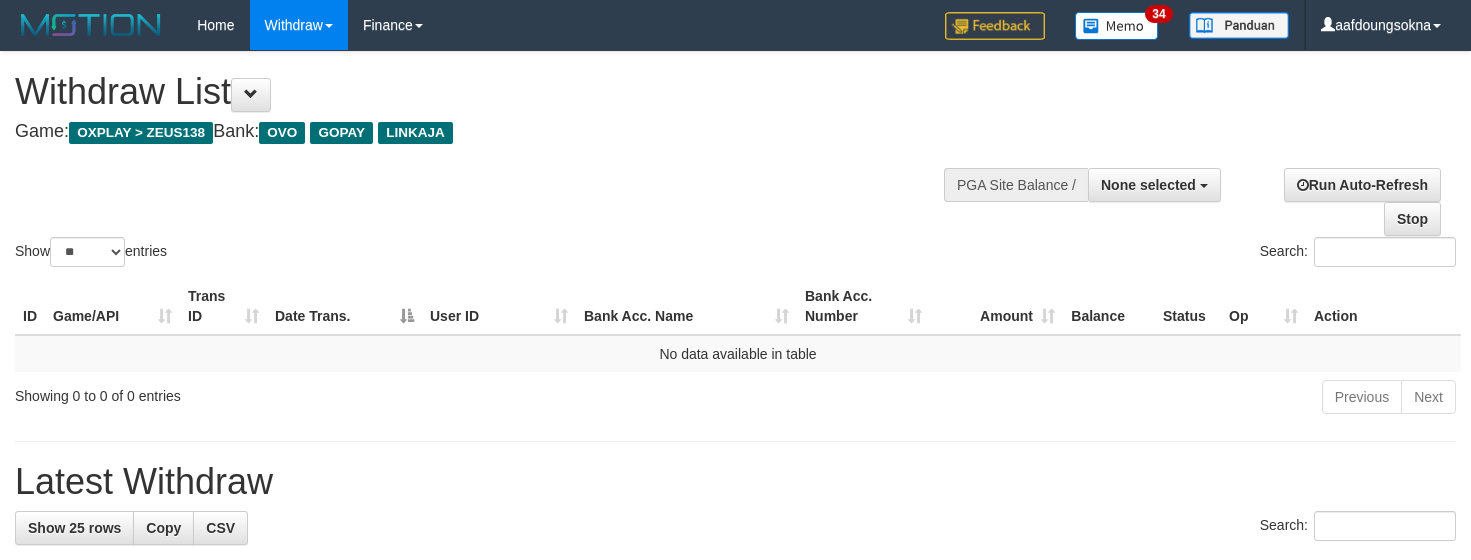 select 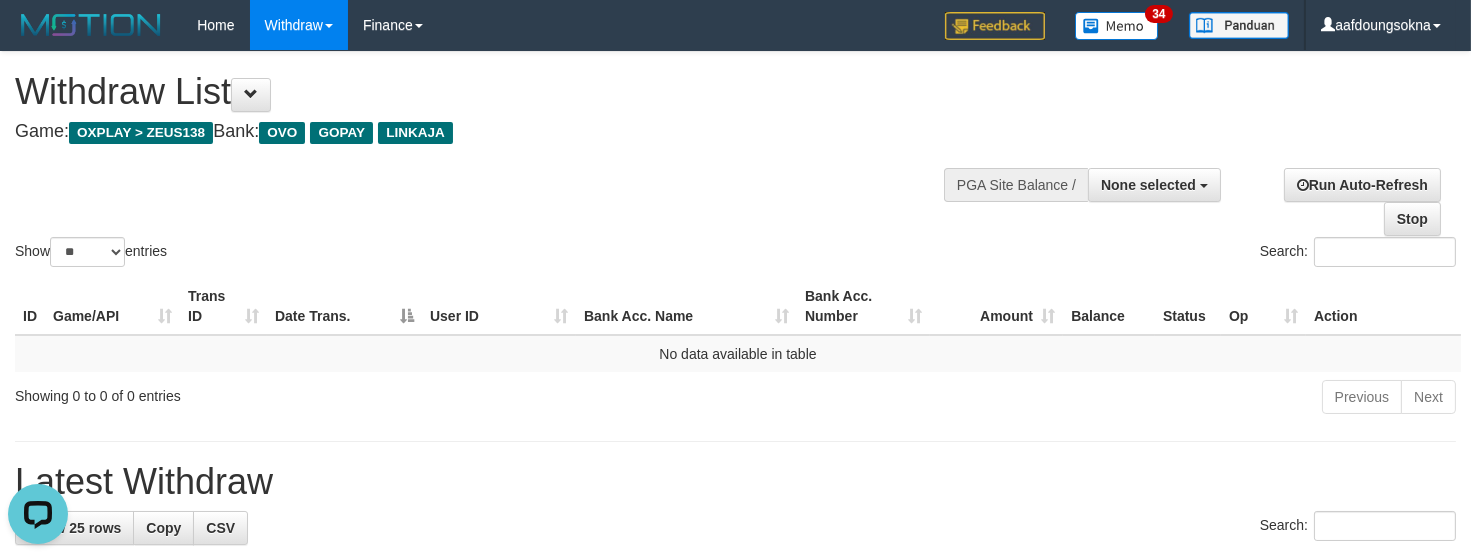 scroll, scrollTop: 0, scrollLeft: 0, axis: both 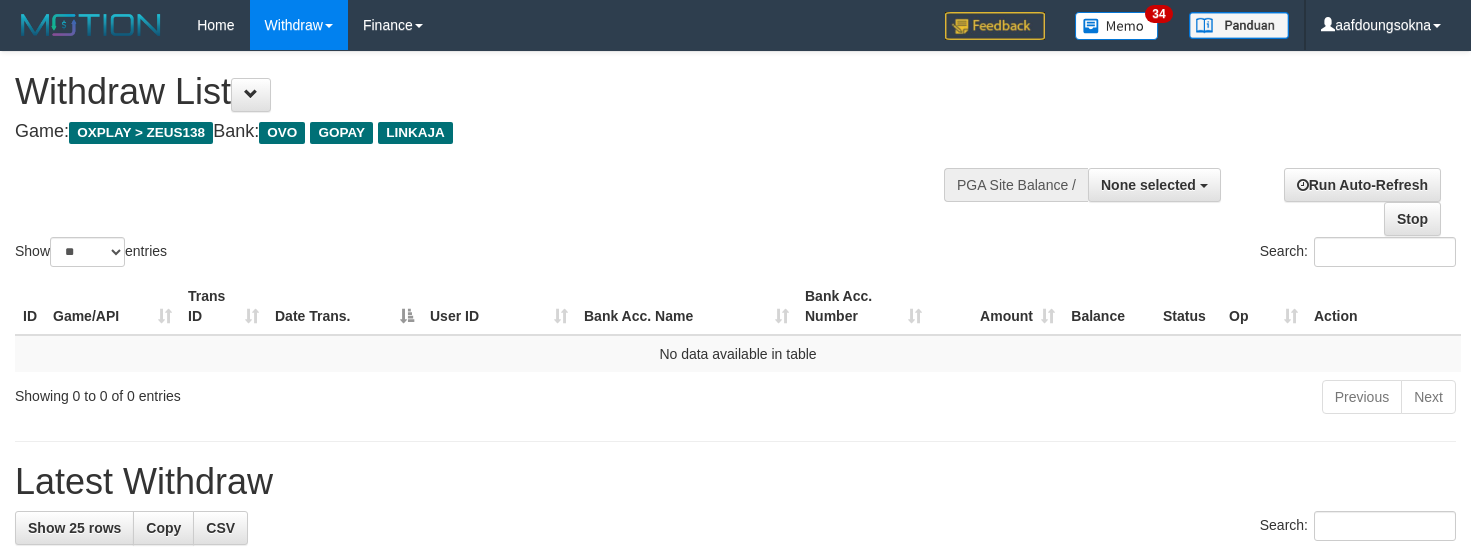 select 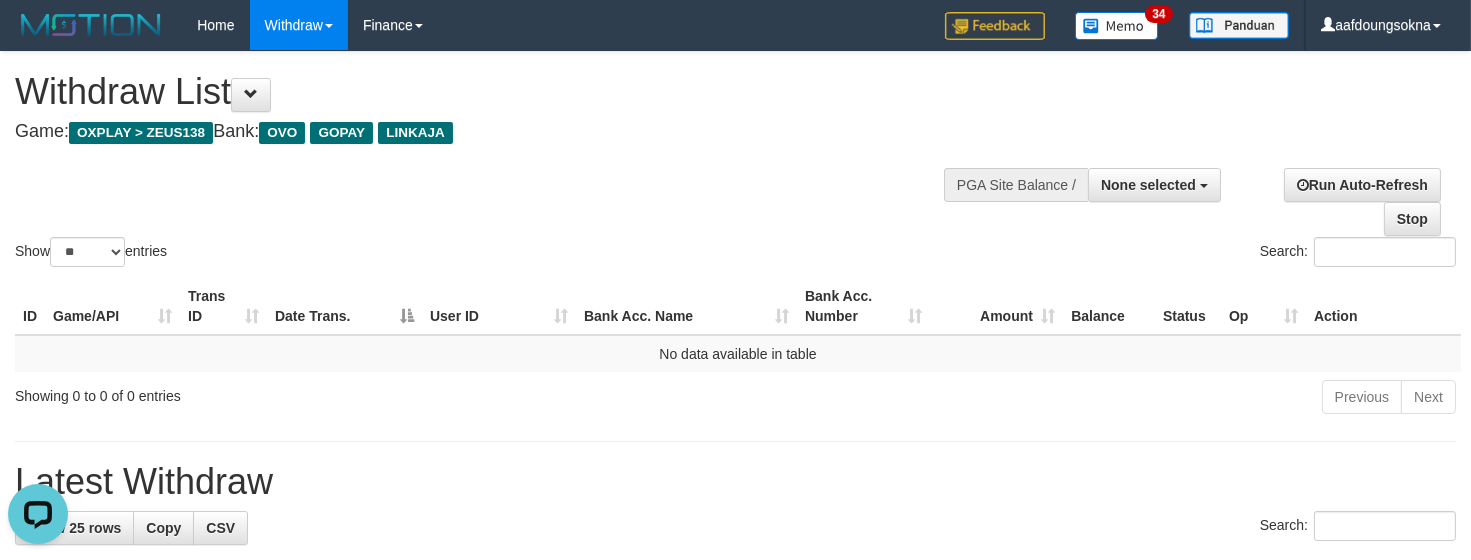 scroll, scrollTop: 0, scrollLeft: 0, axis: both 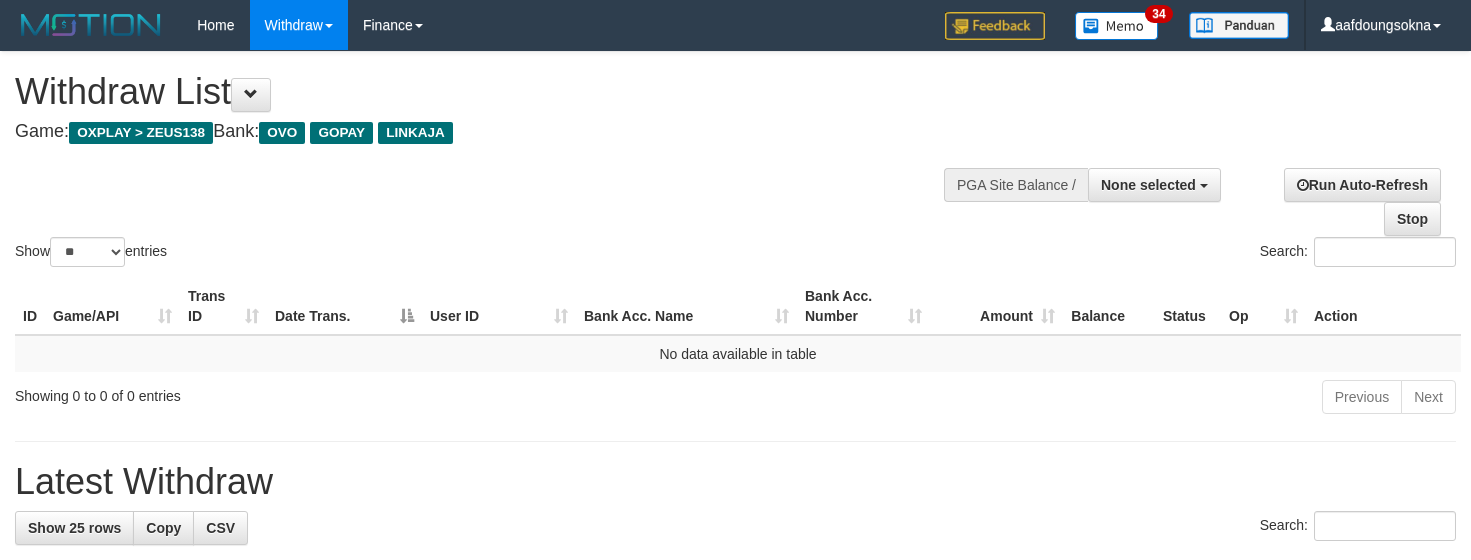 select 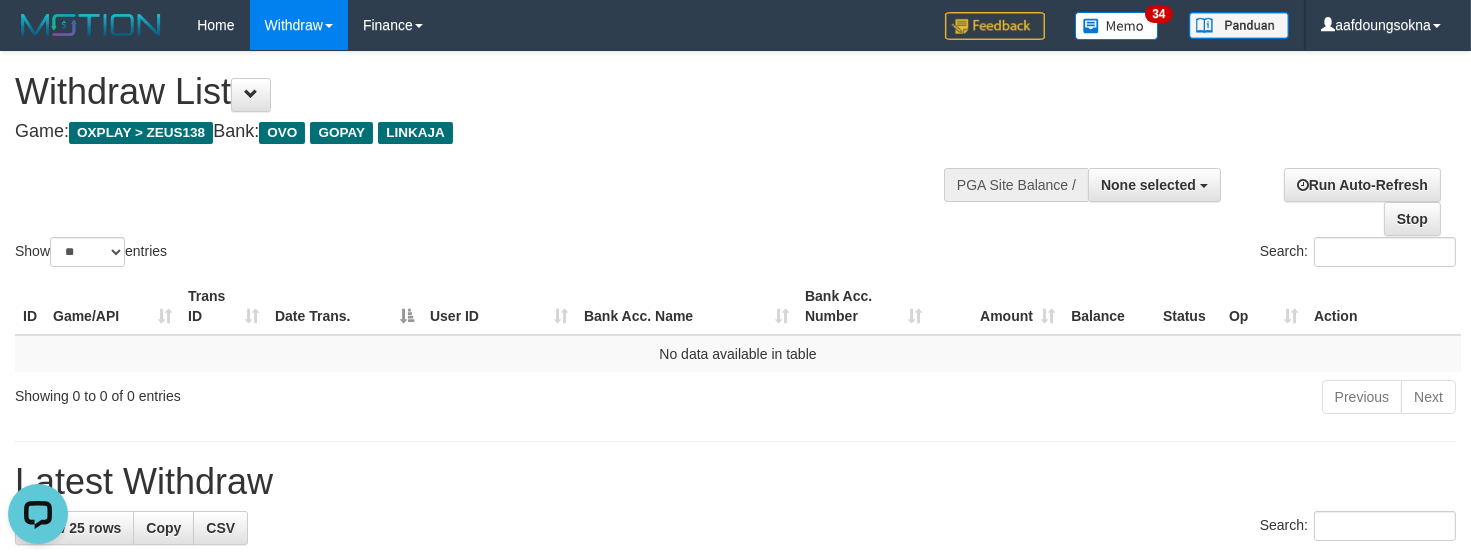 scroll, scrollTop: 0, scrollLeft: 0, axis: both 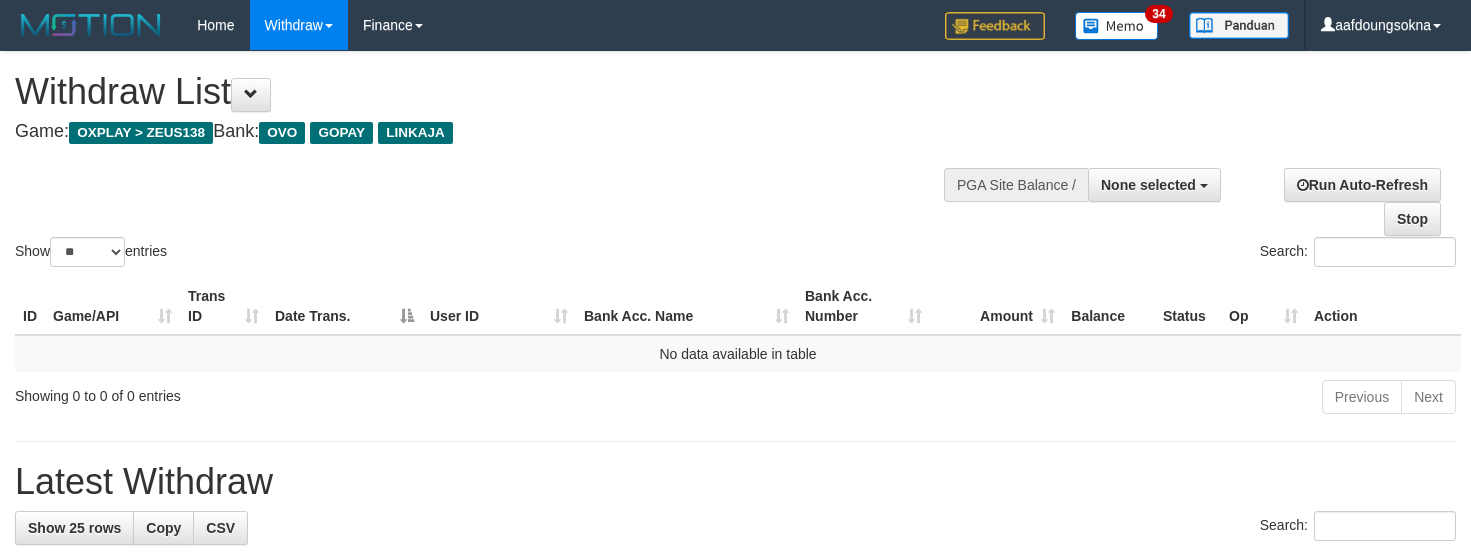 select 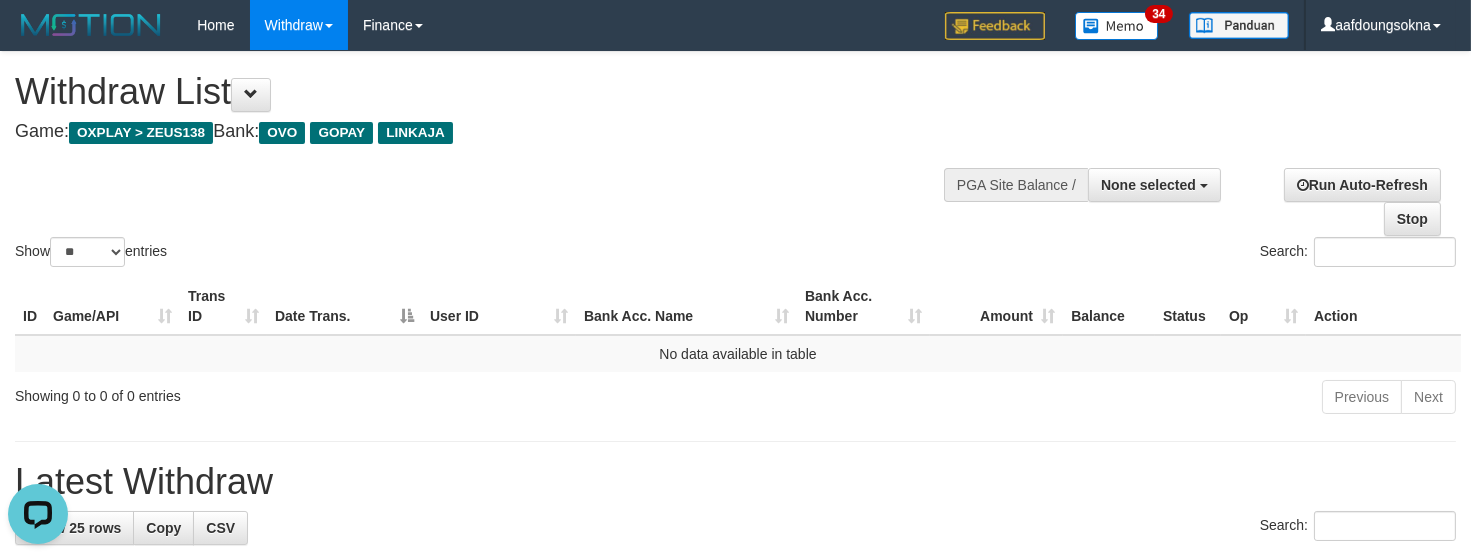 scroll, scrollTop: 0, scrollLeft: 0, axis: both 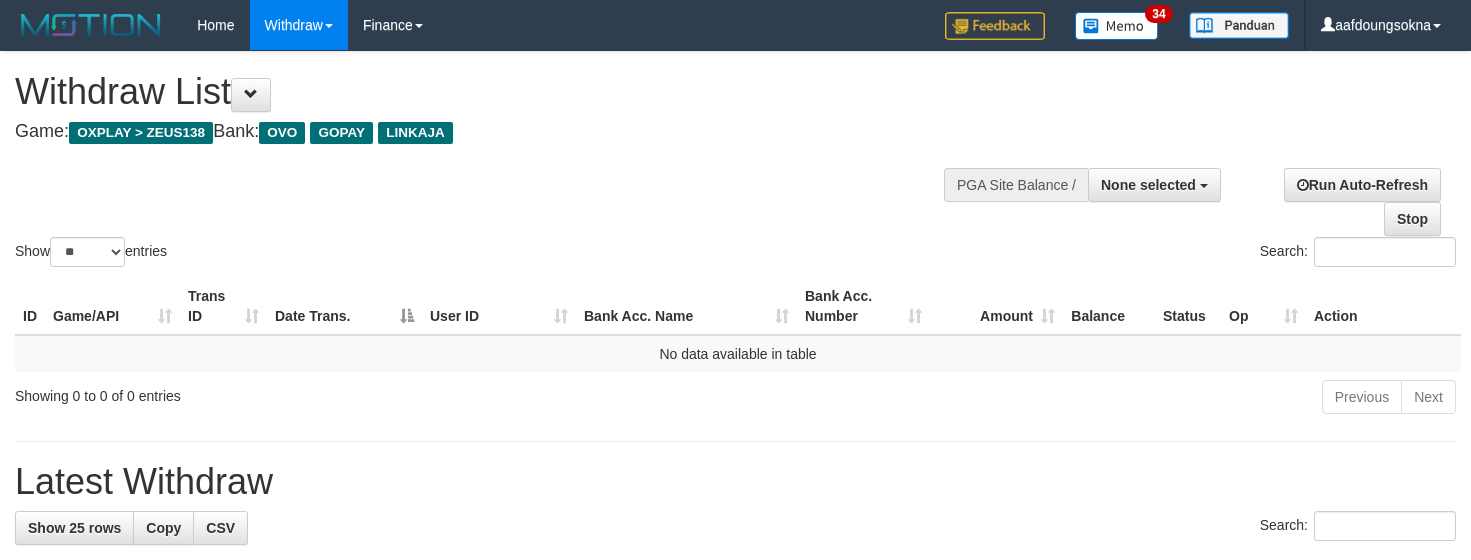 select 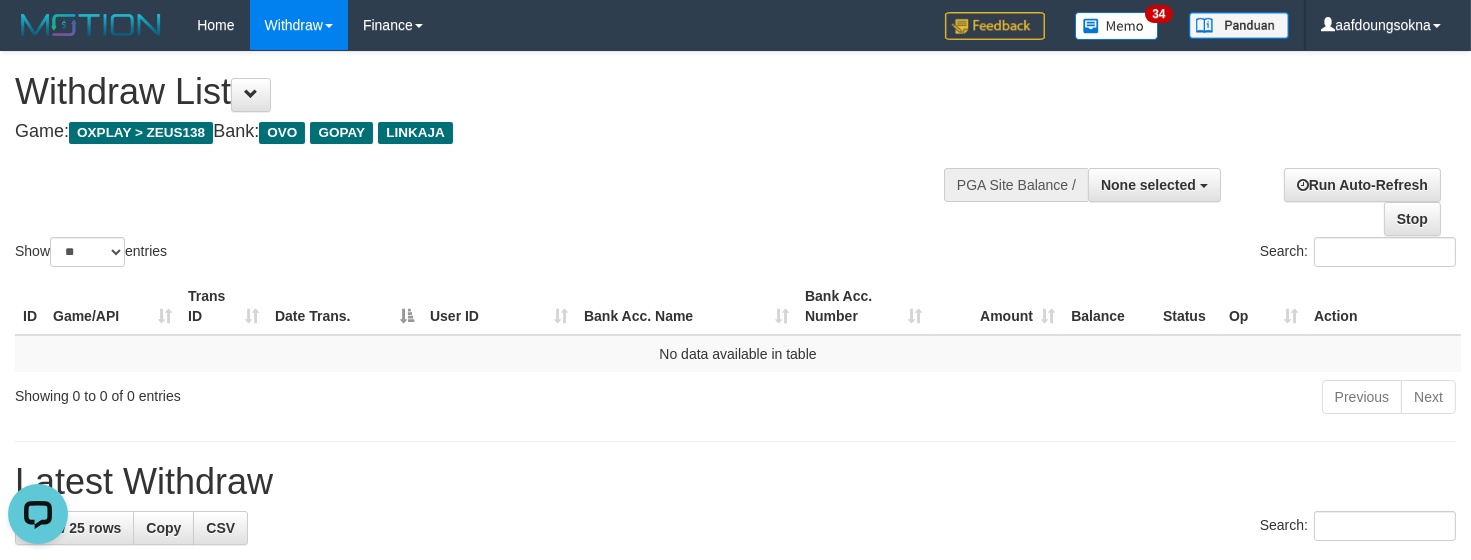 scroll, scrollTop: 0, scrollLeft: 0, axis: both 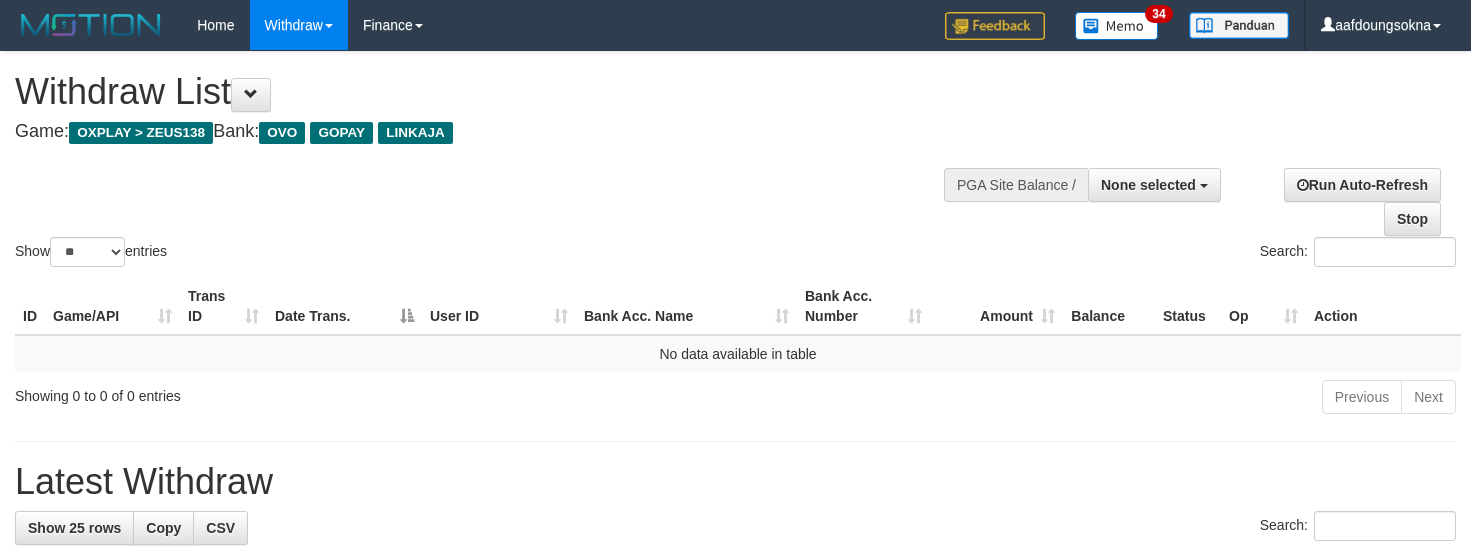 select 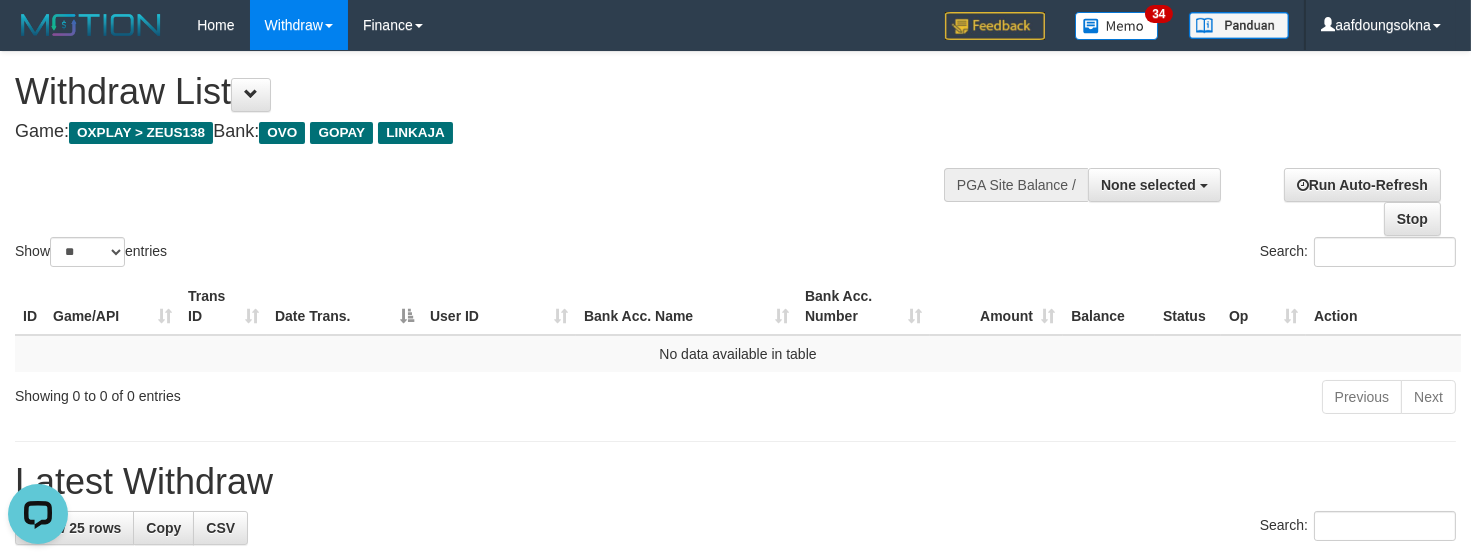 scroll, scrollTop: 0, scrollLeft: 0, axis: both 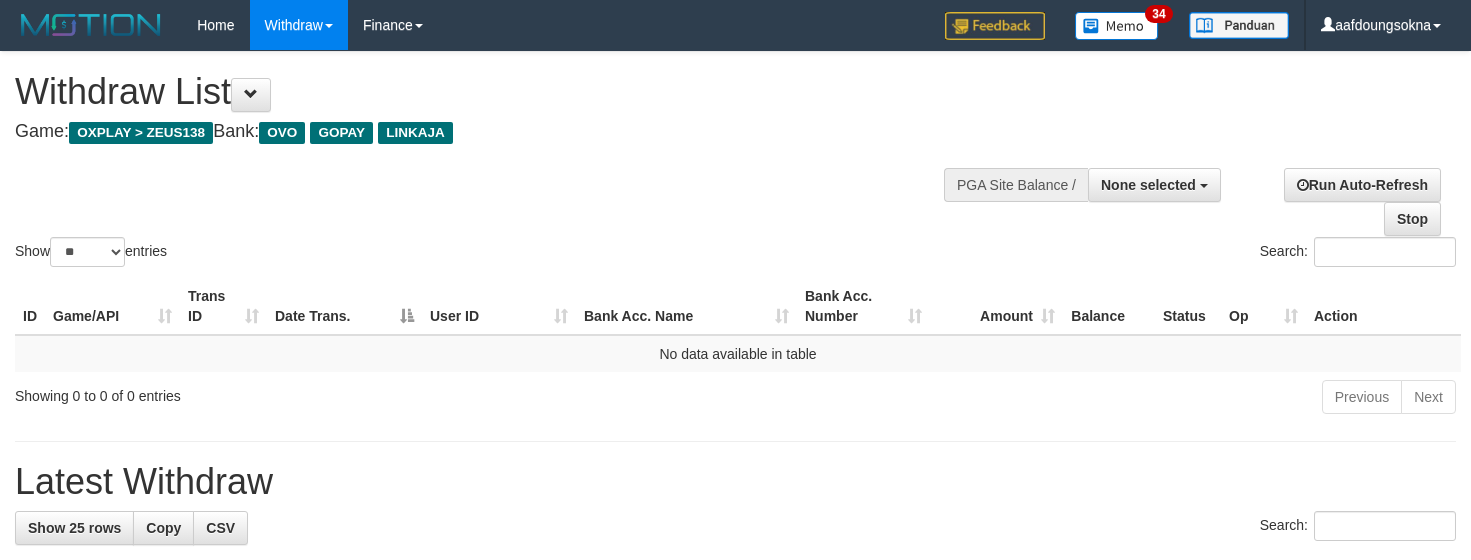 select 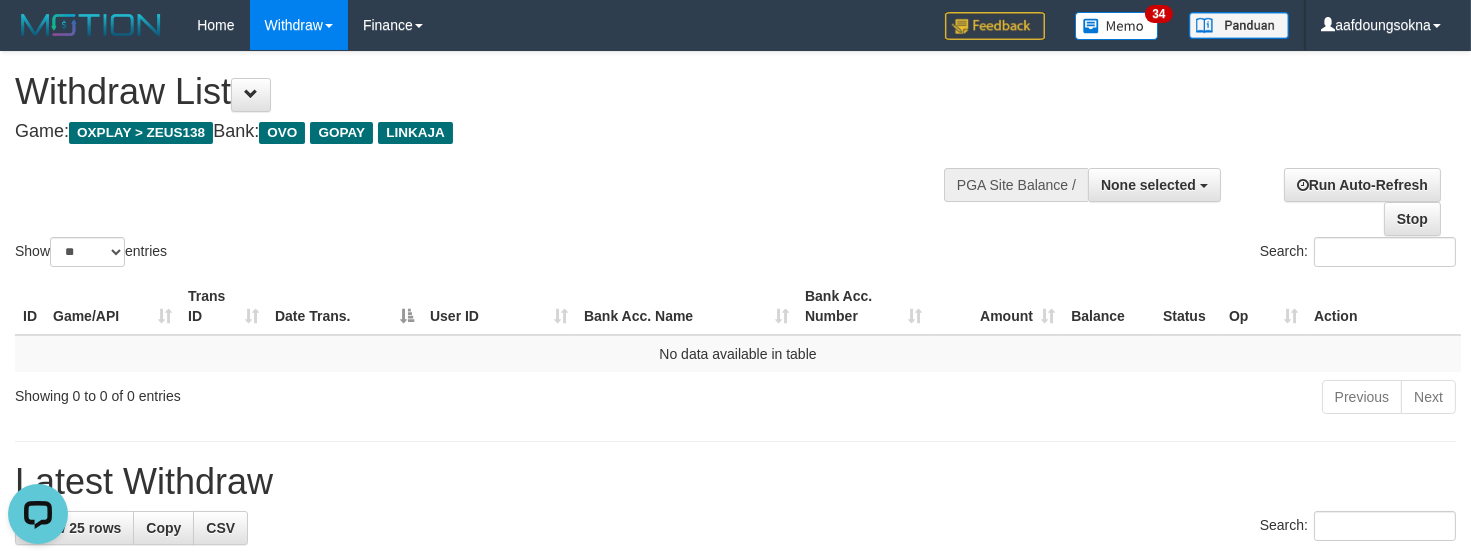 scroll, scrollTop: 0, scrollLeft: 0, axis: both 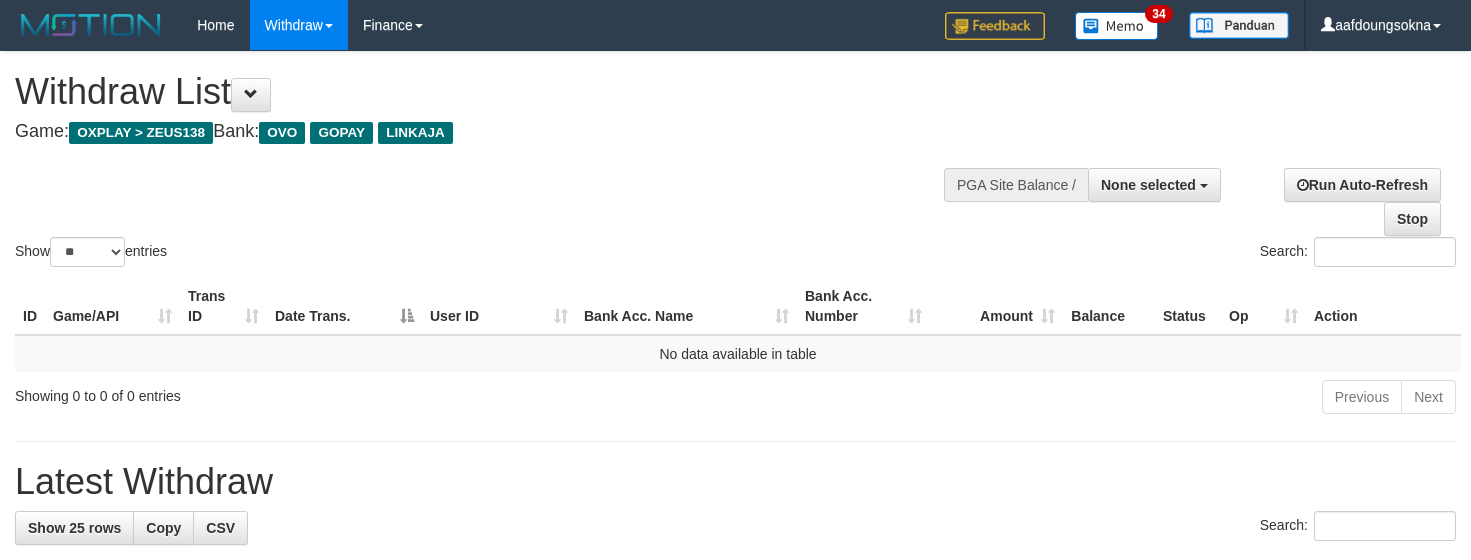 select 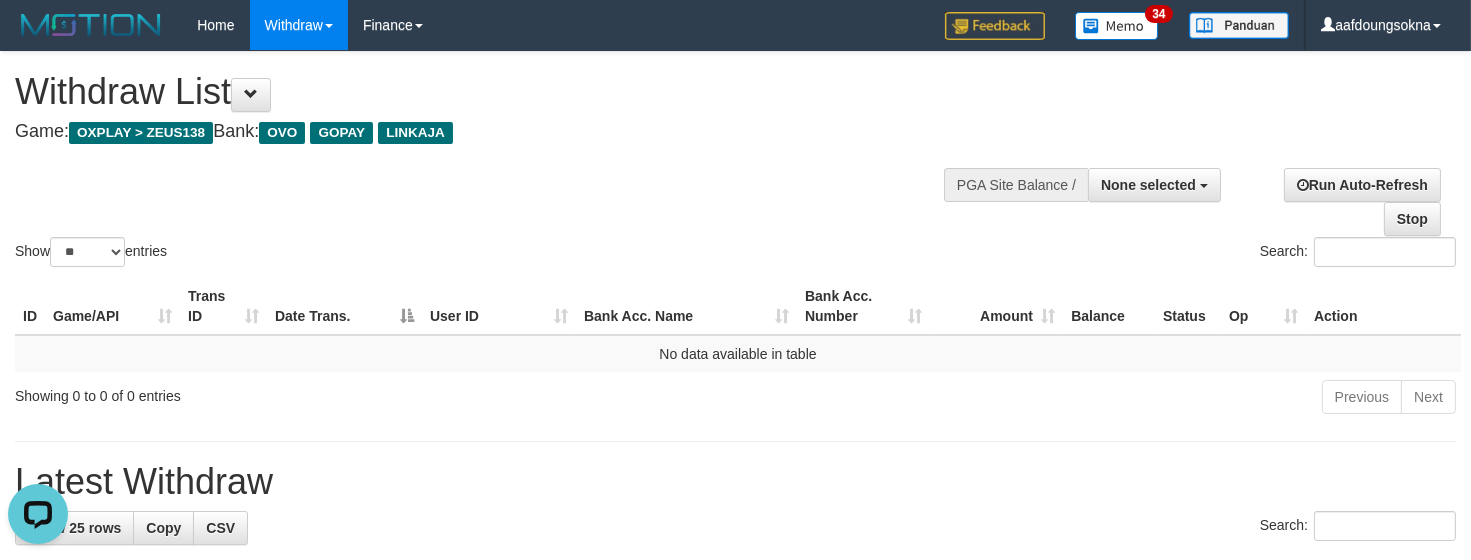 scroll, scrollTop: 0, scrollLeft: 0, axis: both 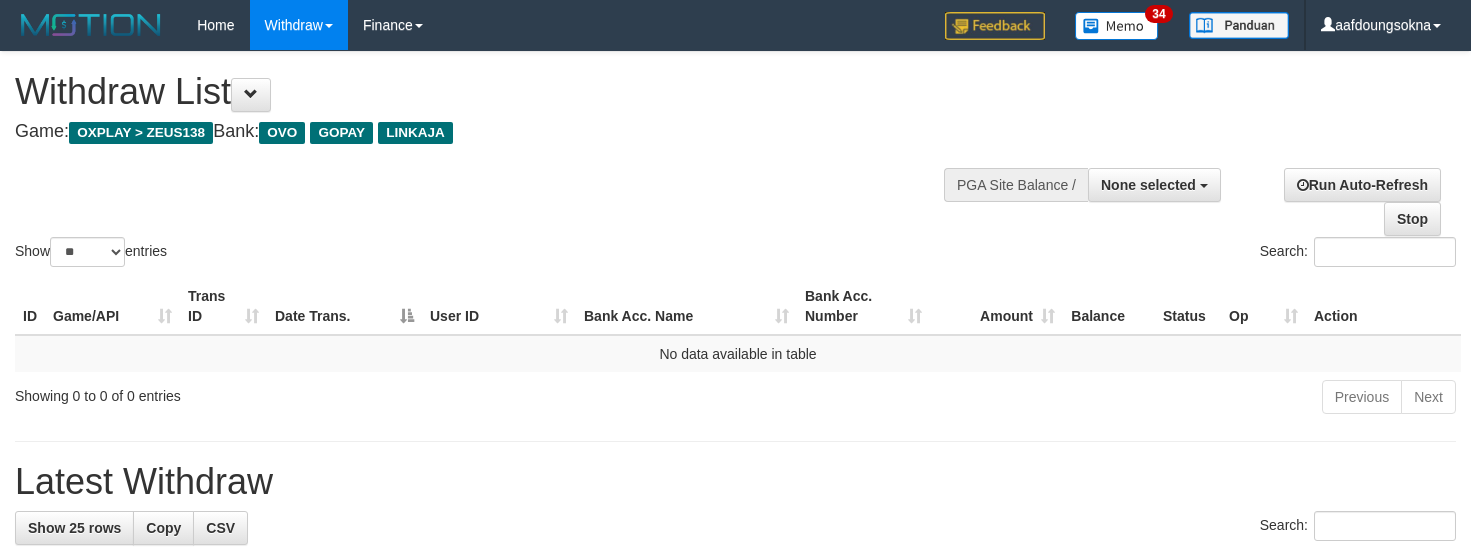 select 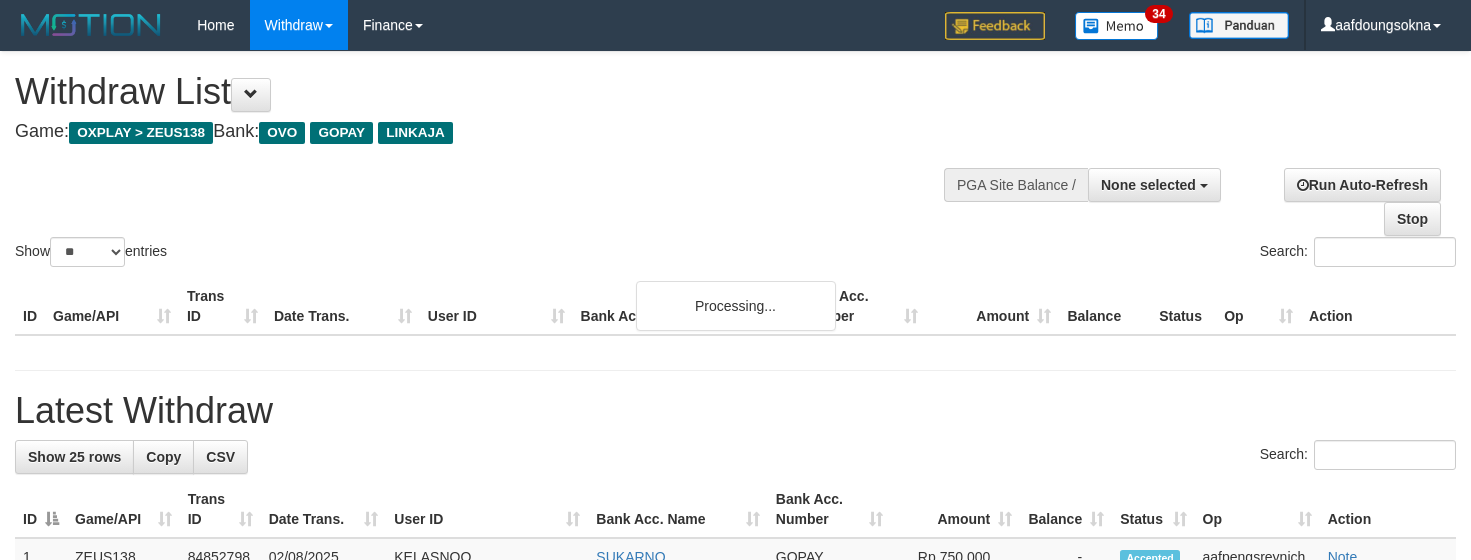 select 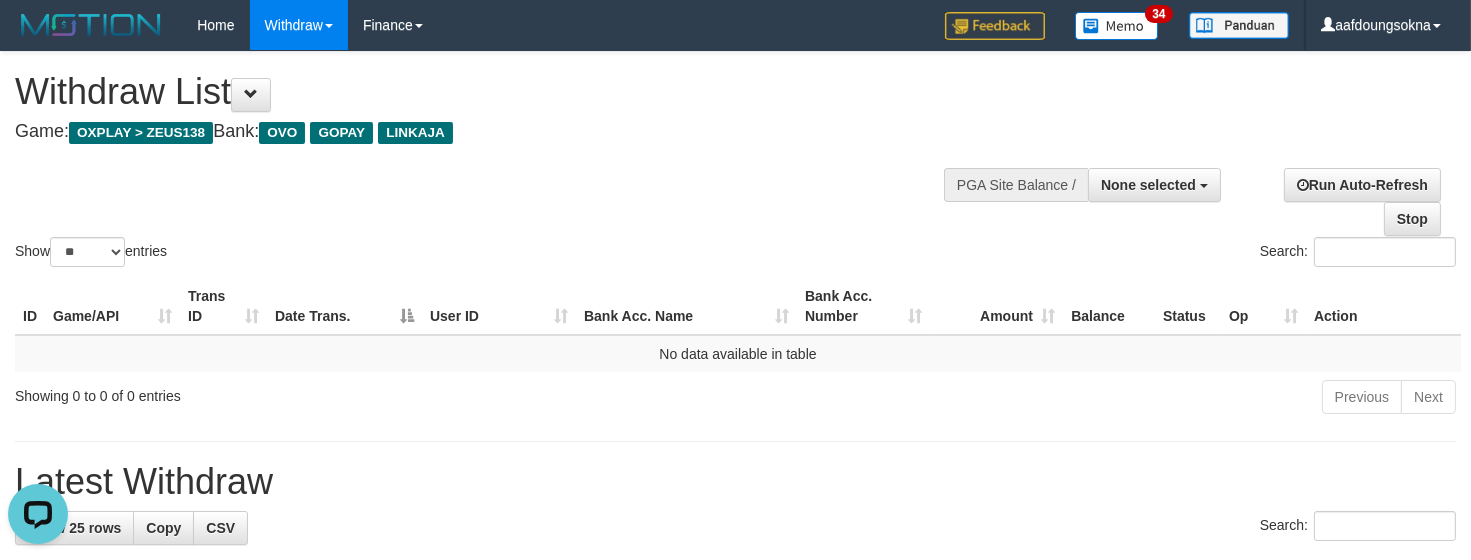 scroll, scrollTop: 0, scrollLeft: 0, axis: both 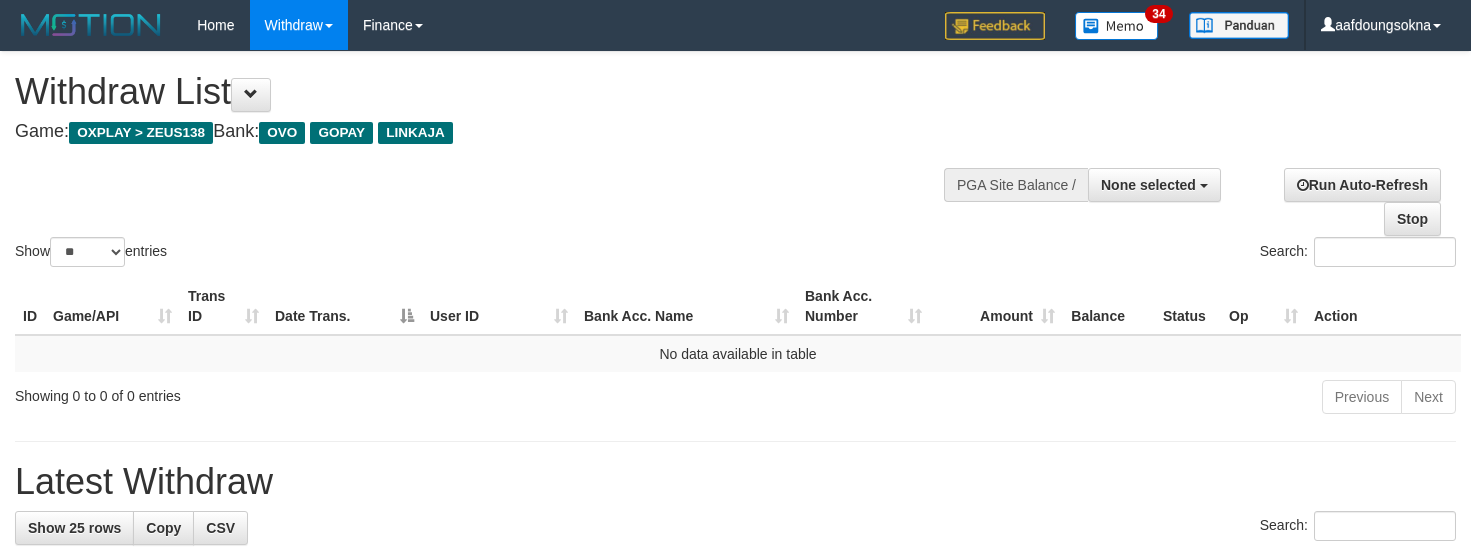 select 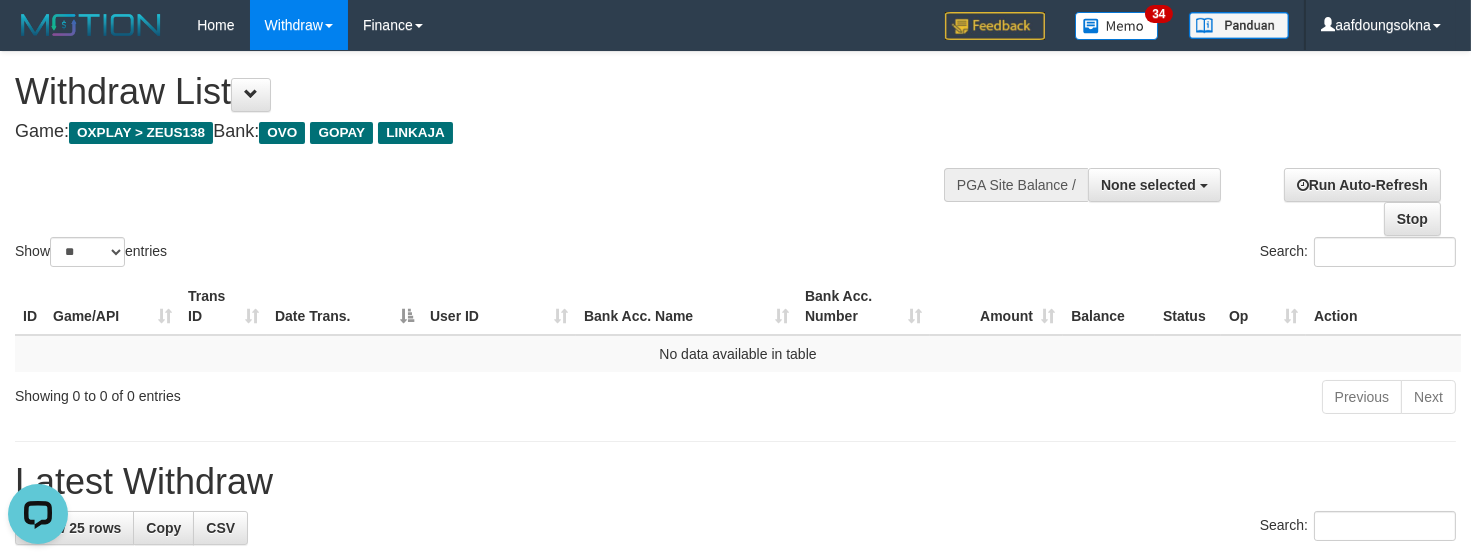 scroll, scrollTop: 0, scrollLeft: 0, axis: both 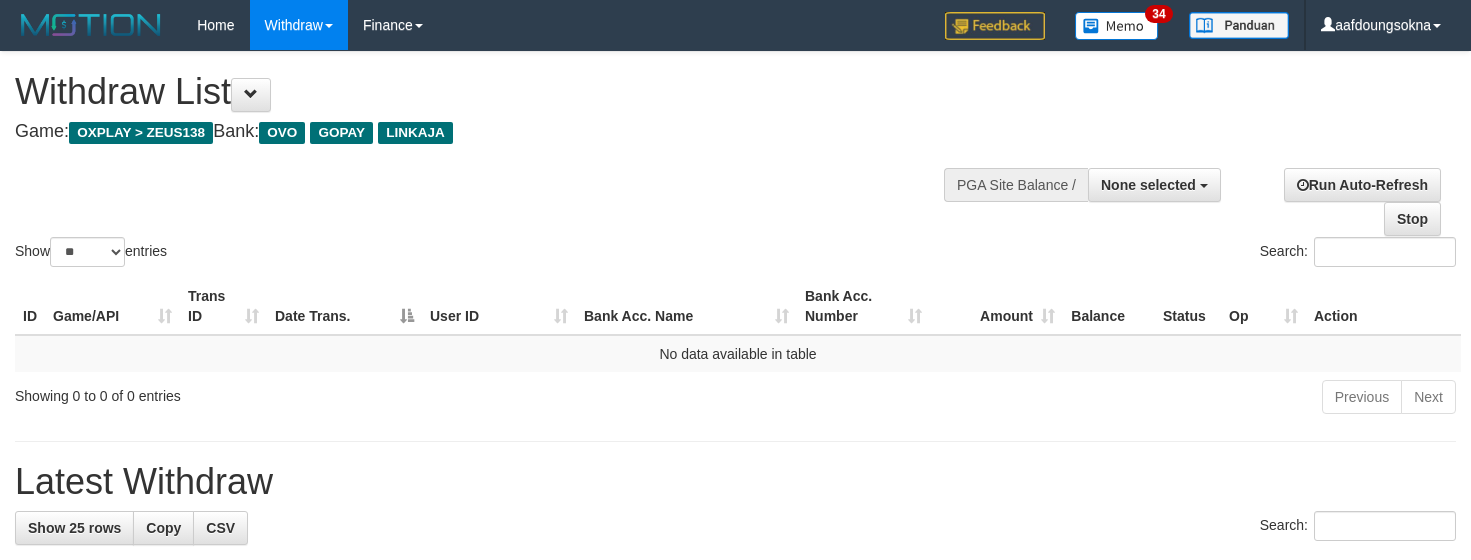 select 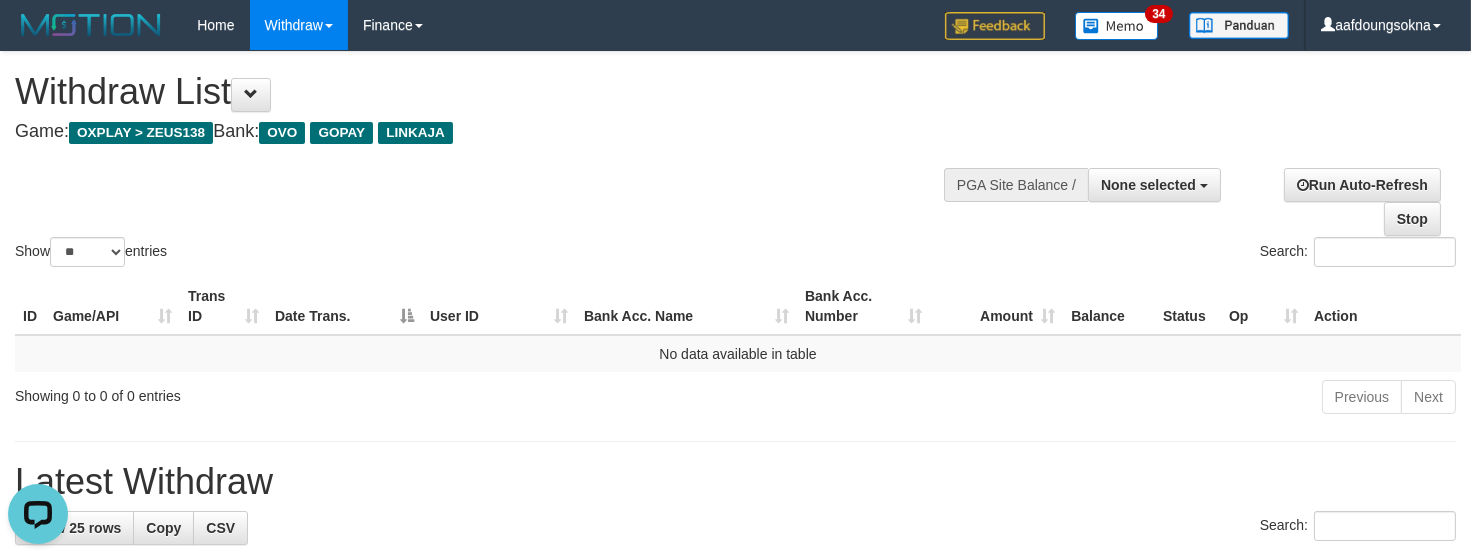scroll, scrollTop: 0, scrollLeft: 0, axis: both 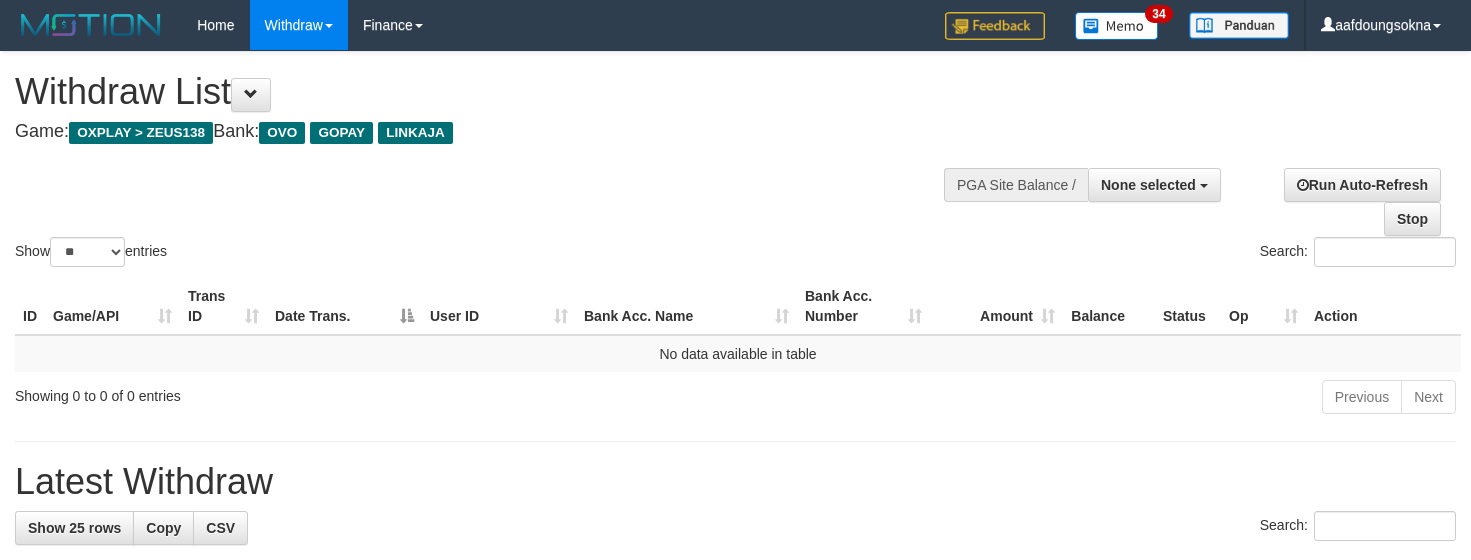 select 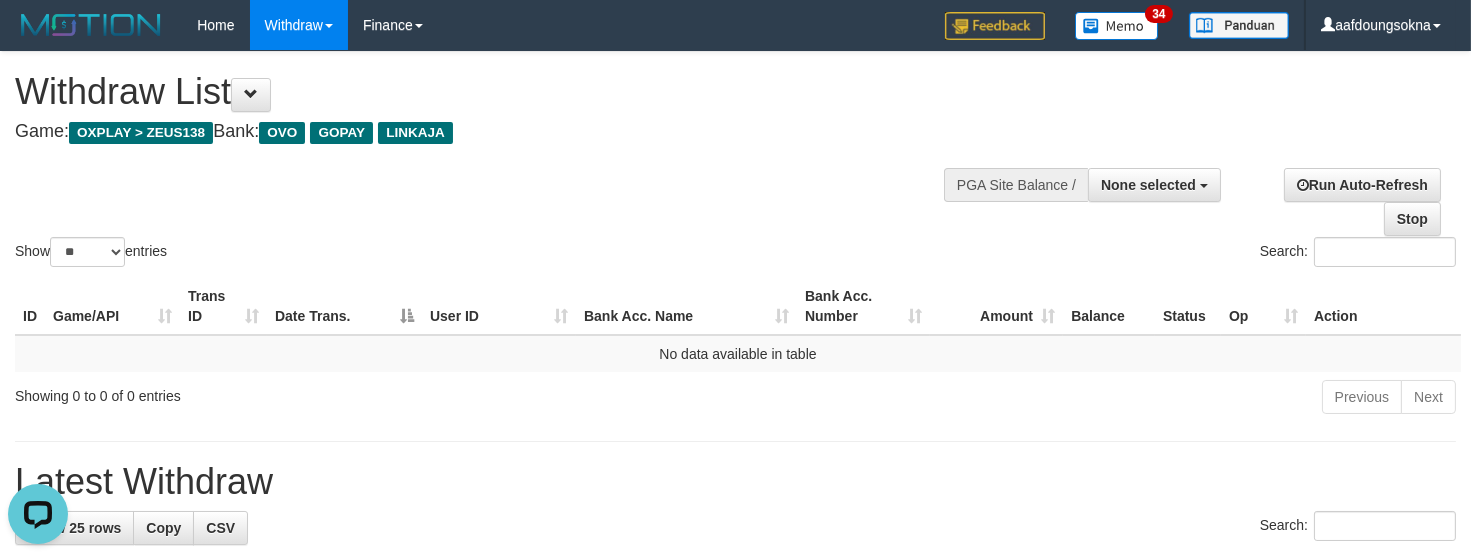 scroll, scrollTop: 0, scrollLeft: 0, axis: both 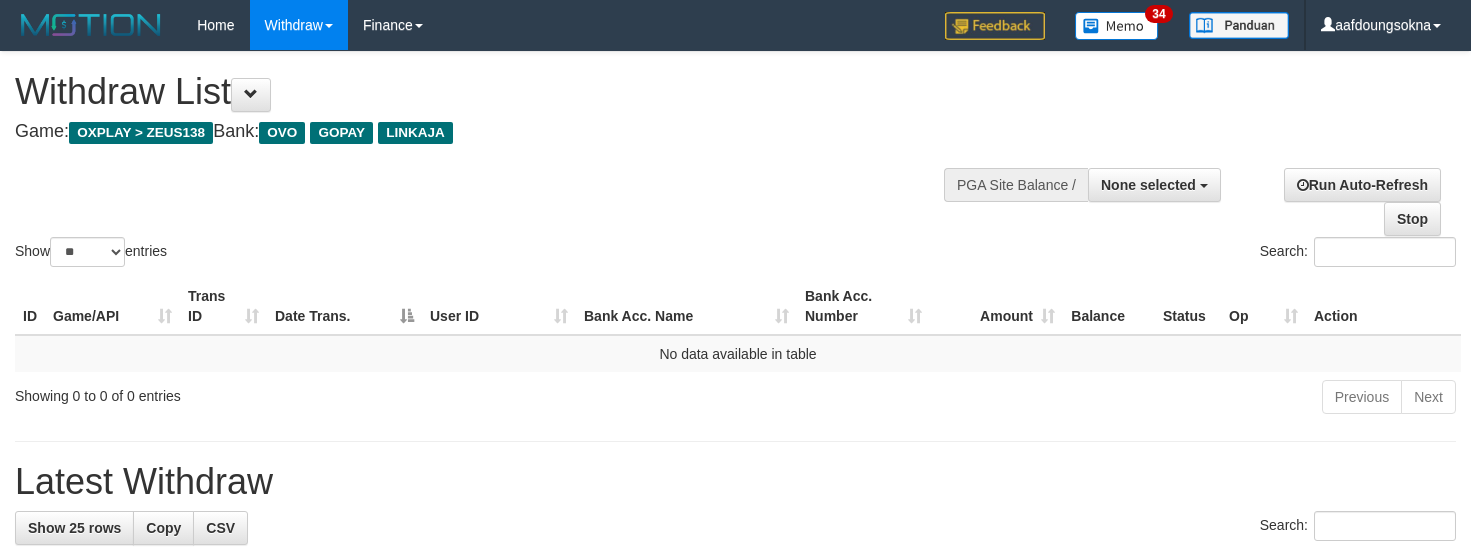 select 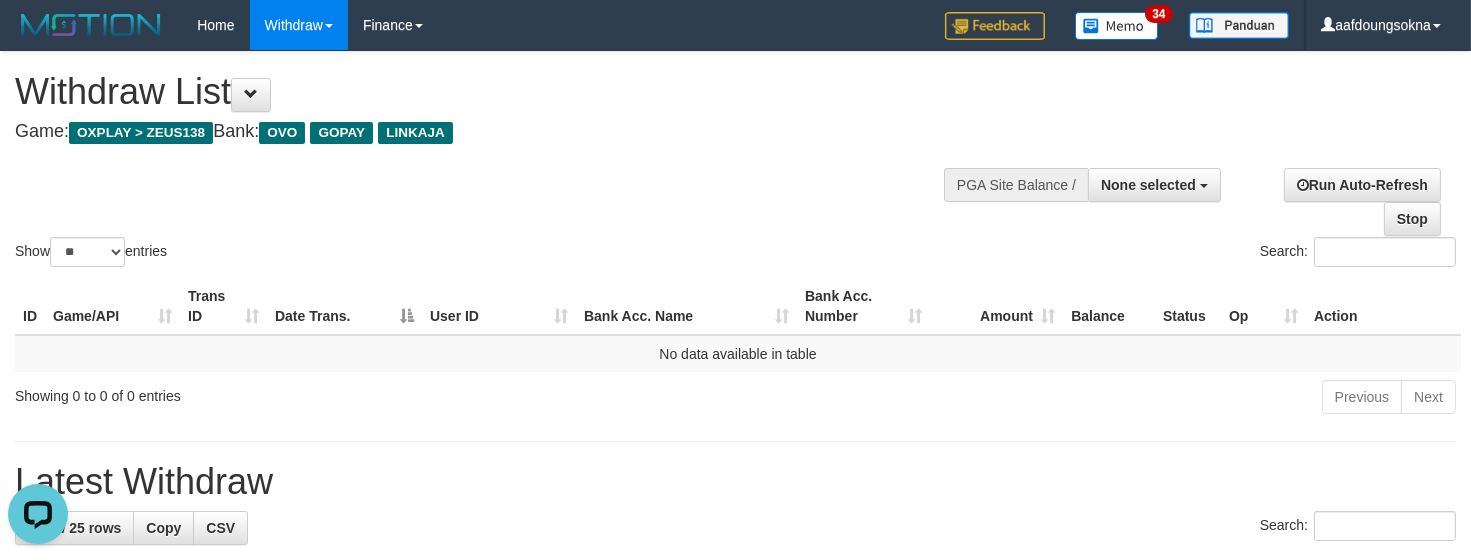 scroll, scrollTop: 0, scrollLeft: 0, axis: both 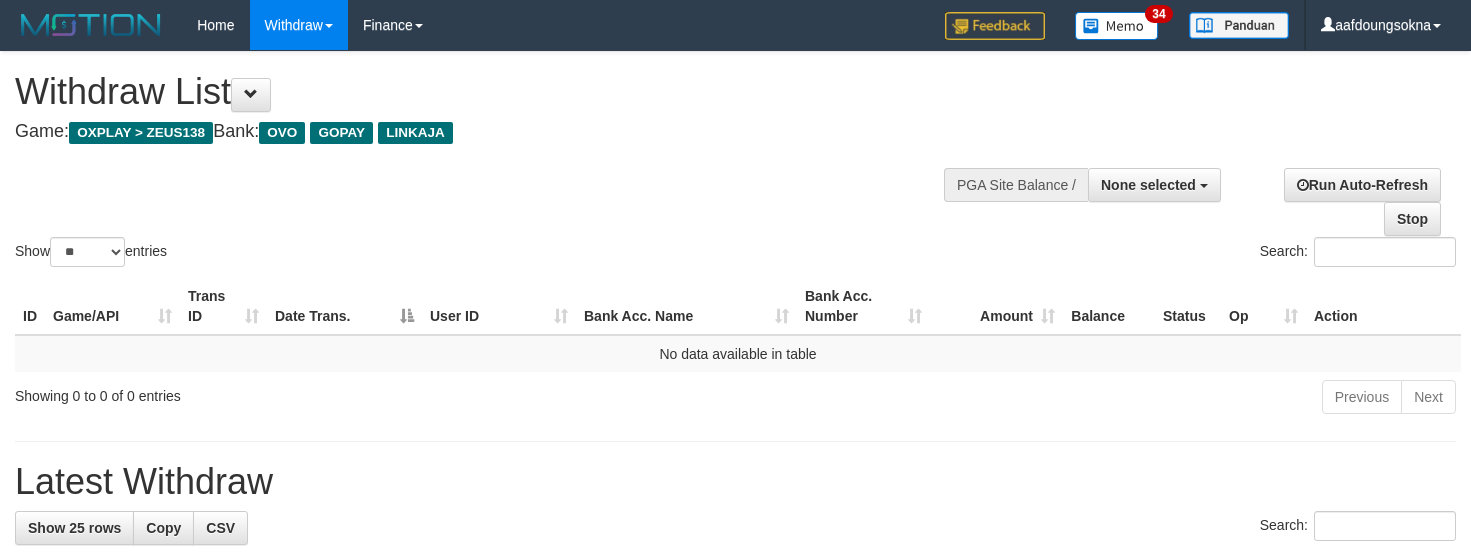 select 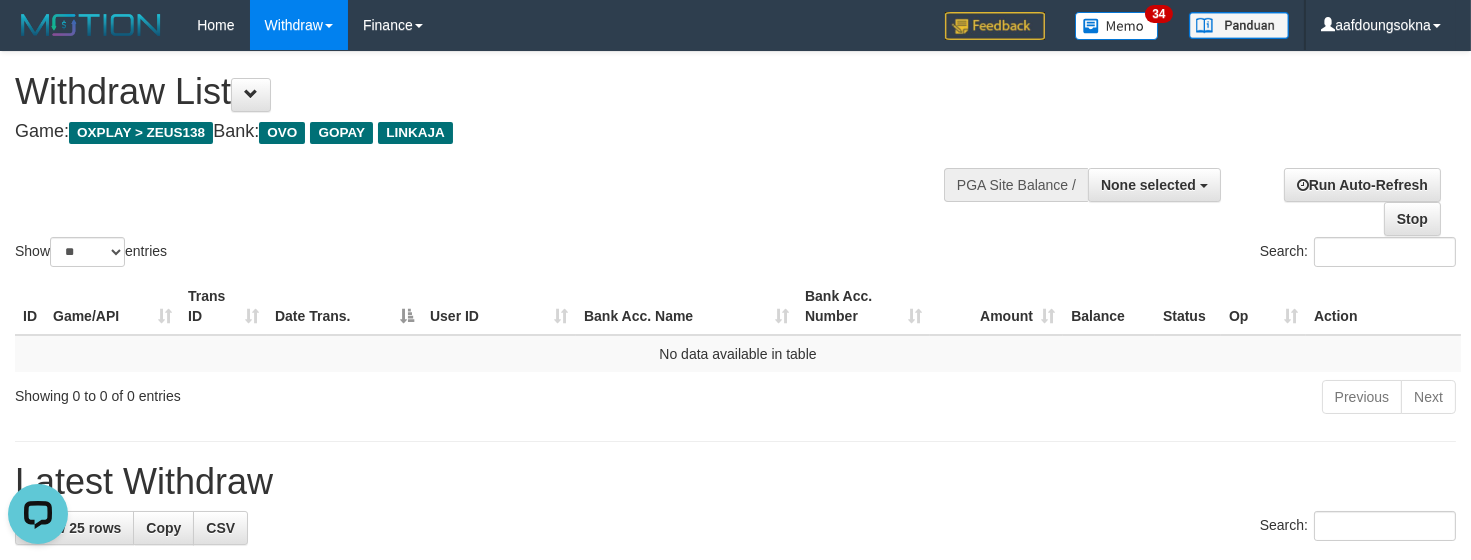 scroll, scrollTop: 0, scrollLeft: 0, axis: both 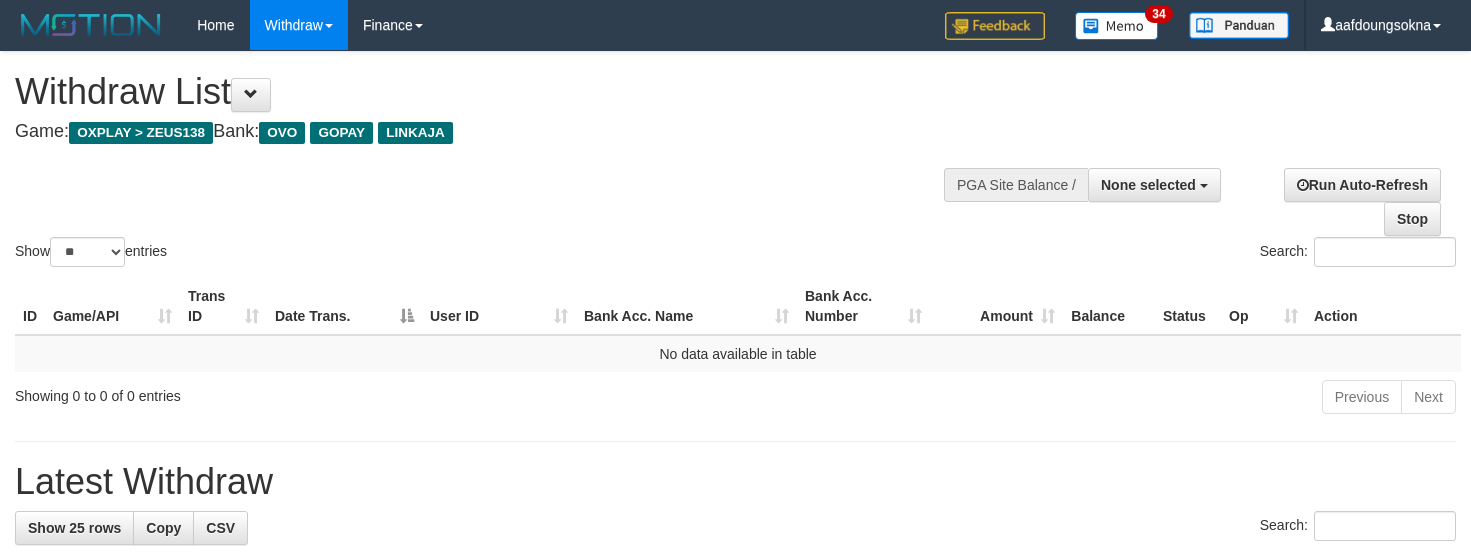 select 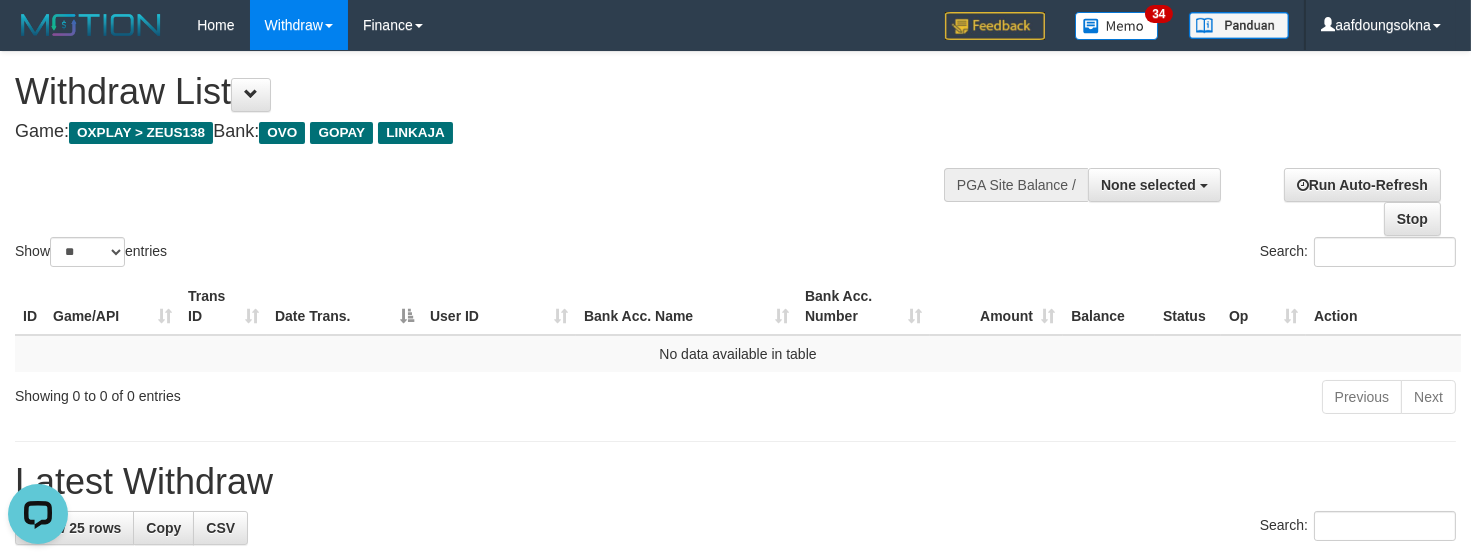 scroll, scrollTop: 0, scrollLeft: 0, axis: both 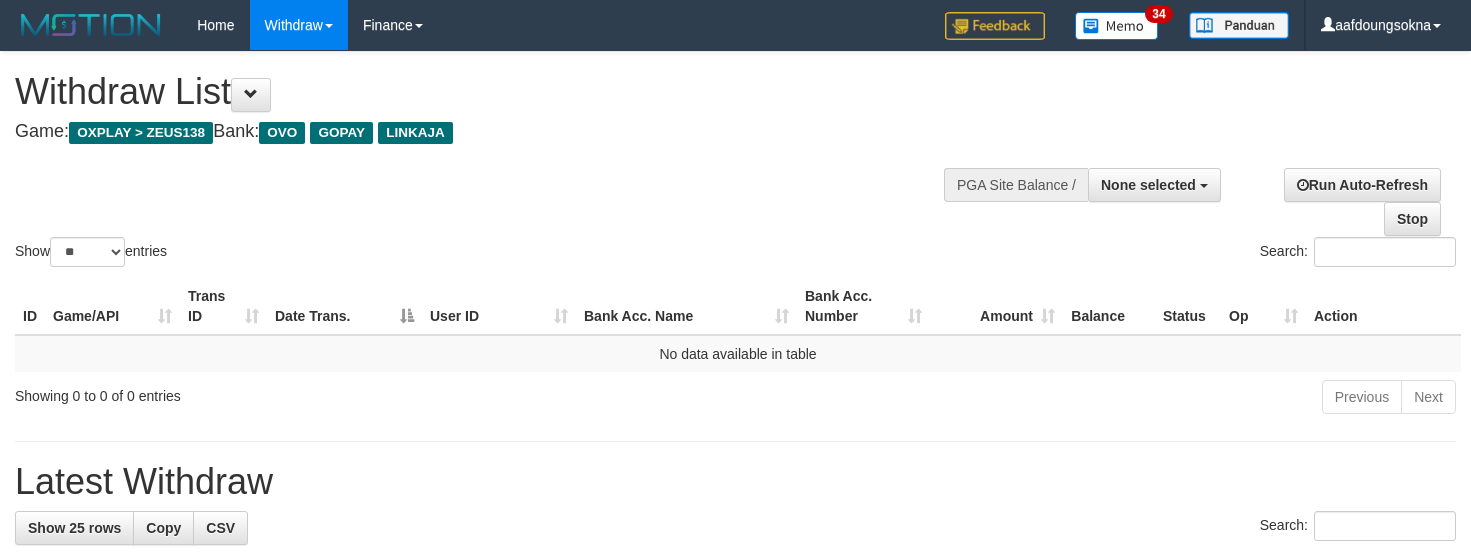 select 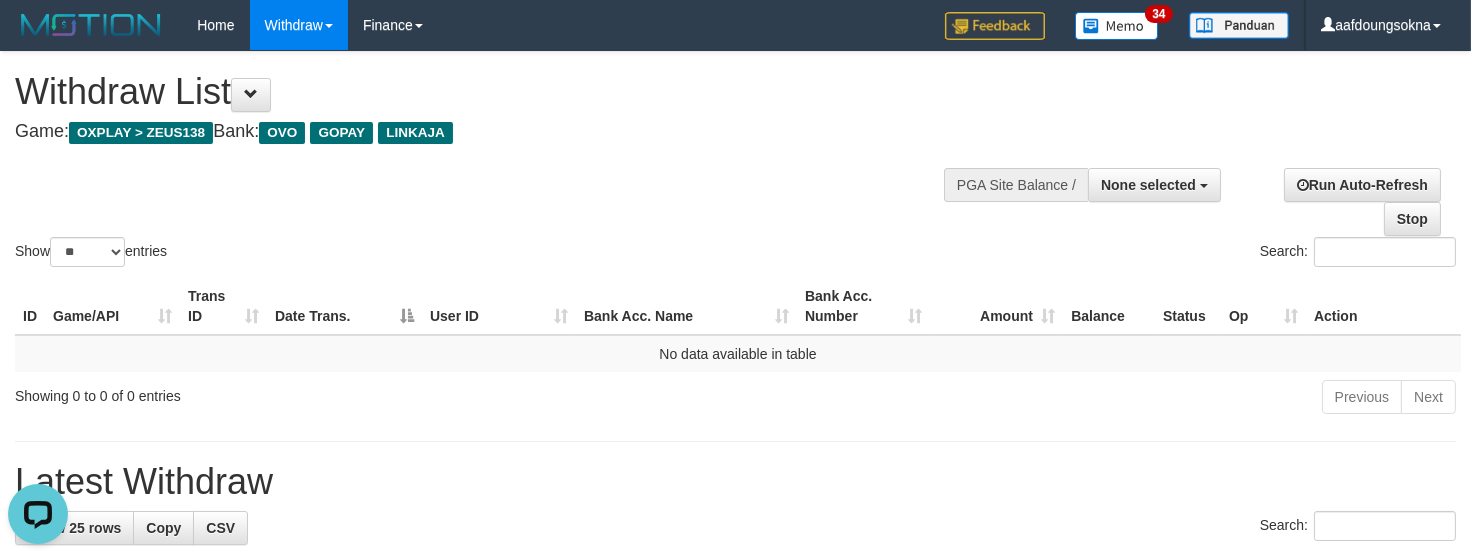 scroll, scrollTop: 0, scrollLeft: 0, axis: both 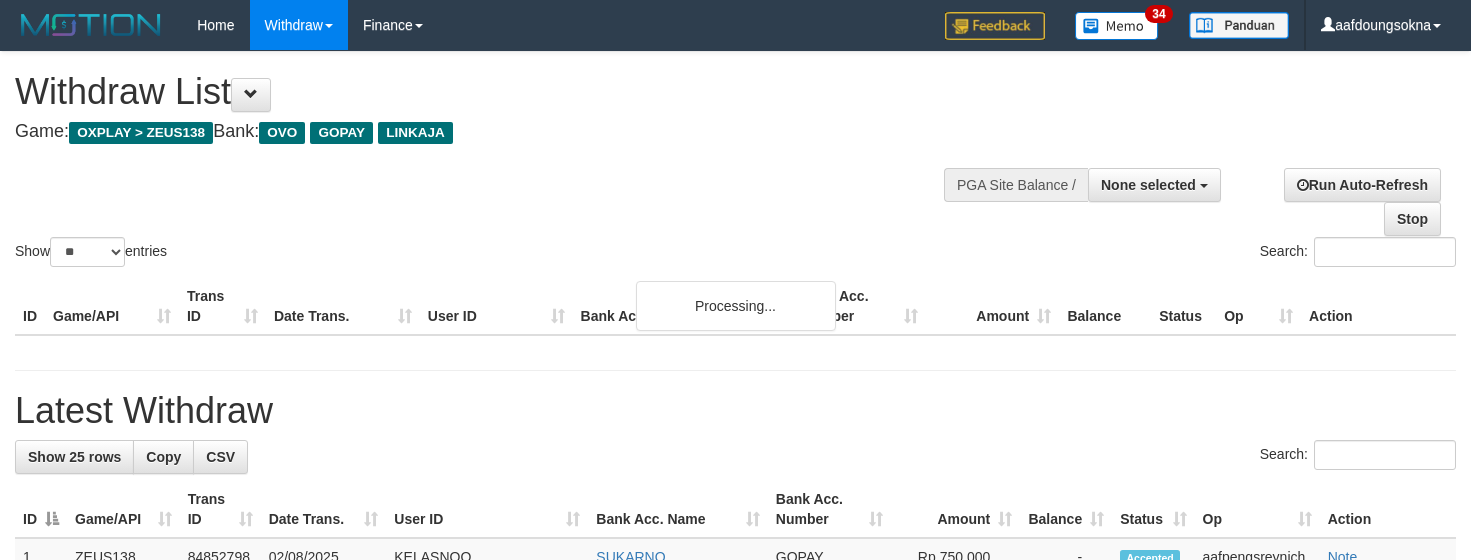 select 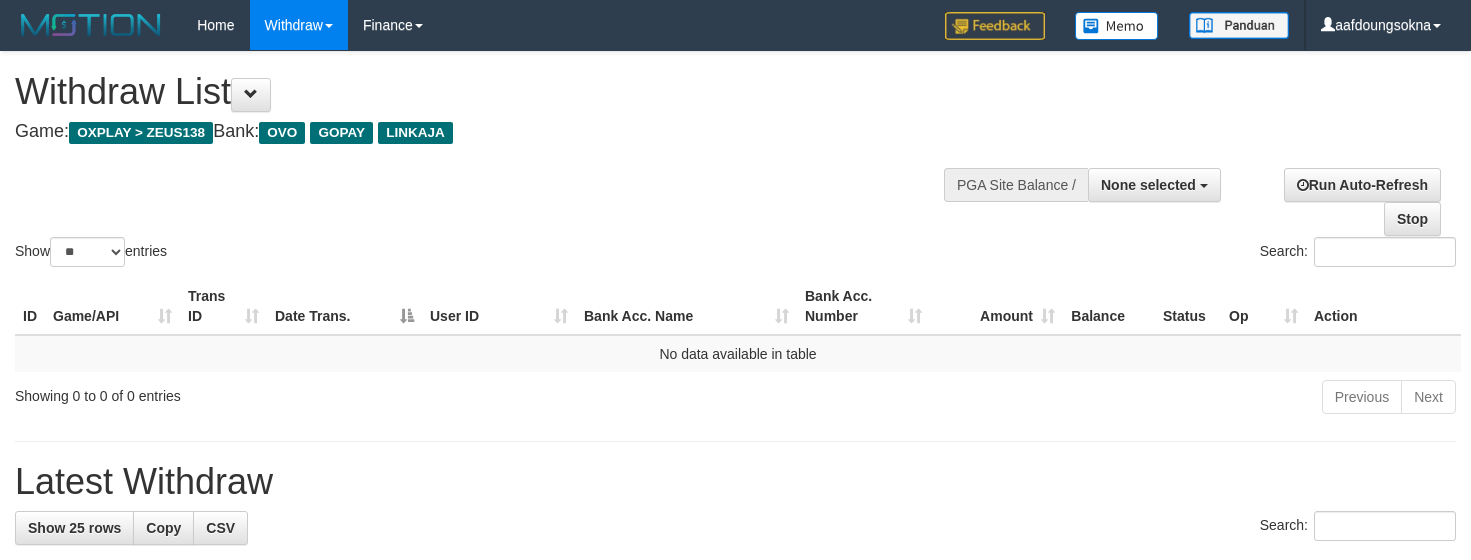 select 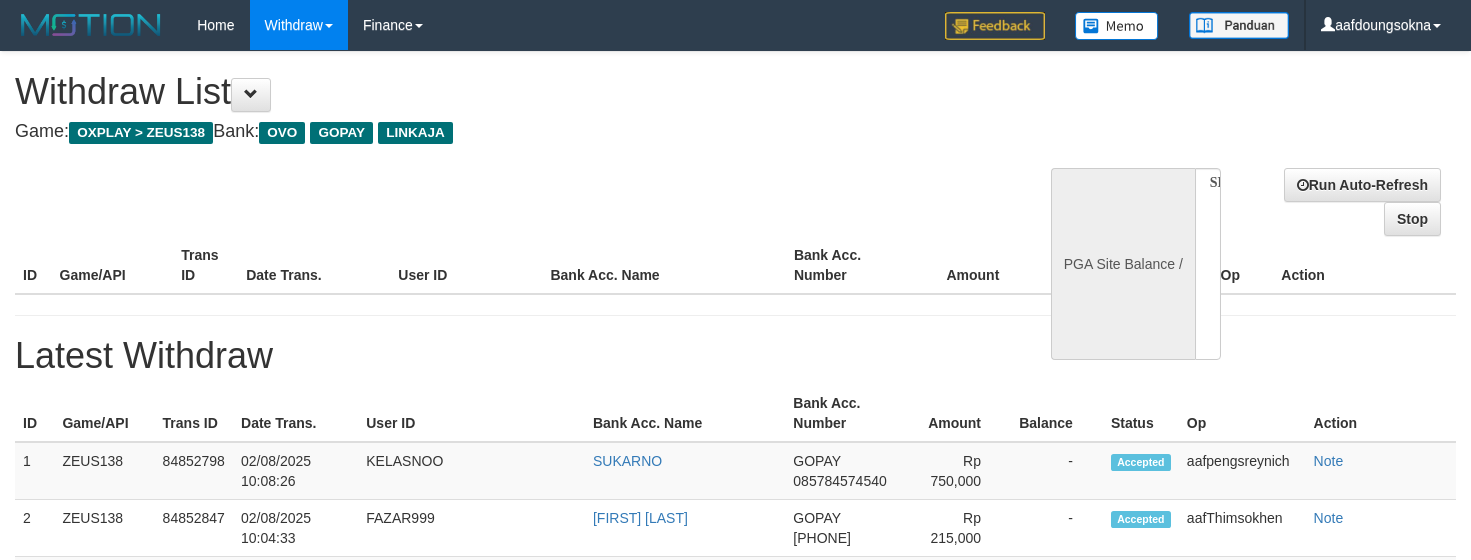 select 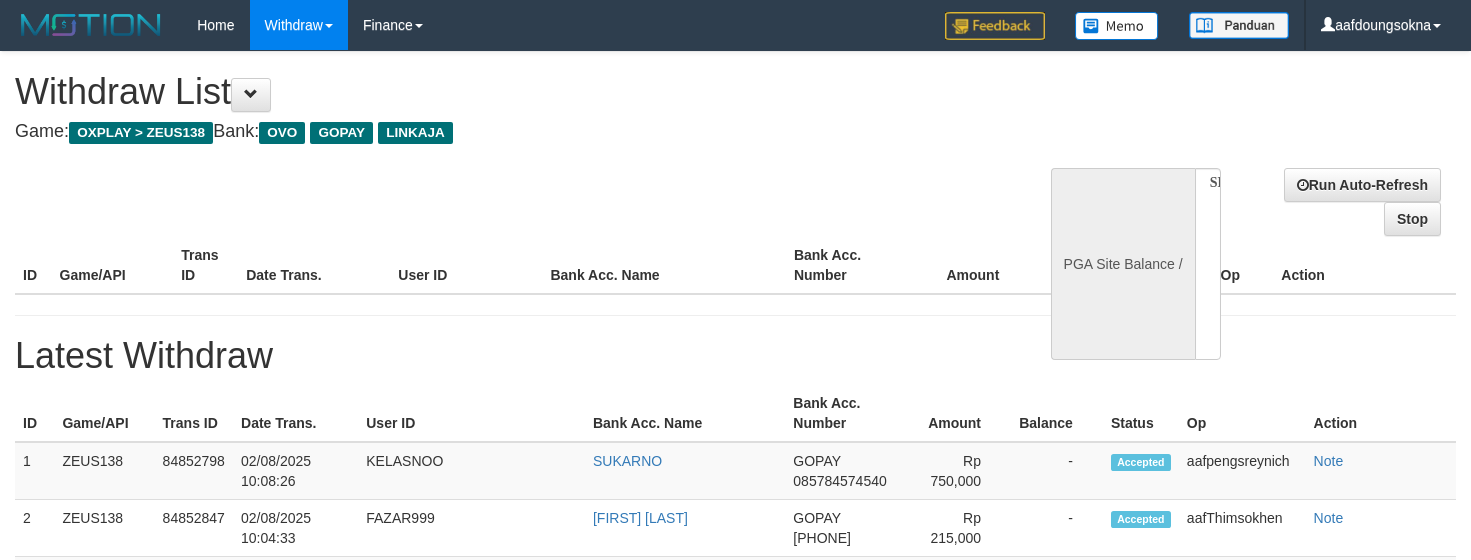 scroll, scrollTop: 0, scrollLeft: 0, axis: both 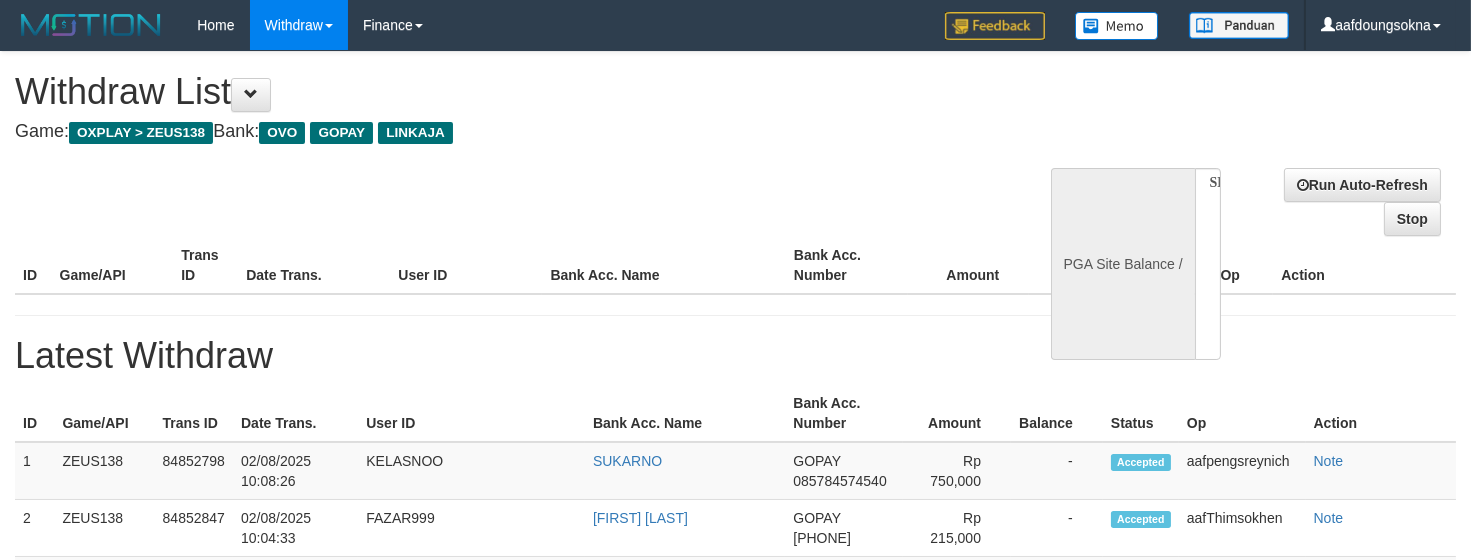 select on "**" 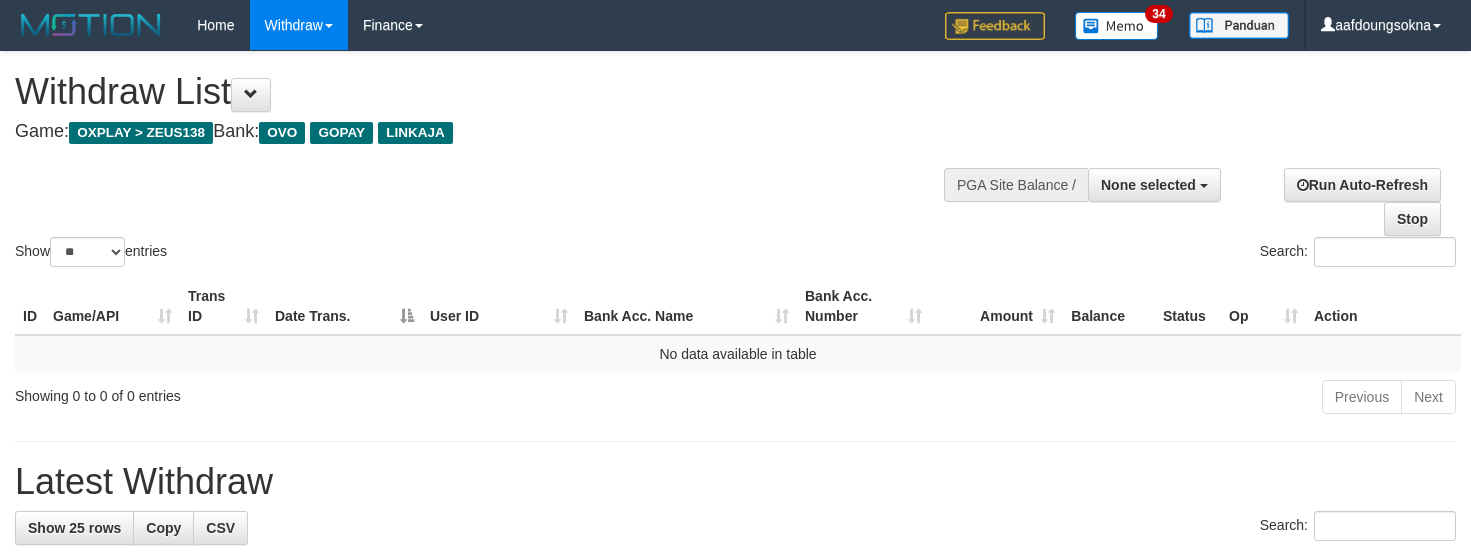 select 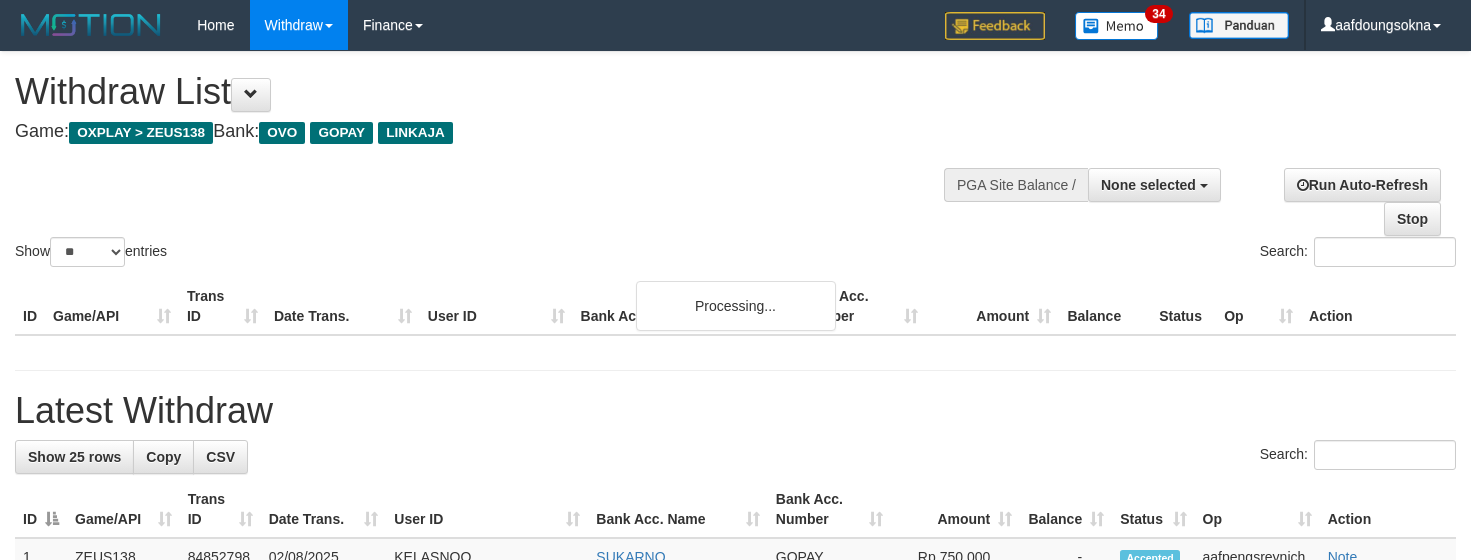select 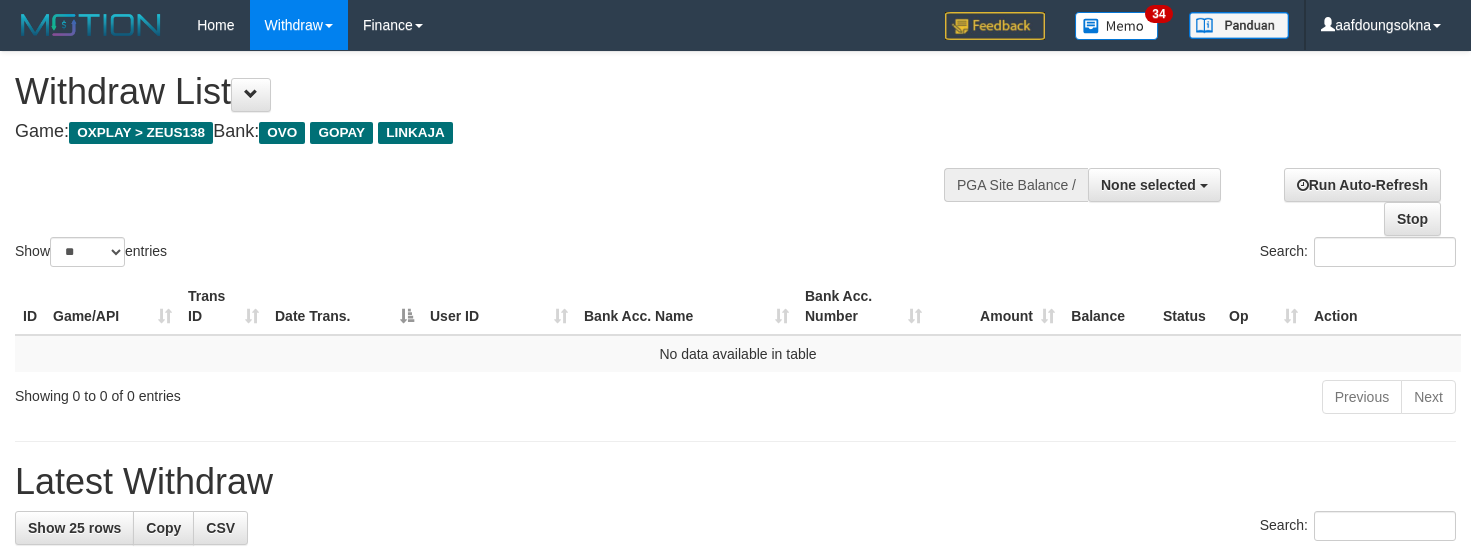 select 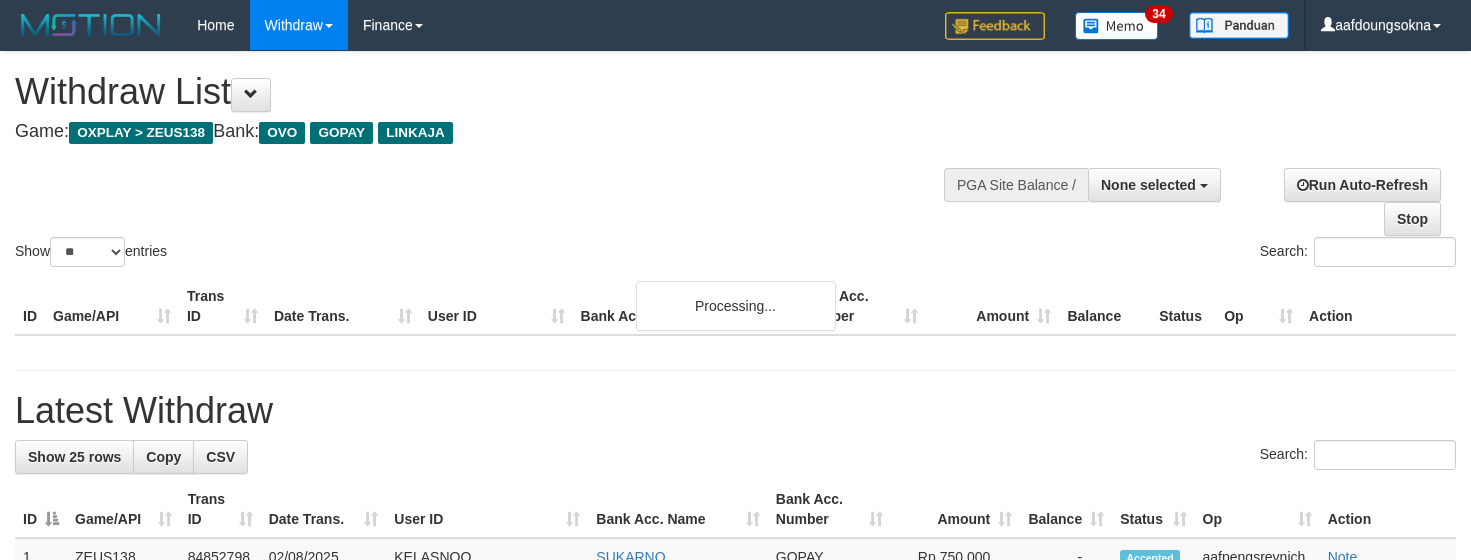 select 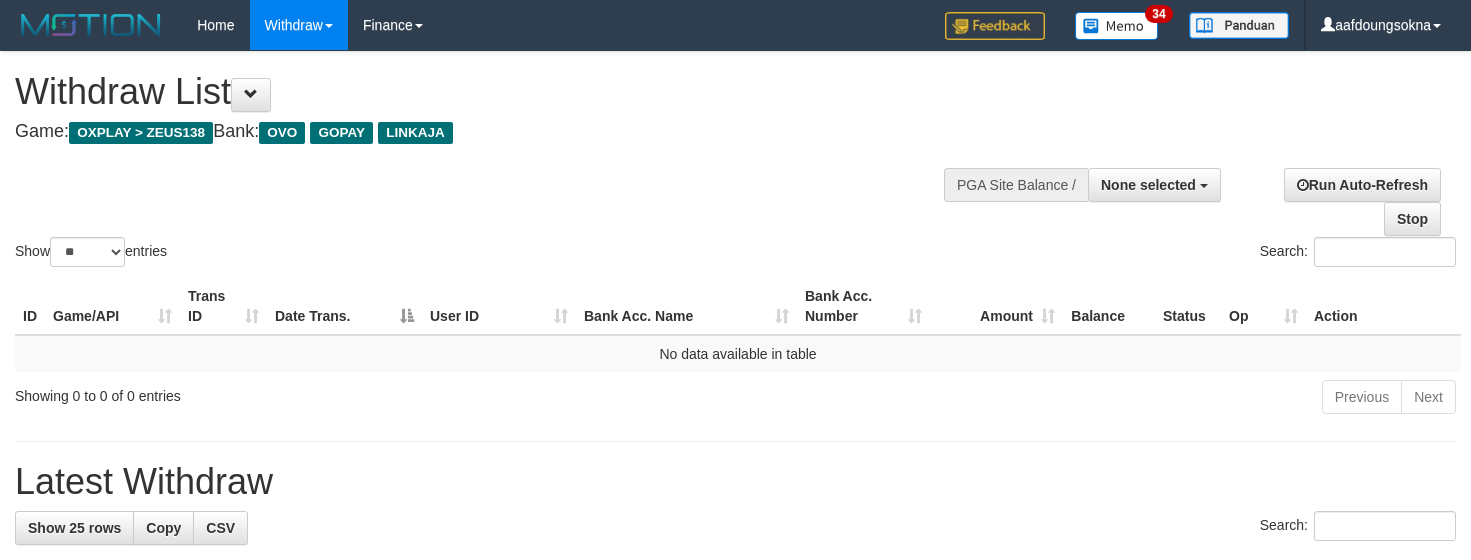 select 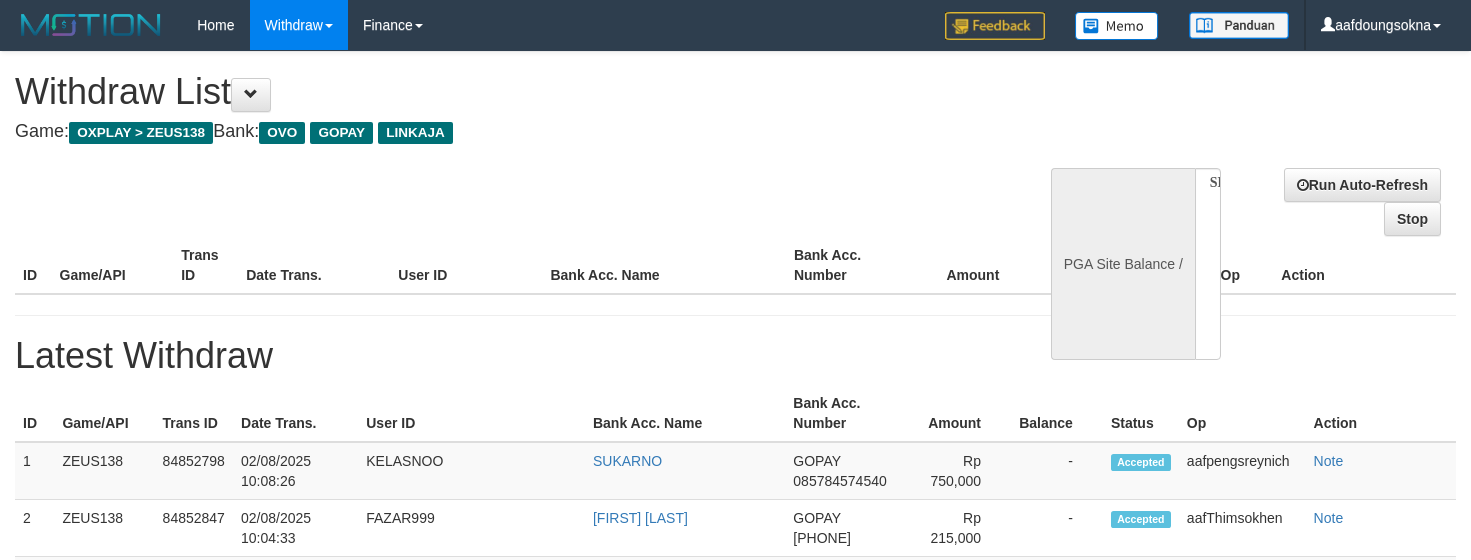 select 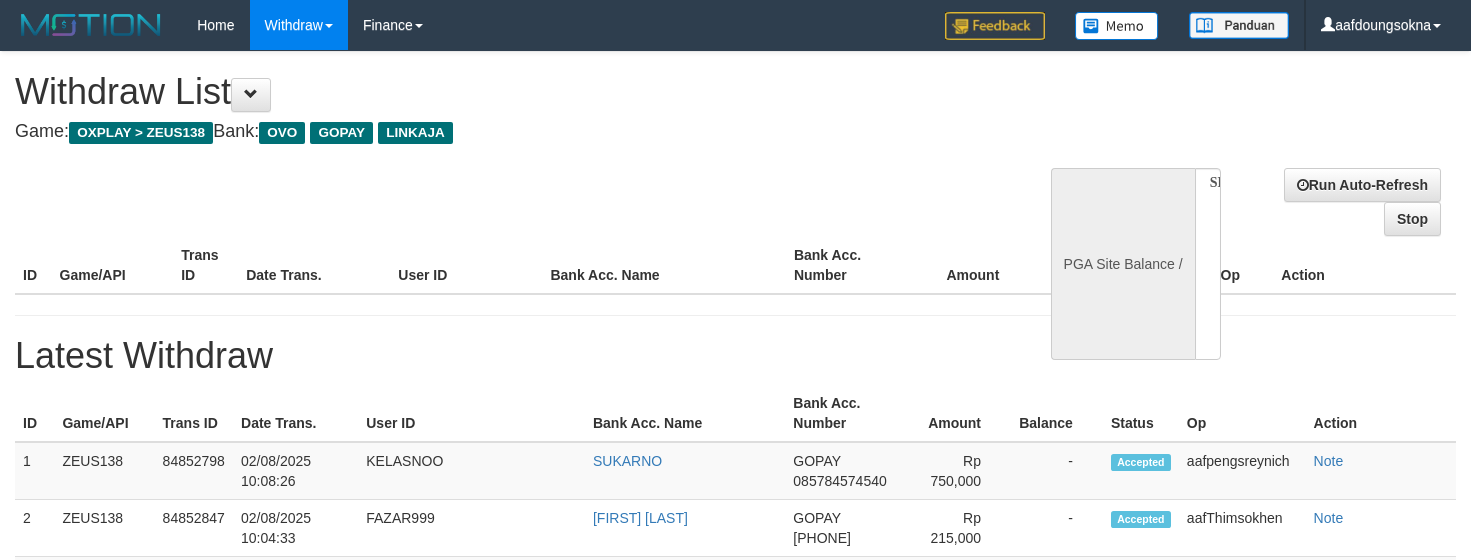 scroll, scrollTop: 0, scrollLeft: 0, axis: both 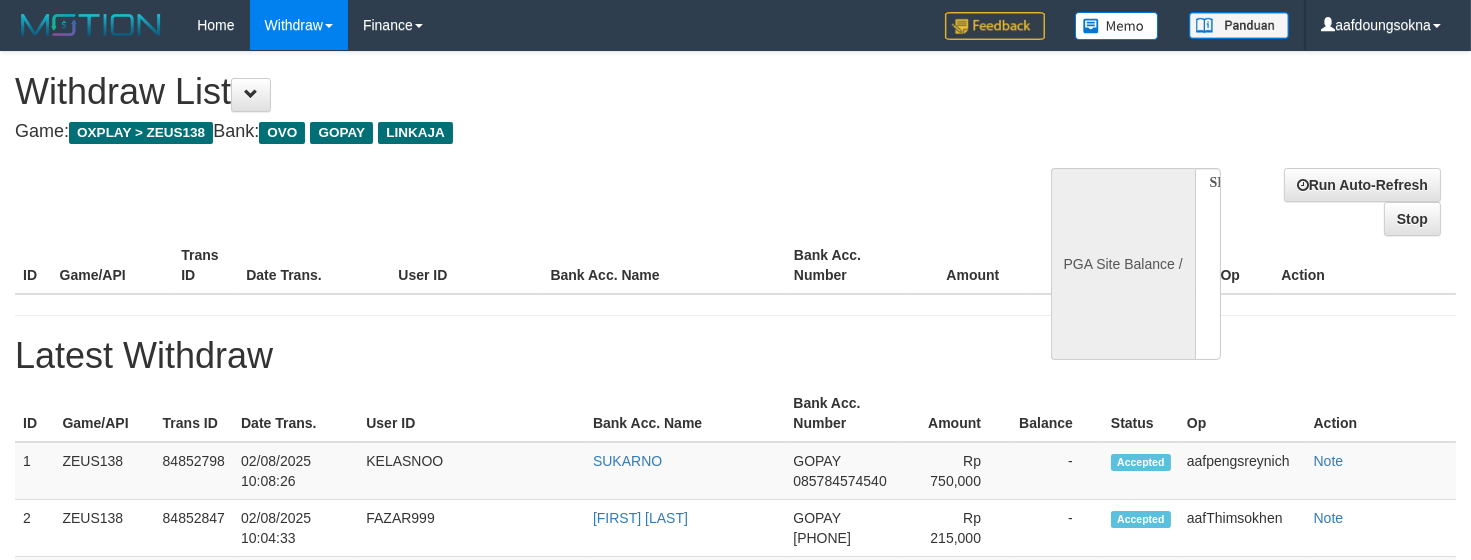 select on "**" 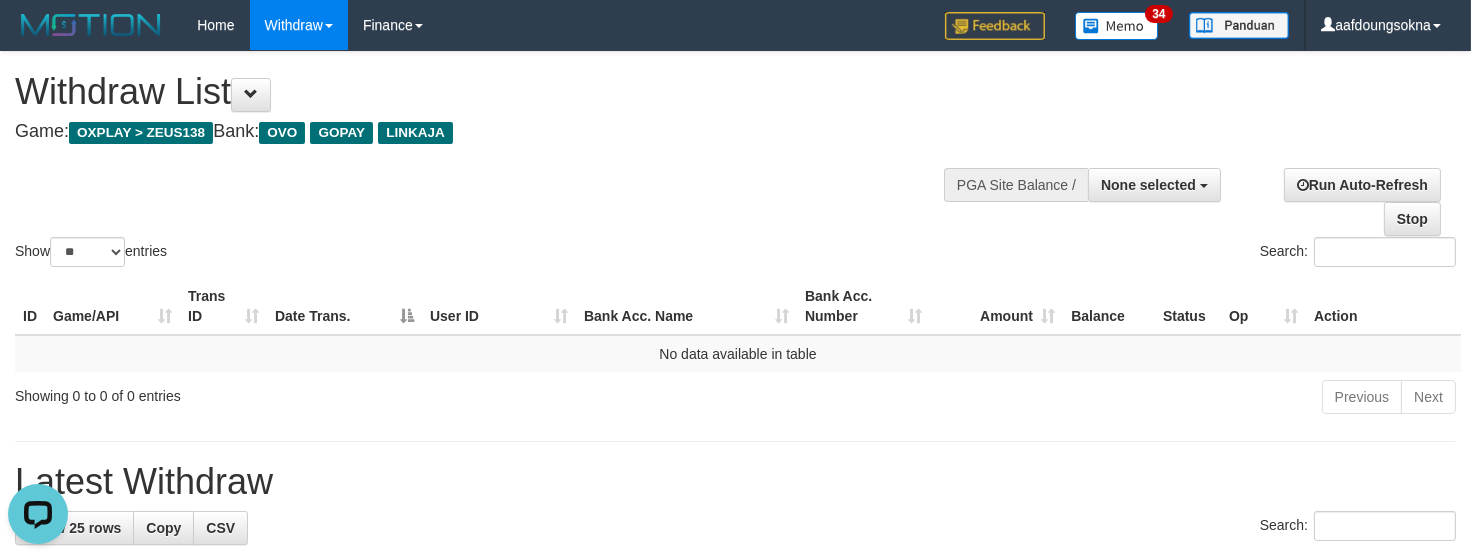 scroll, scrollTop: 0, scrollLeft: 0, axis: both 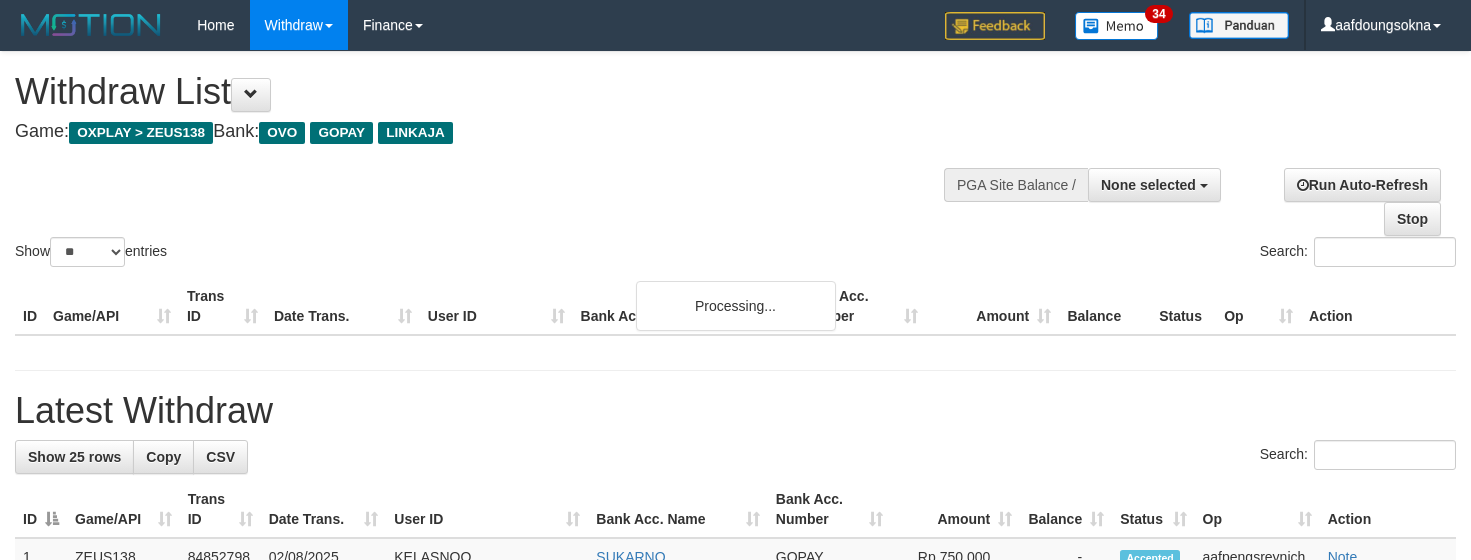 select 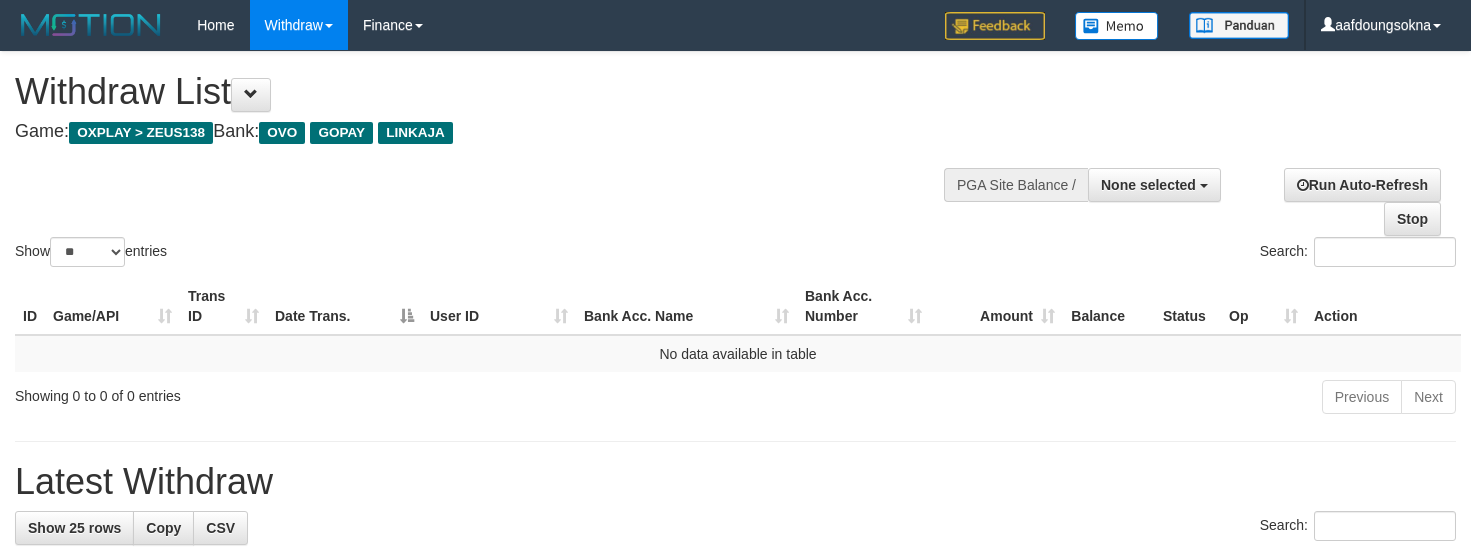 select 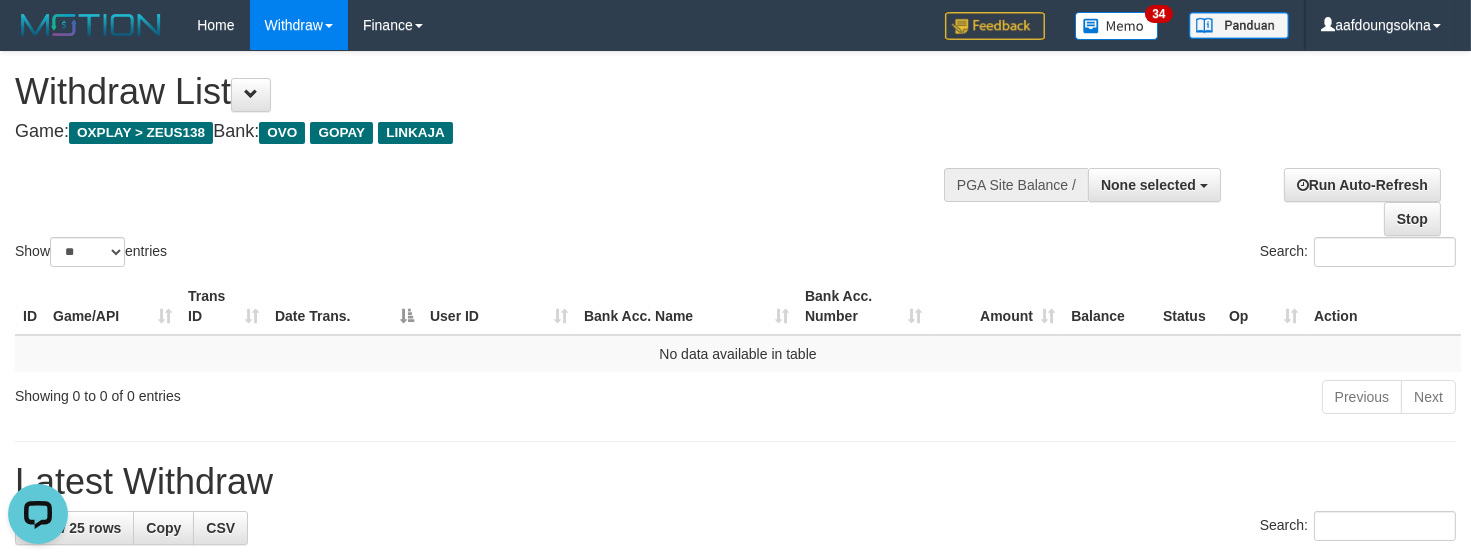 scroll, scrollTop: 0, scrollLeft: 0, axis: both 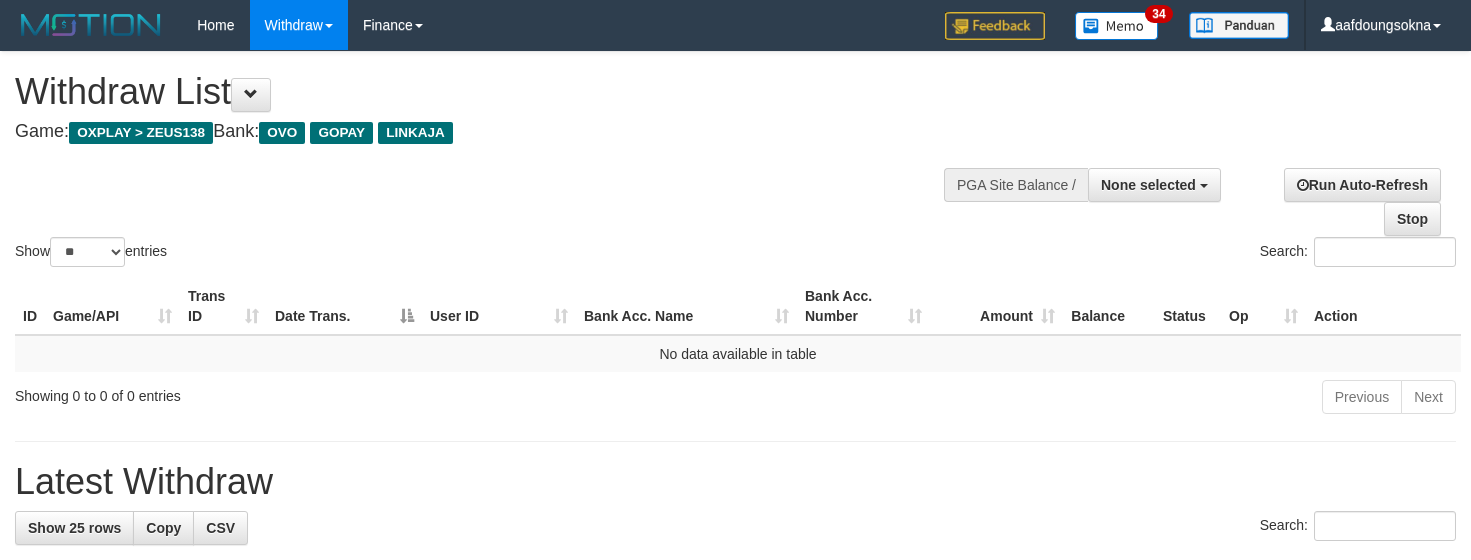 select 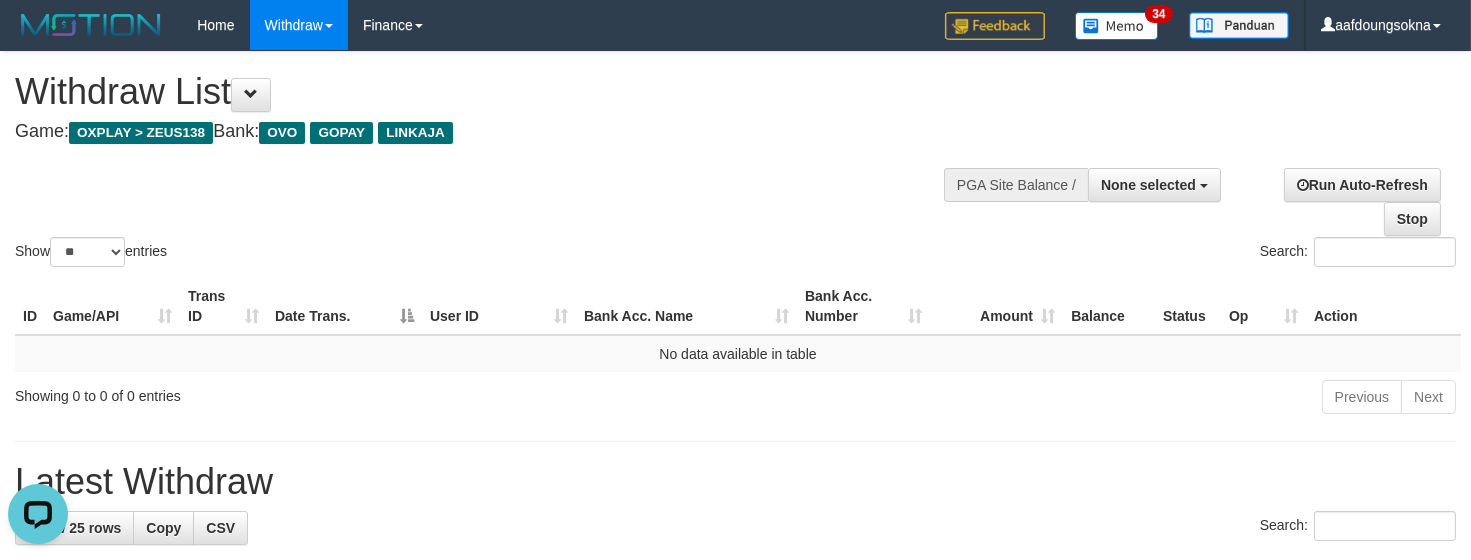 scroll, scrollTop: 0, scrollLeft: 0, axis: both 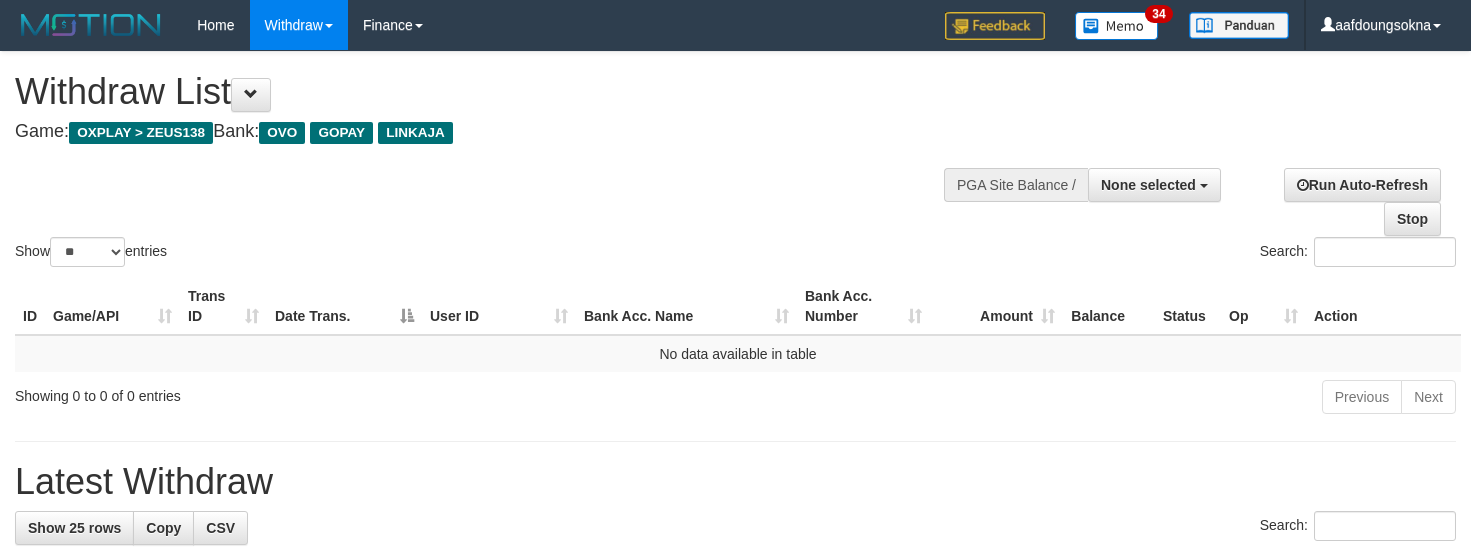 select 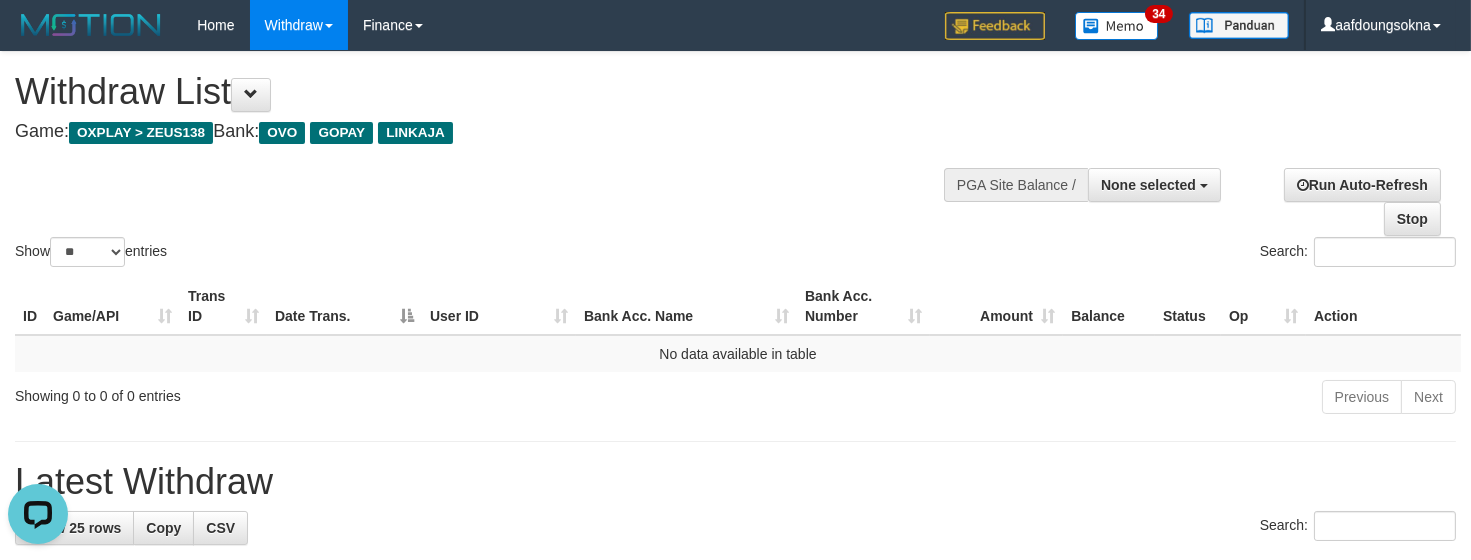 scroll, scrollTop: 0, scrollLeft: 0, axis: both 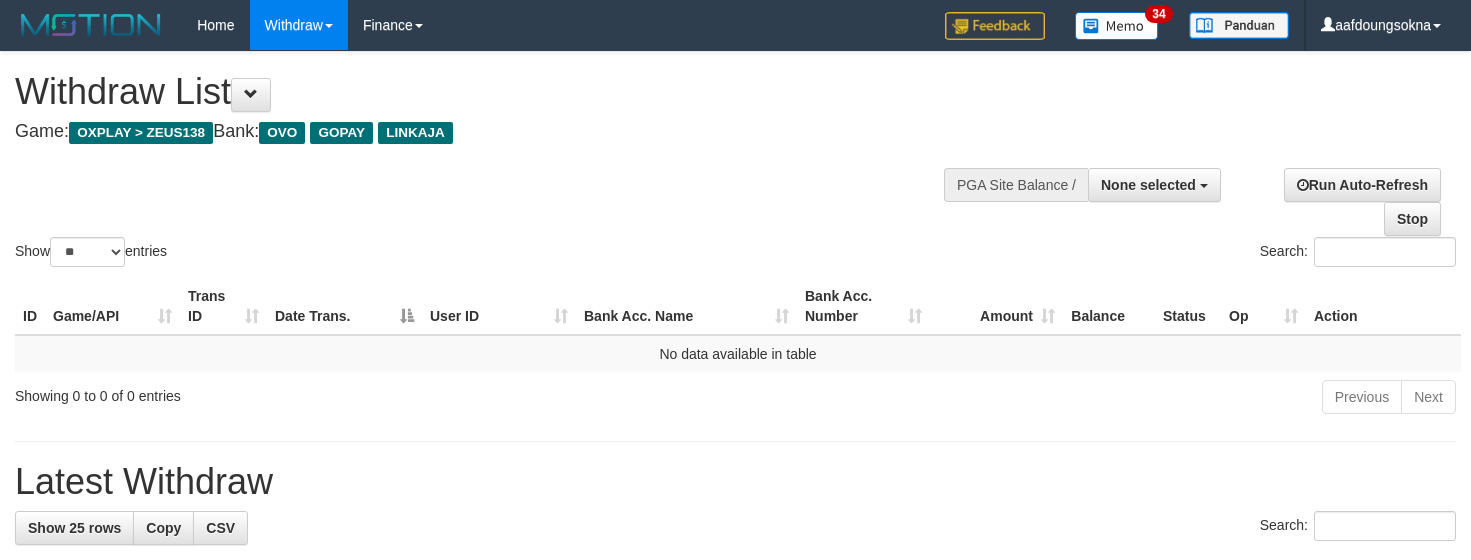 select 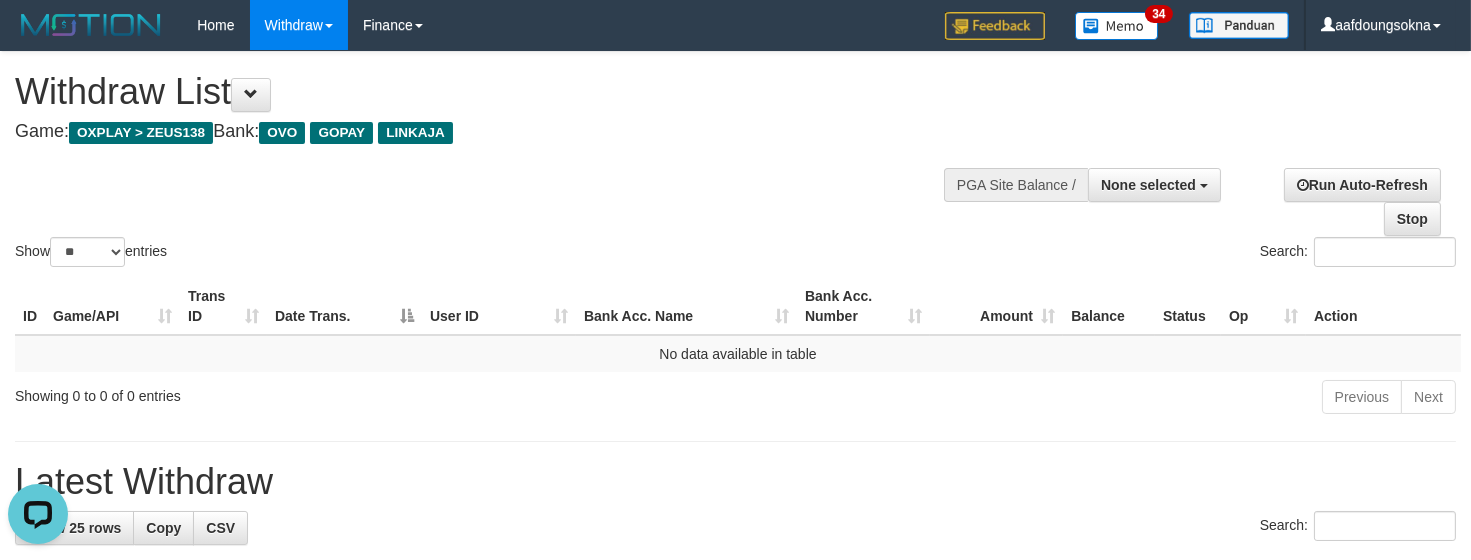 scroll, scrollTop: 0, scrollLeft: 0, axis: both 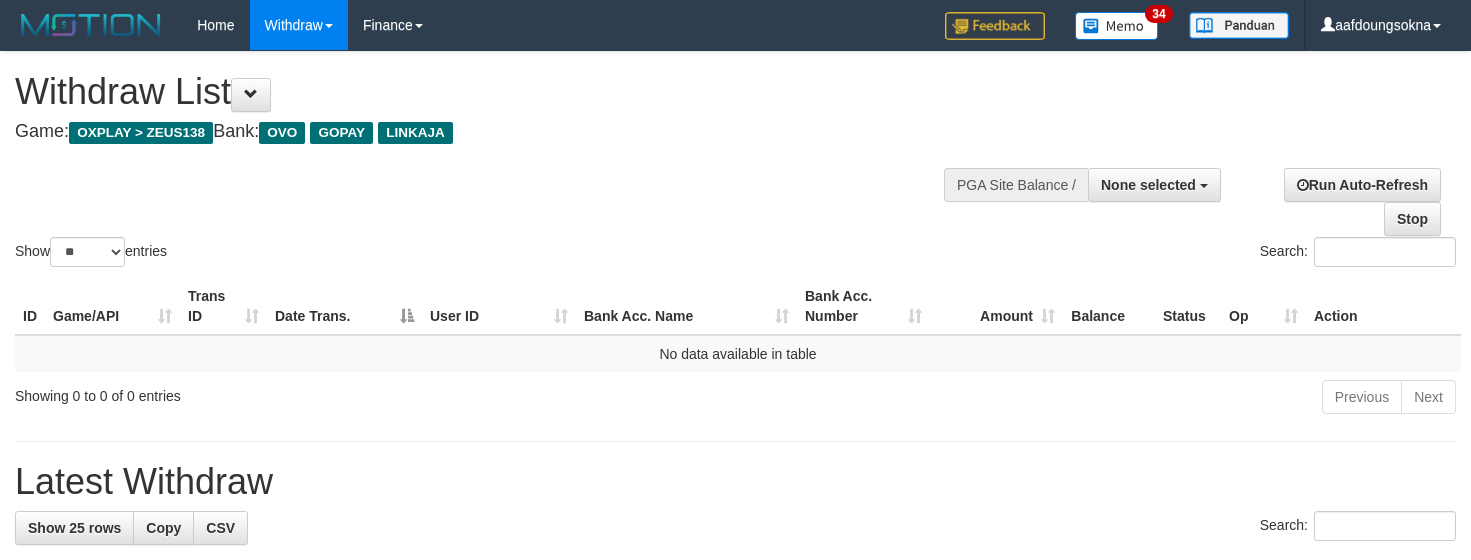 select 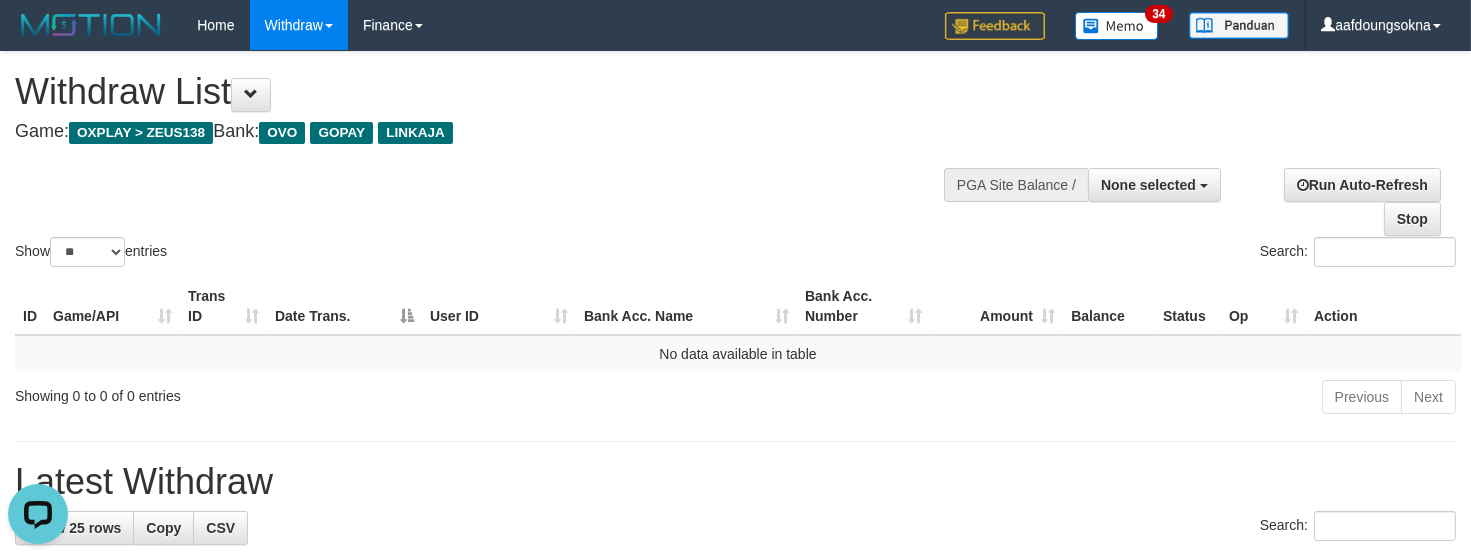scroll, scrollTop: 0, scrollLeft: 0, axis: both 